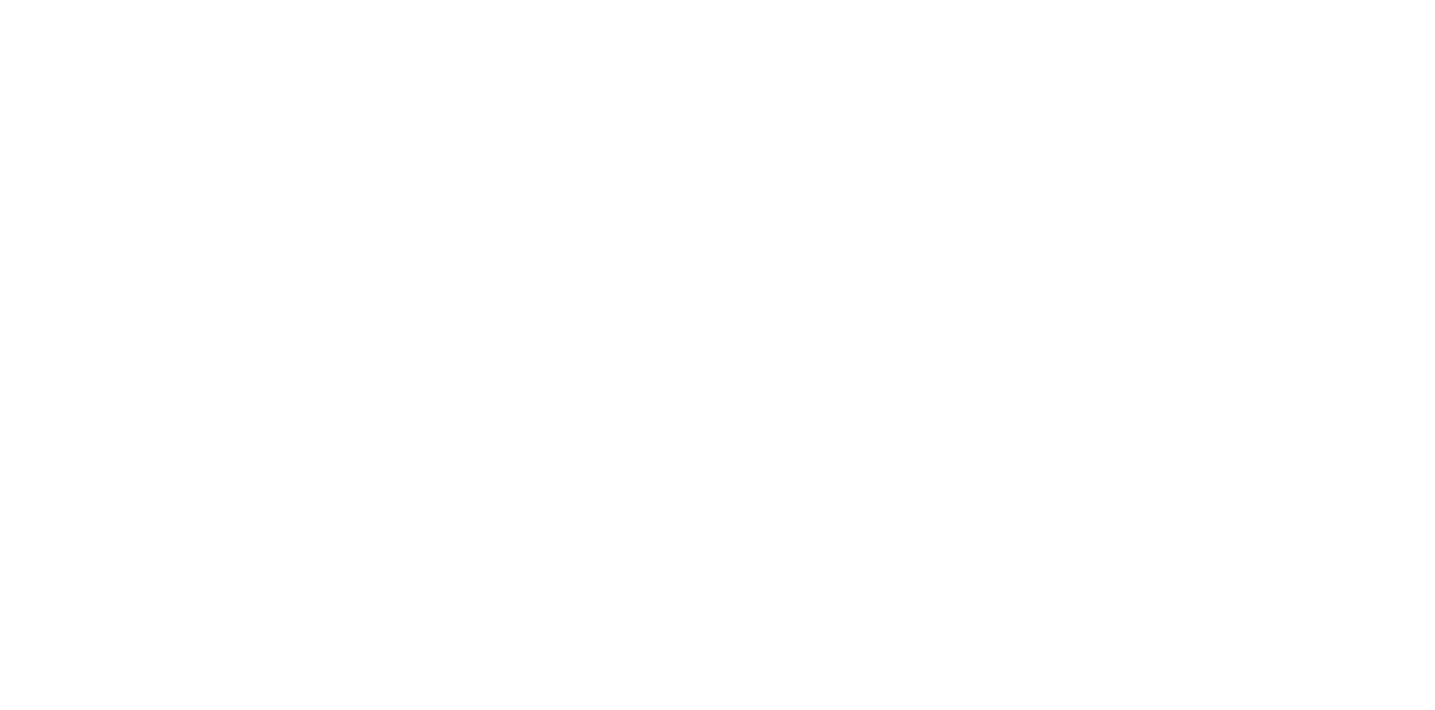 scroll, scrollTop: 0, scrollLeft: 0, axis: both 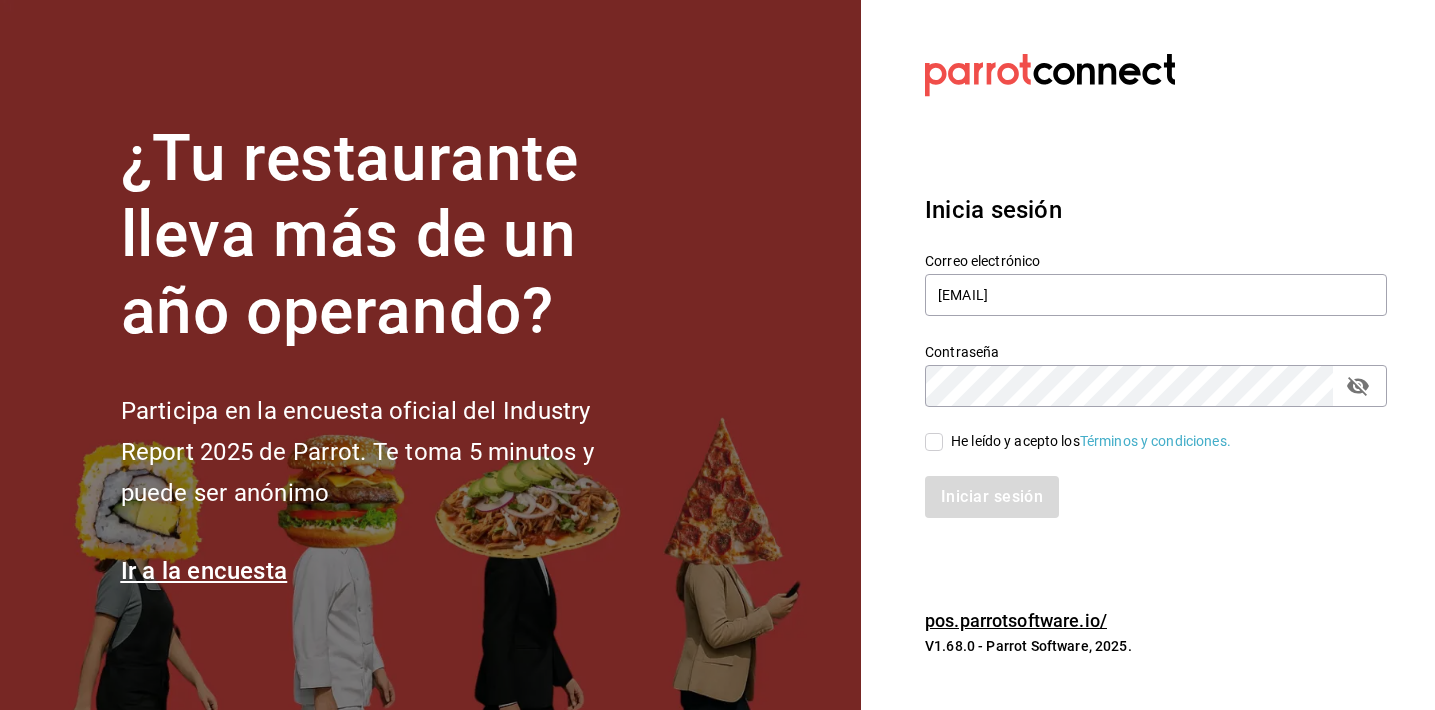 click on "He leído y acepto los  Términos y condiciones." at bounding box center [1087, 441] 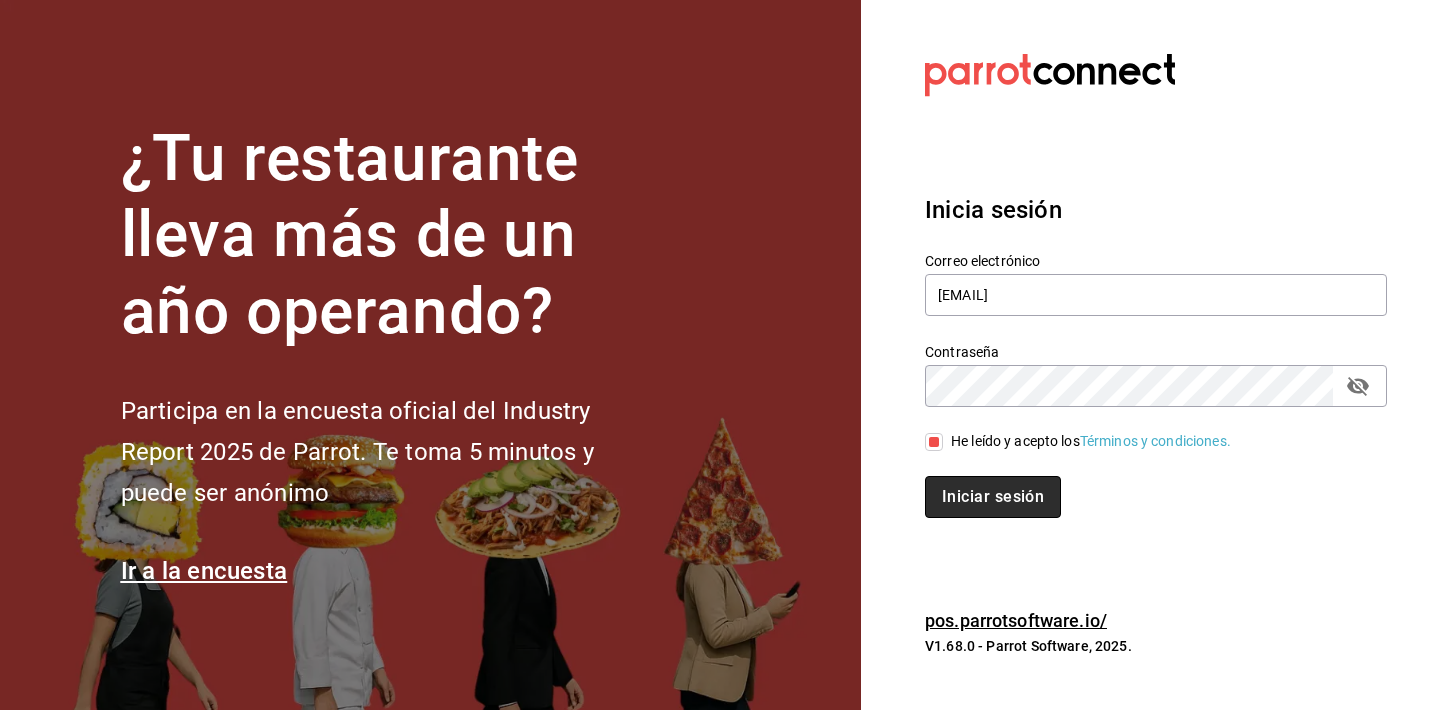 click on "Iniciar sesión" at bounding box center [993, 497] 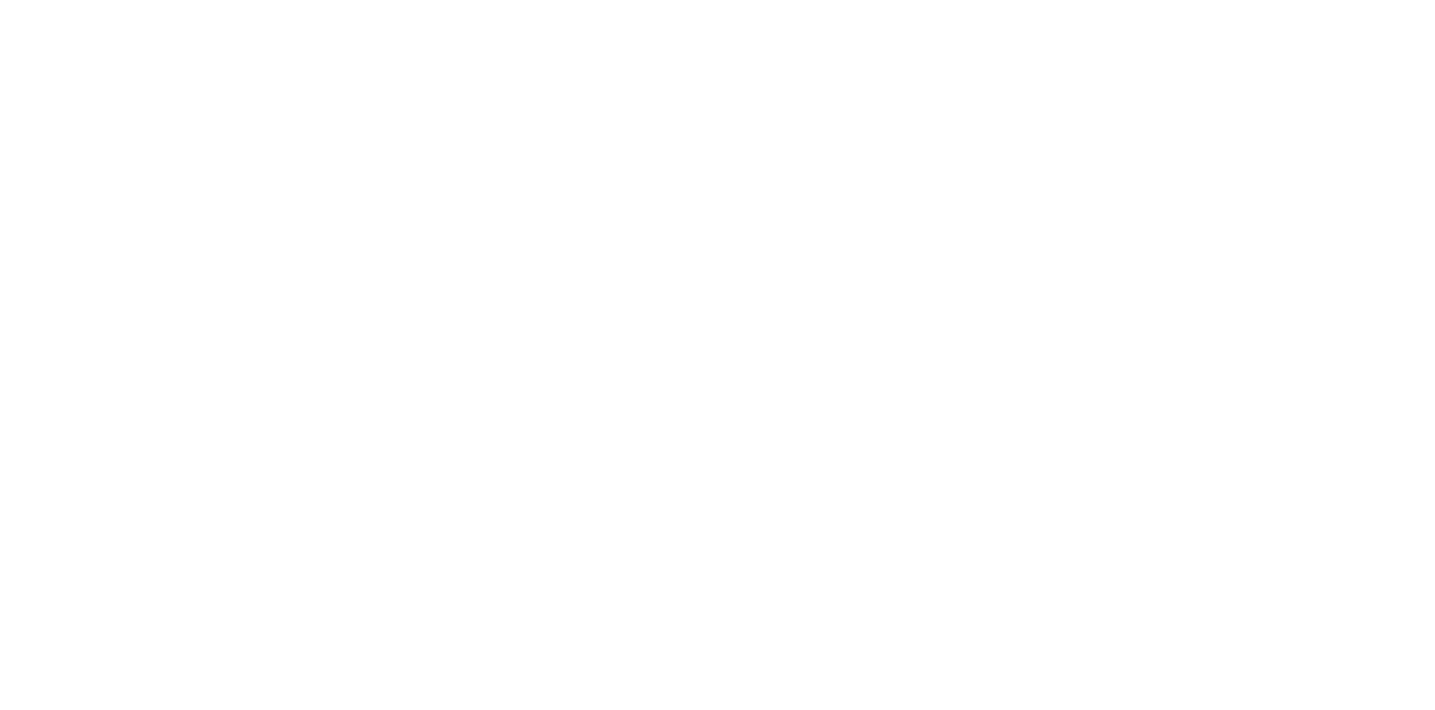 scroll, scrollTop: 0, scrollLeft: 0, axis: both 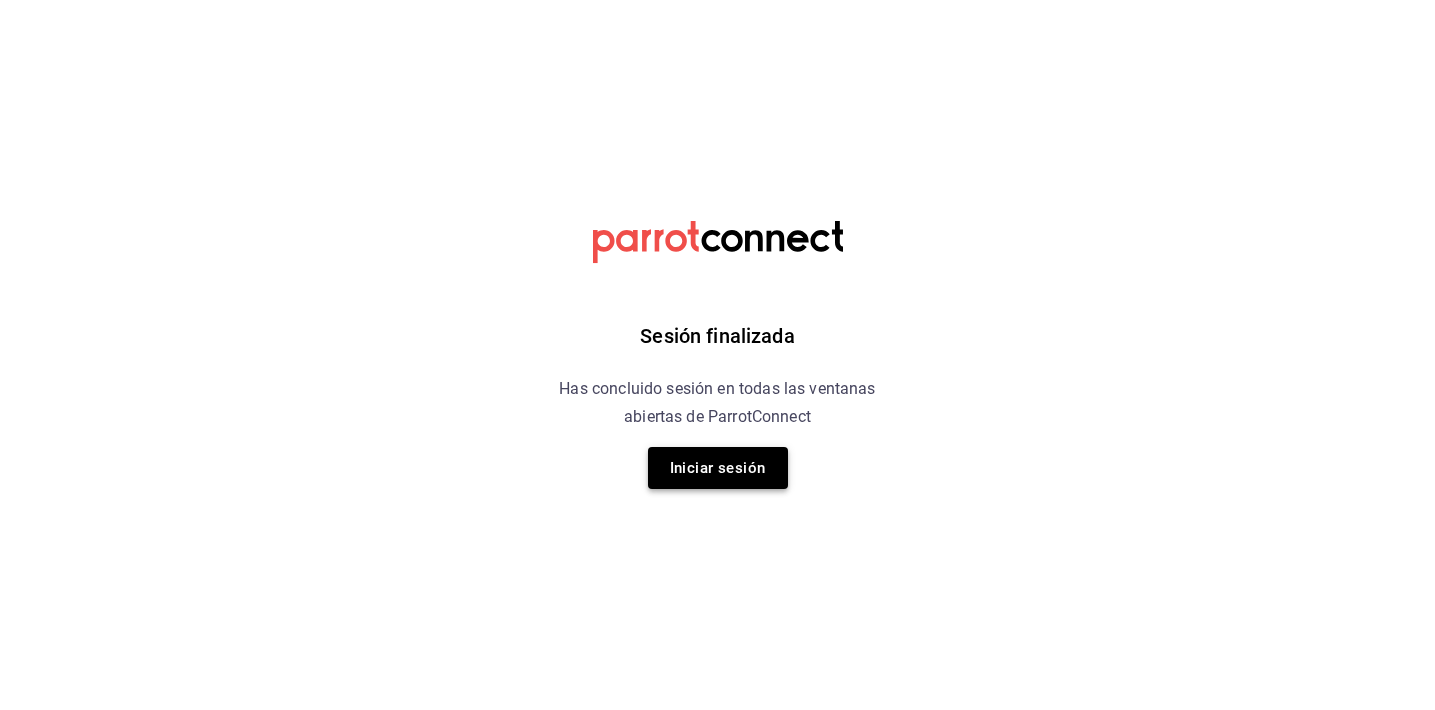 click on "Iniciar sesión" at bounding box center (718, 468) 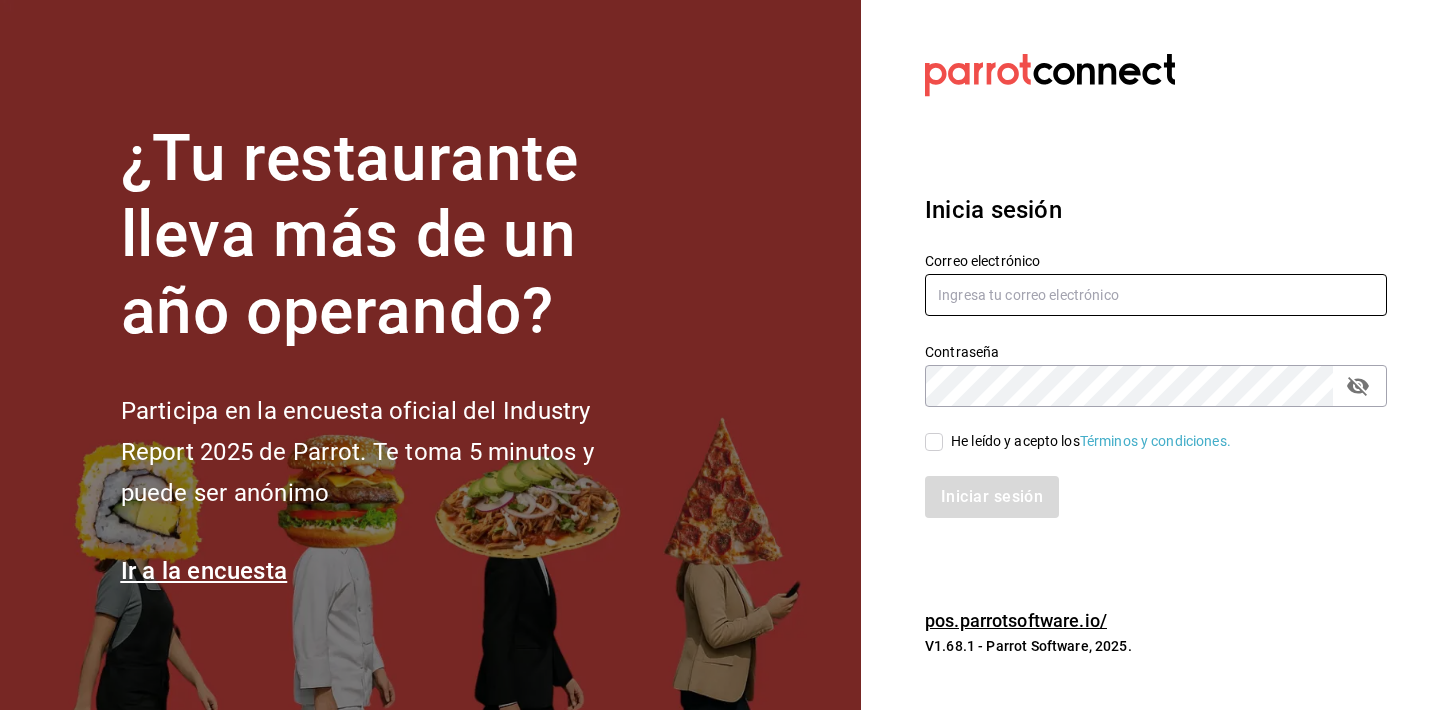 type on "[EMAIL]" 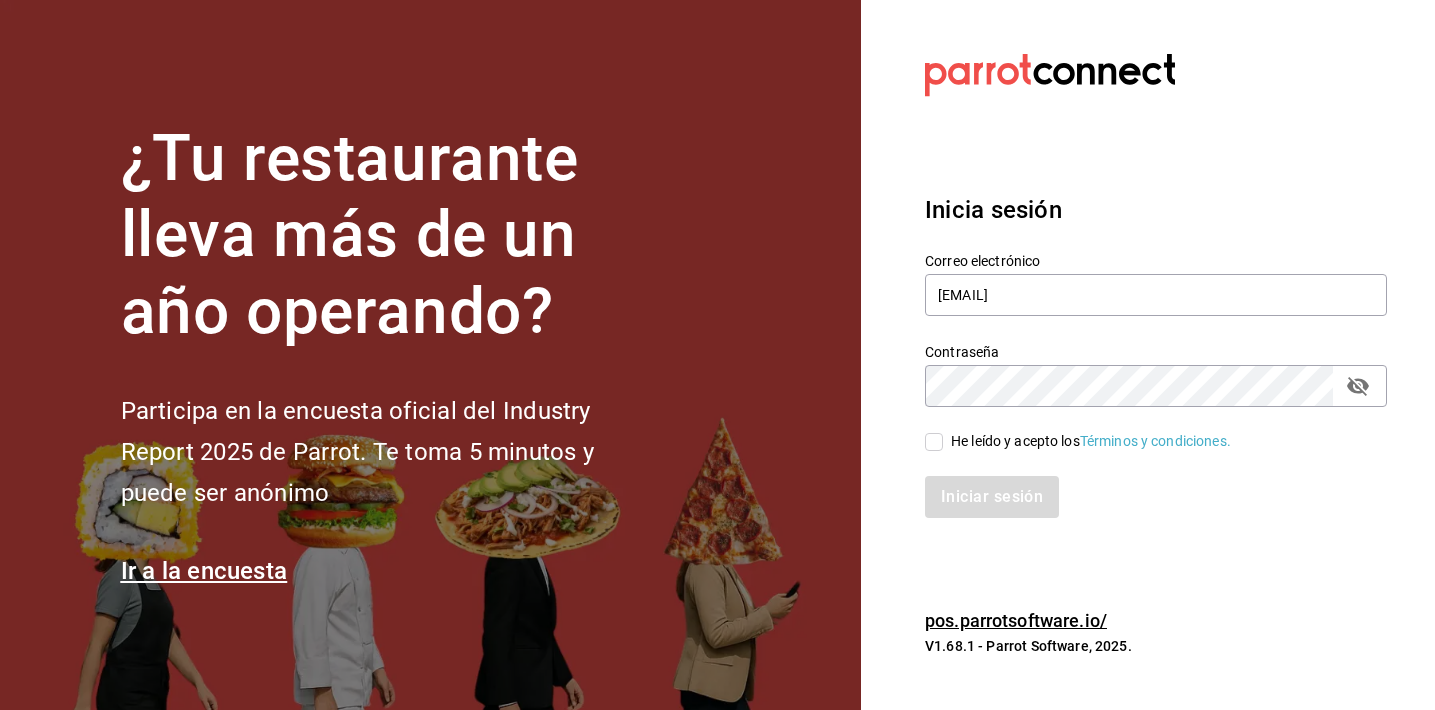 click on "He leído y acepto los  Términos y condiciones." at bounding box center [1091, 441] 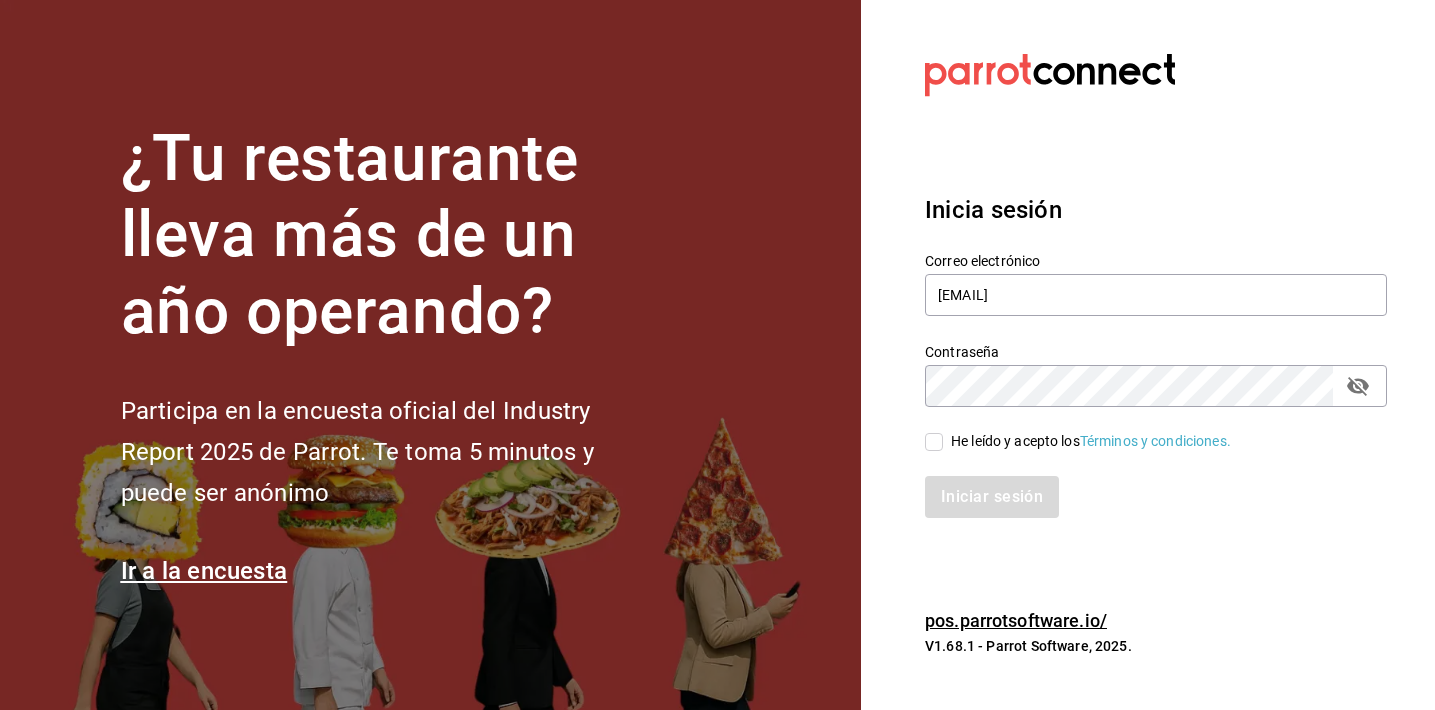 checkbox on "true" 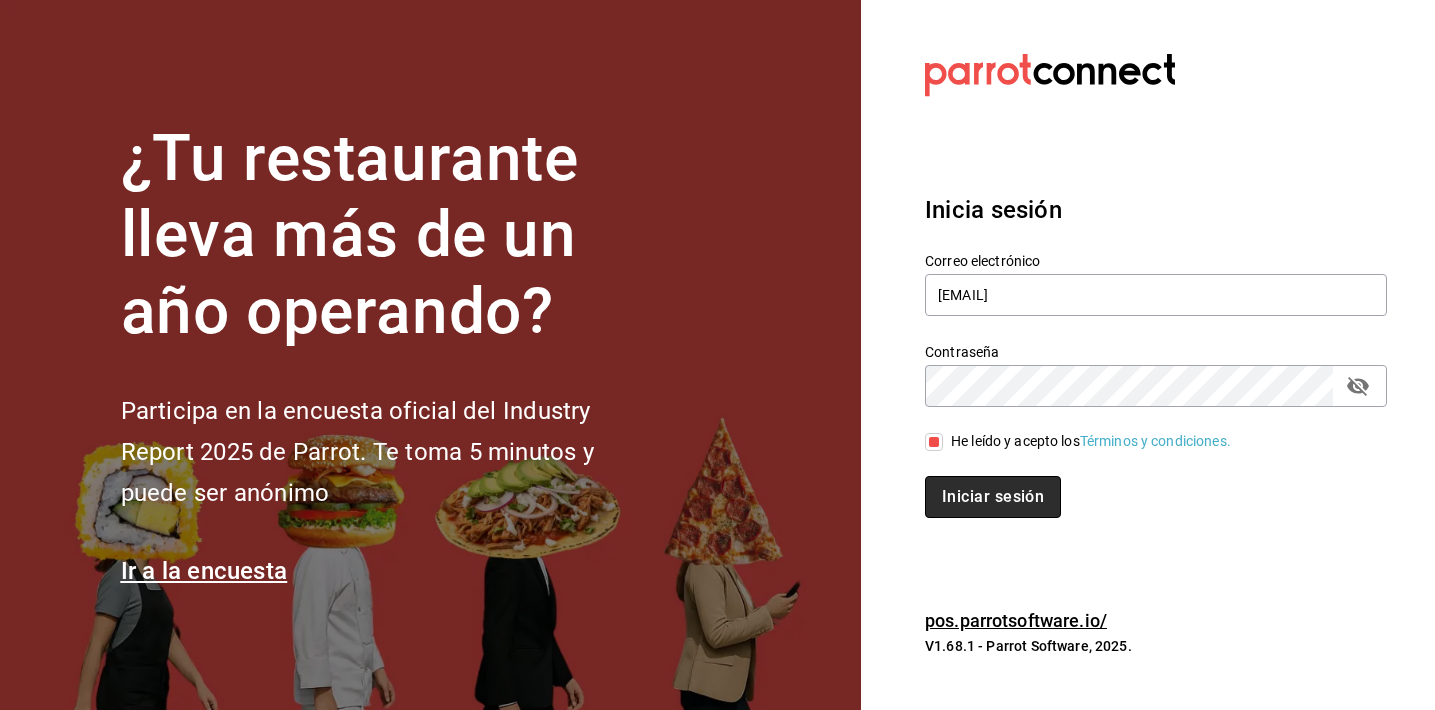 click on "Iniciar sesión" at bounding box center (993, 497) 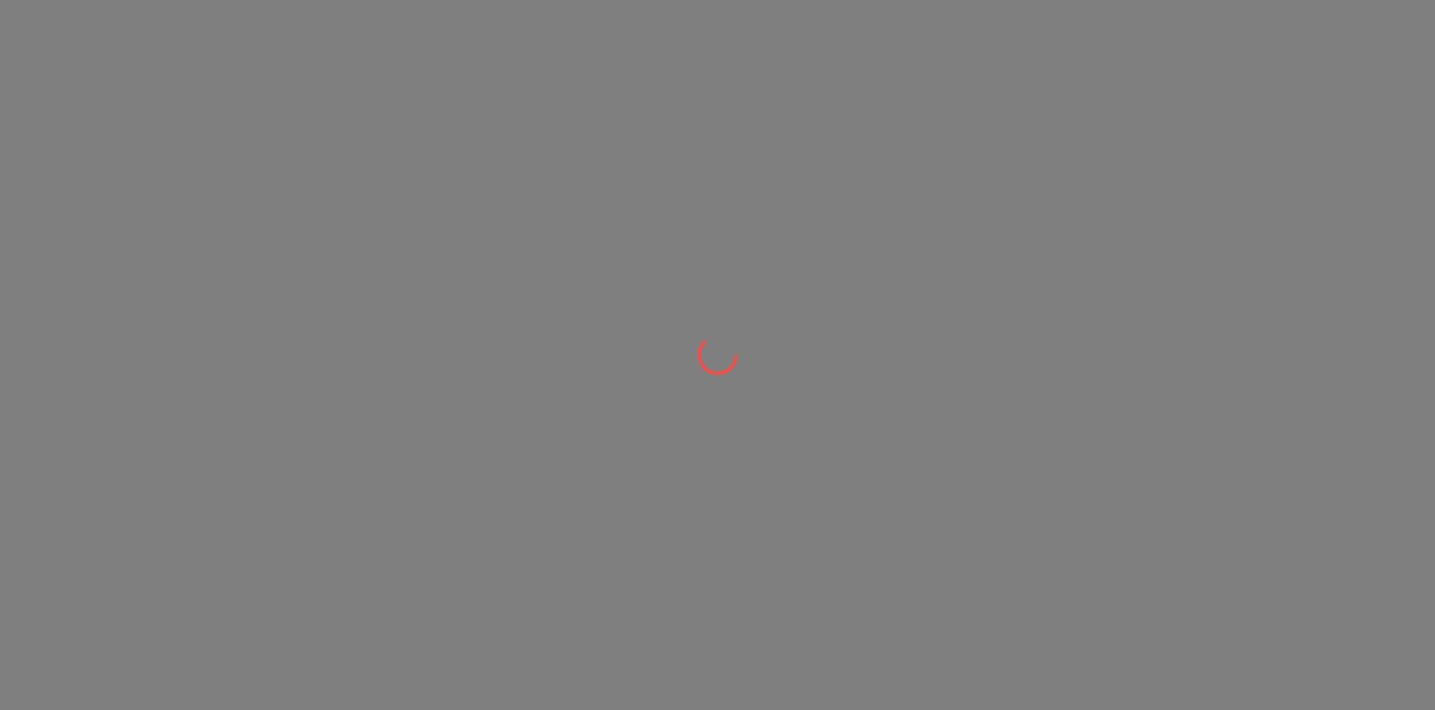 scroll, scrollTop: 0, scrollLeft: 0, axis: both 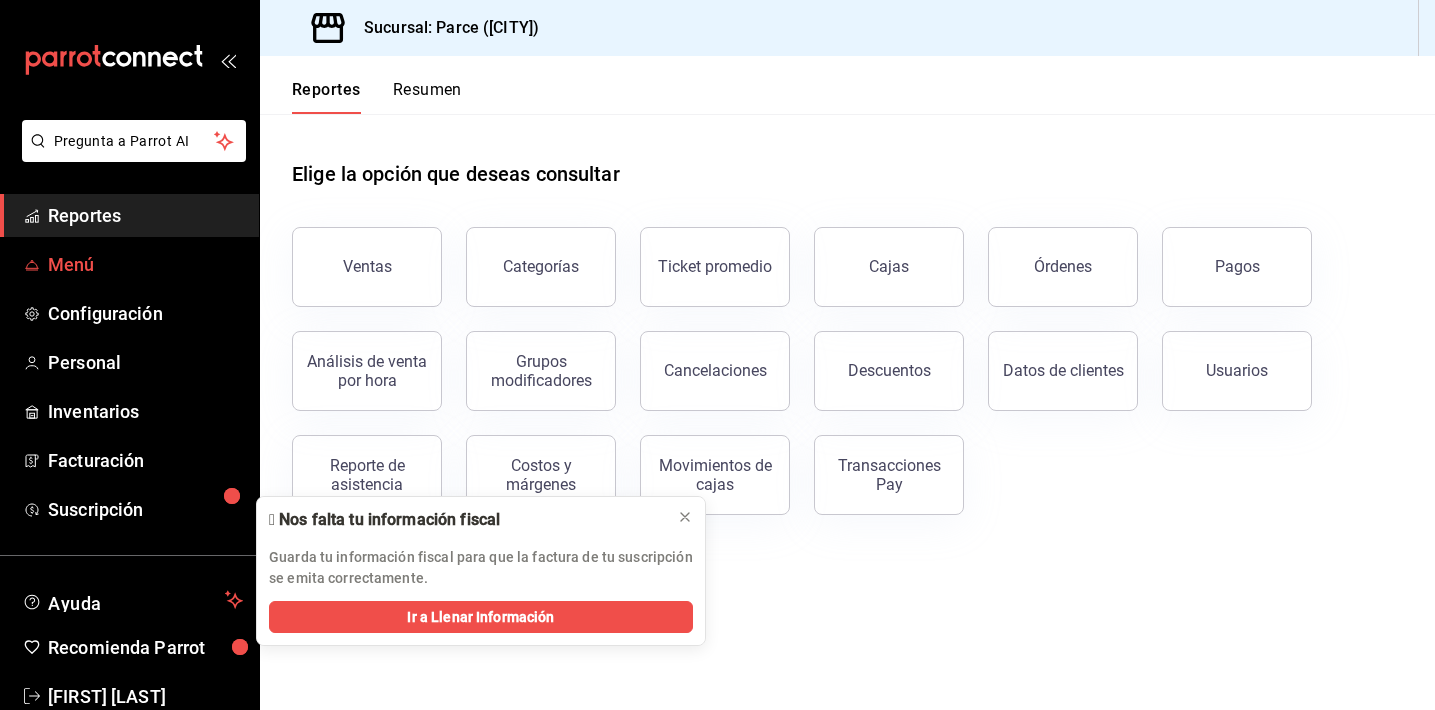 click on "Menú" at bounding box center (145, 264) 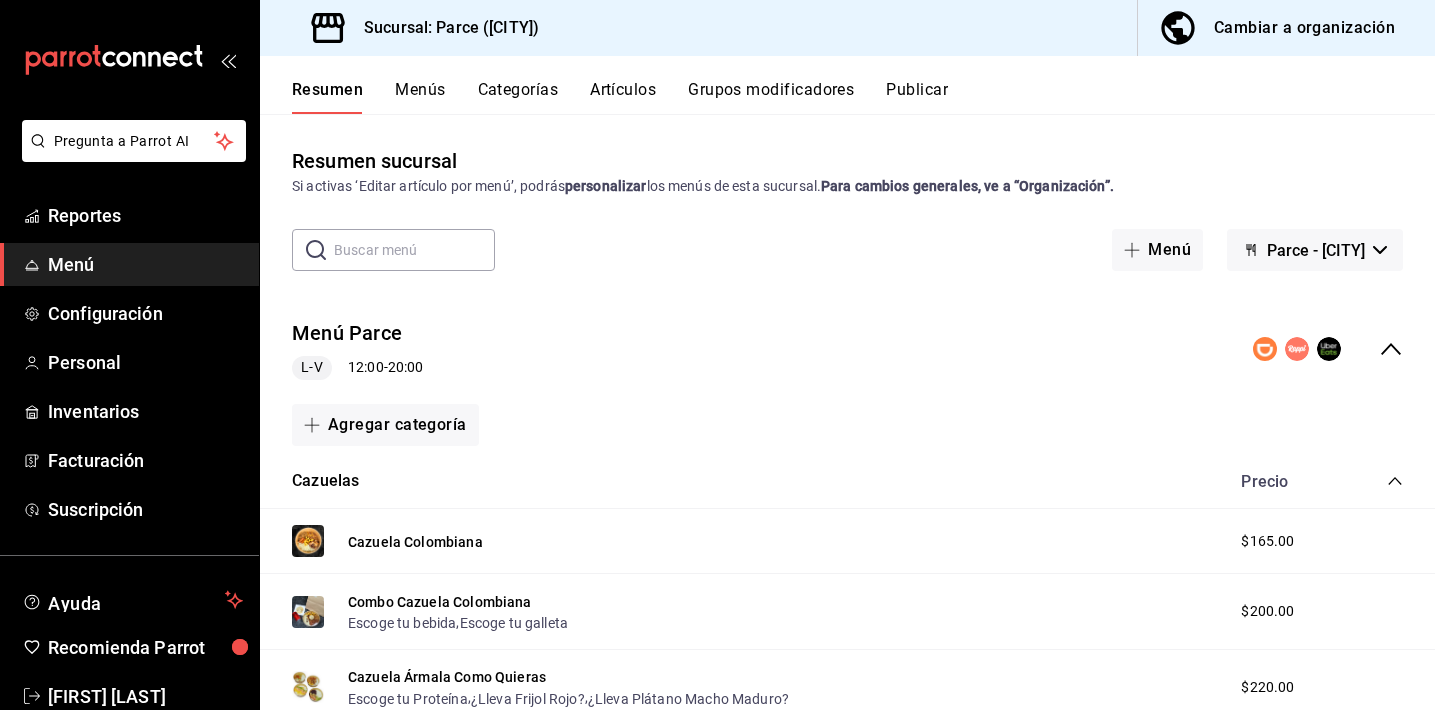 click on "Artículos" at bounding box center (623, 97) 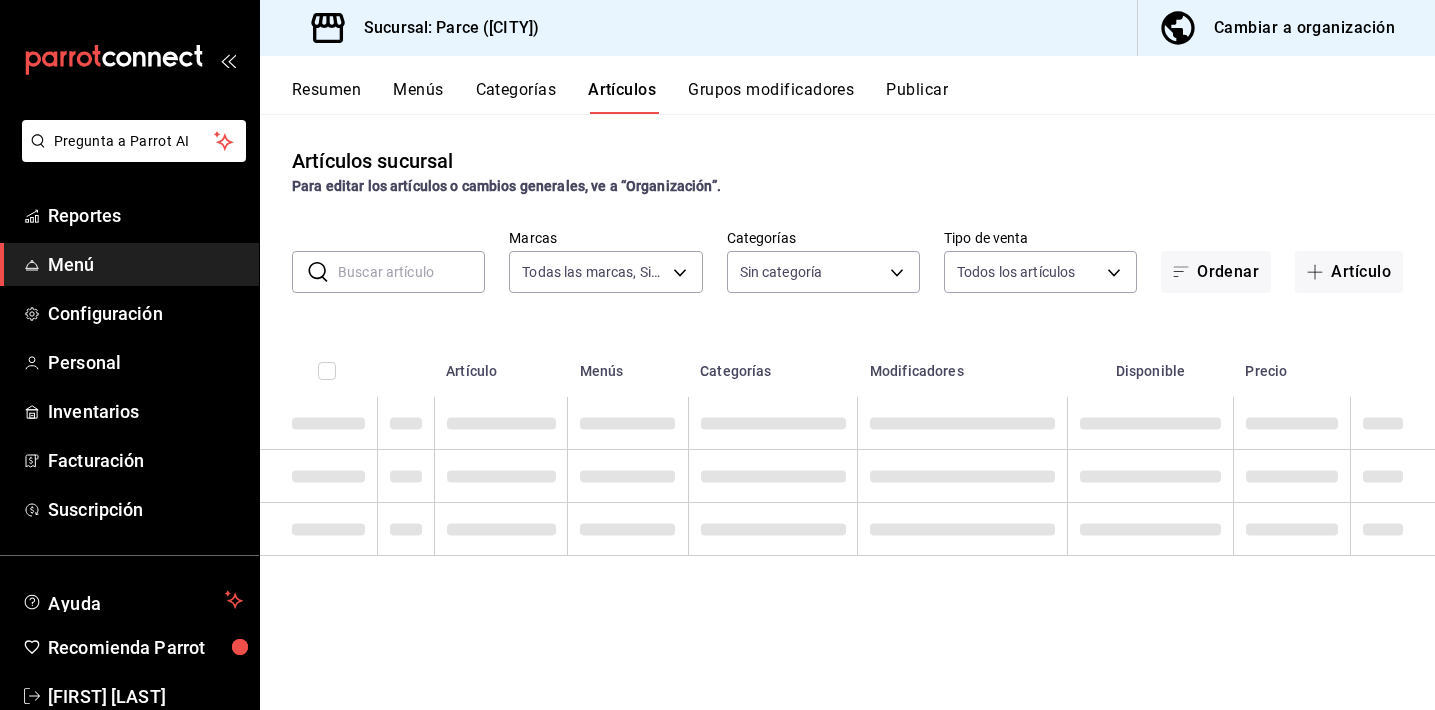 type on "[UUID],[UUID],[UUID]" 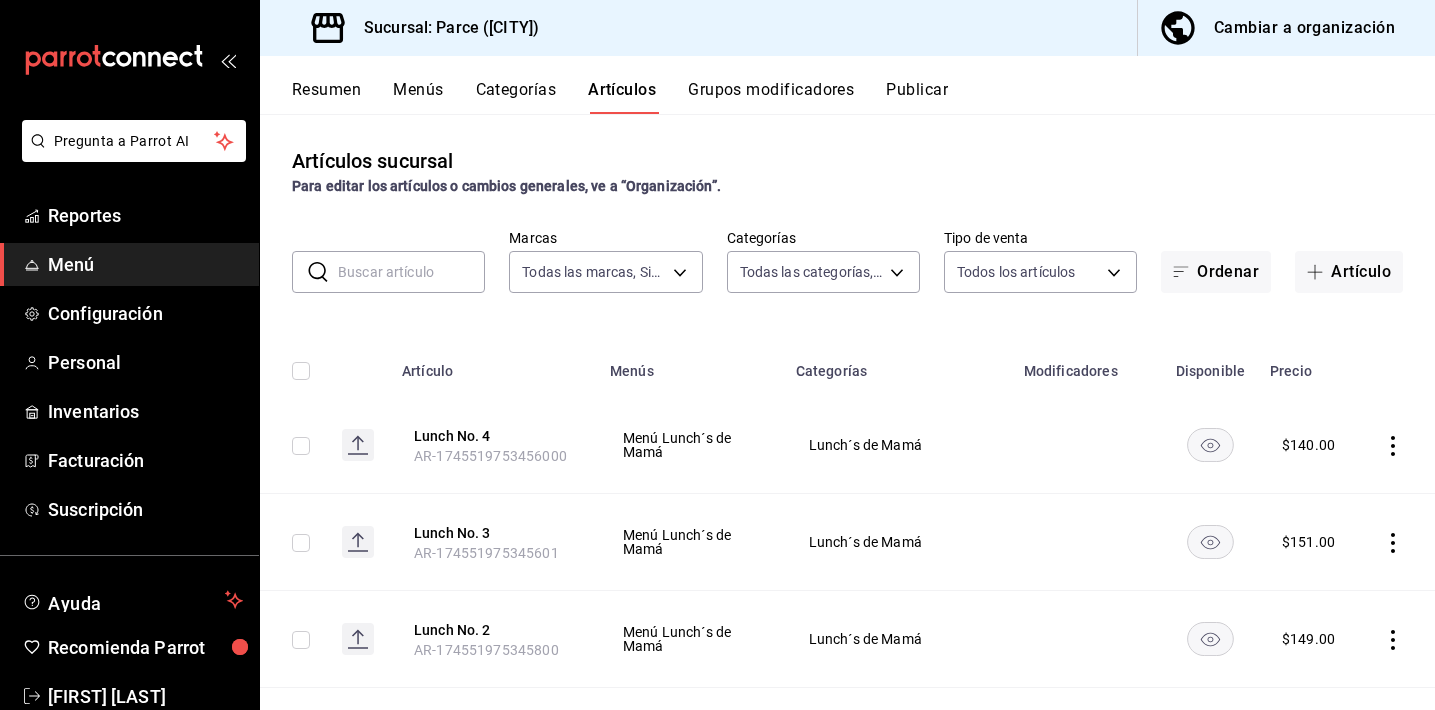 type on "[UUID],[UUID],[UUID],[UUID],[UUID],[UUID],[UUID],[UUID],[UUID],[UUID],[UUID],[UUID],[UUID],[UUID],[UUID],[UUID],[UUID],[UUID],[UUID],[UUID]" 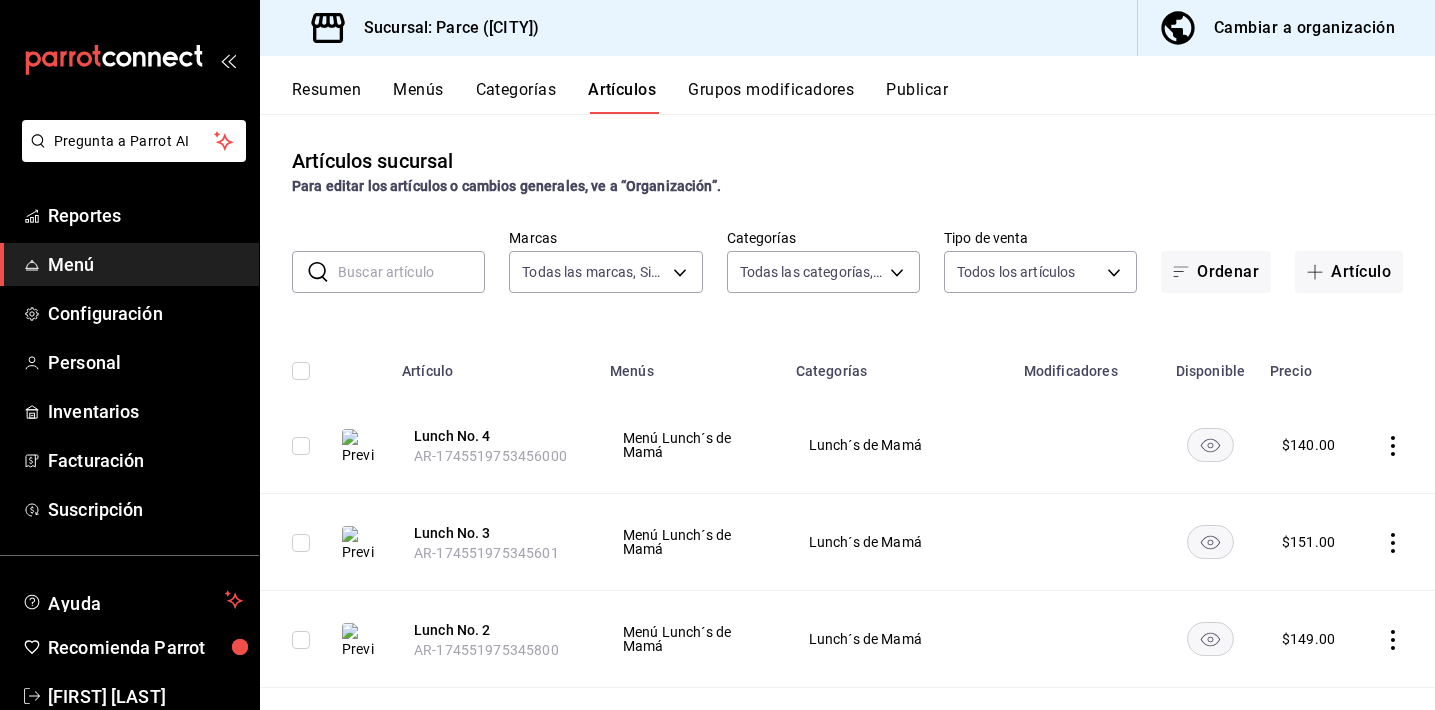 click at bounding box center [411, 272] 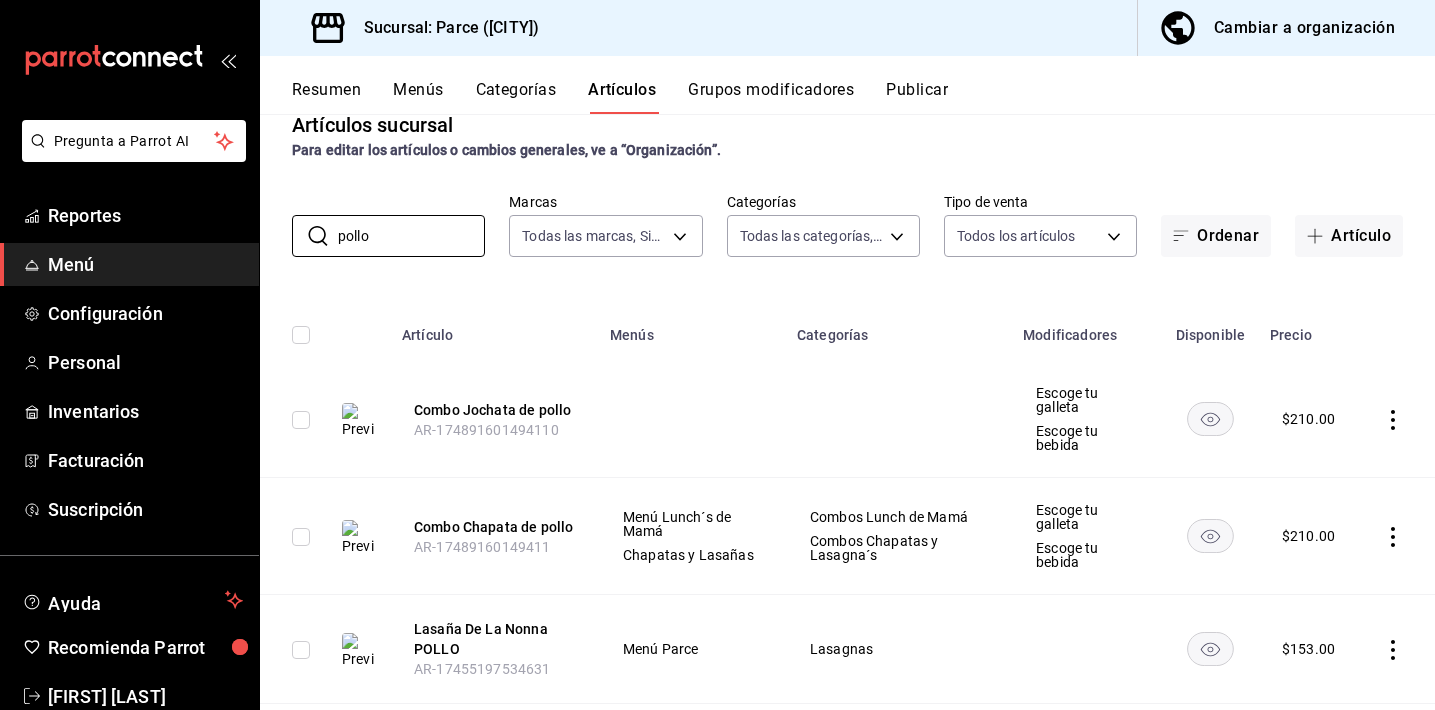 scroll, scrollTop: 62, scrollLeft: 0, axis: vertical 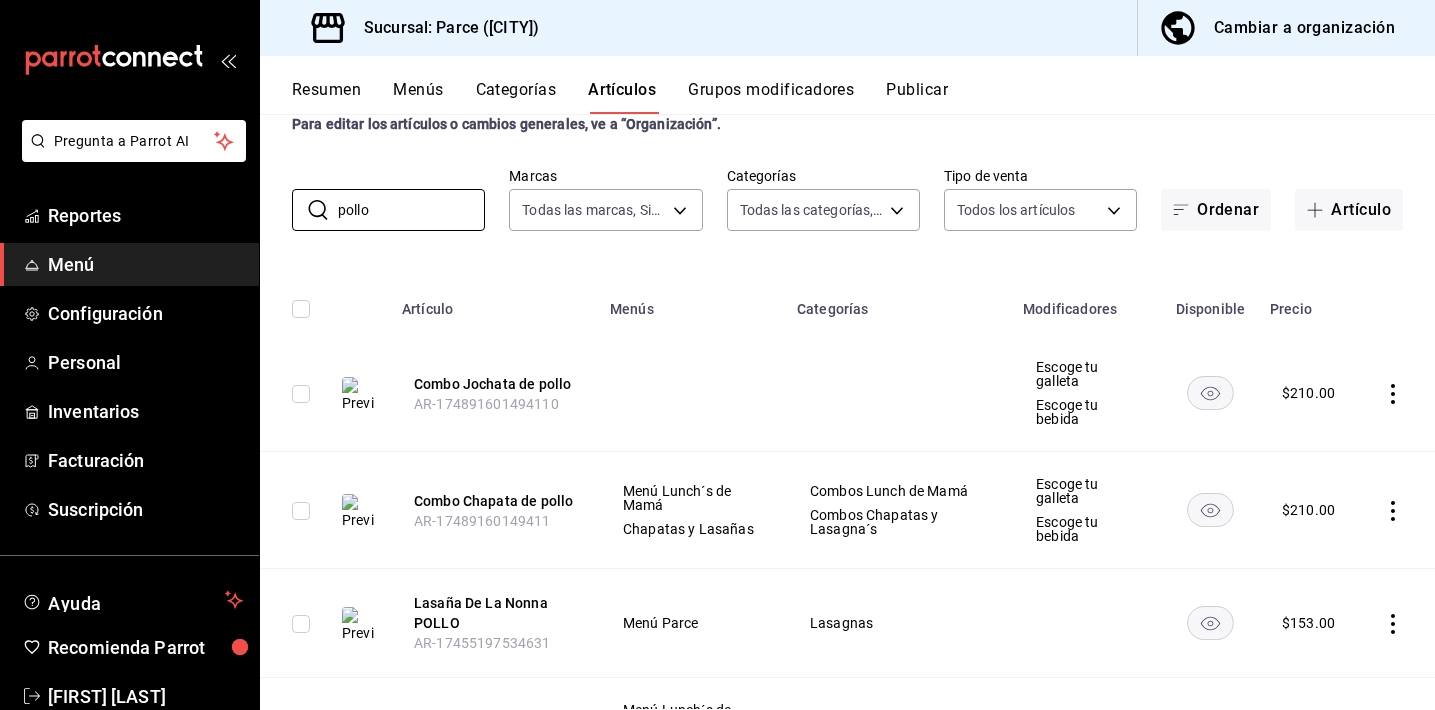 type on "pollo" 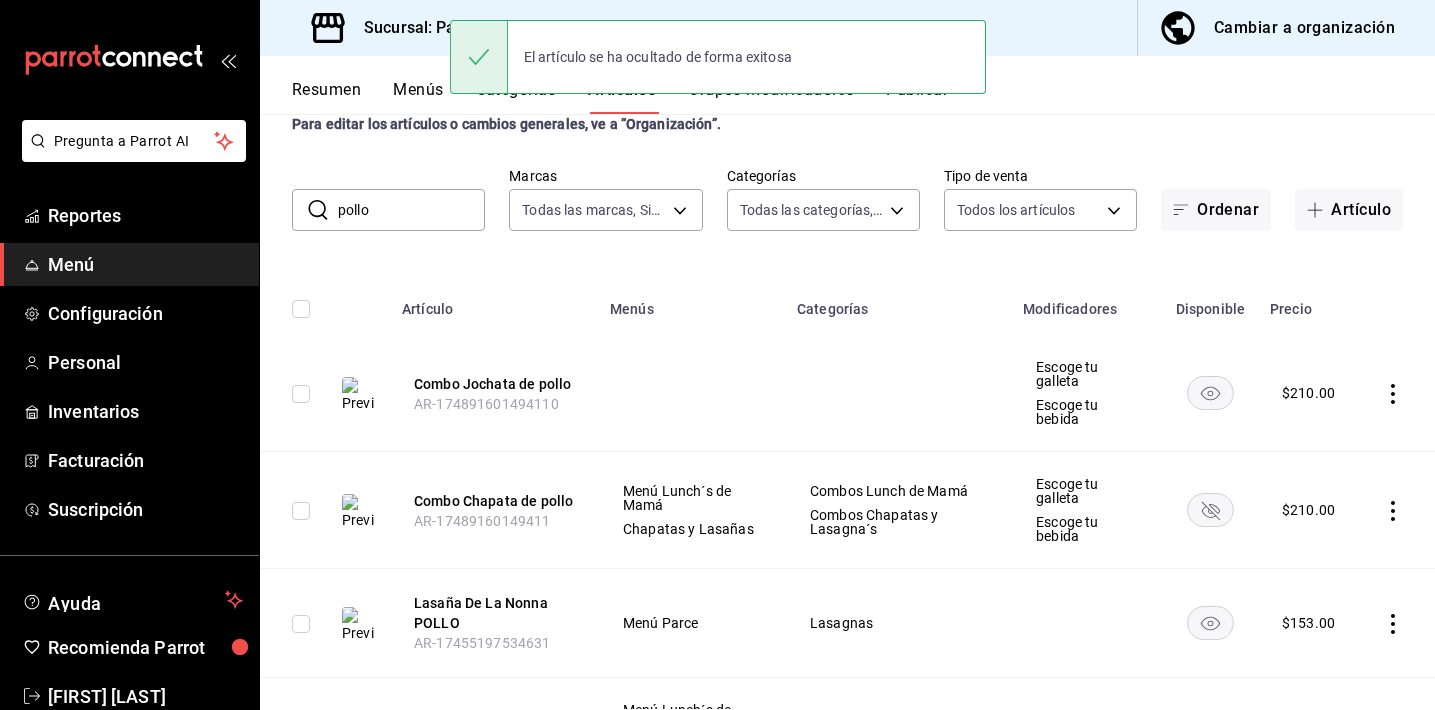 scroll, scrollTop: 93, scrollLeft: 0, axis: vertical 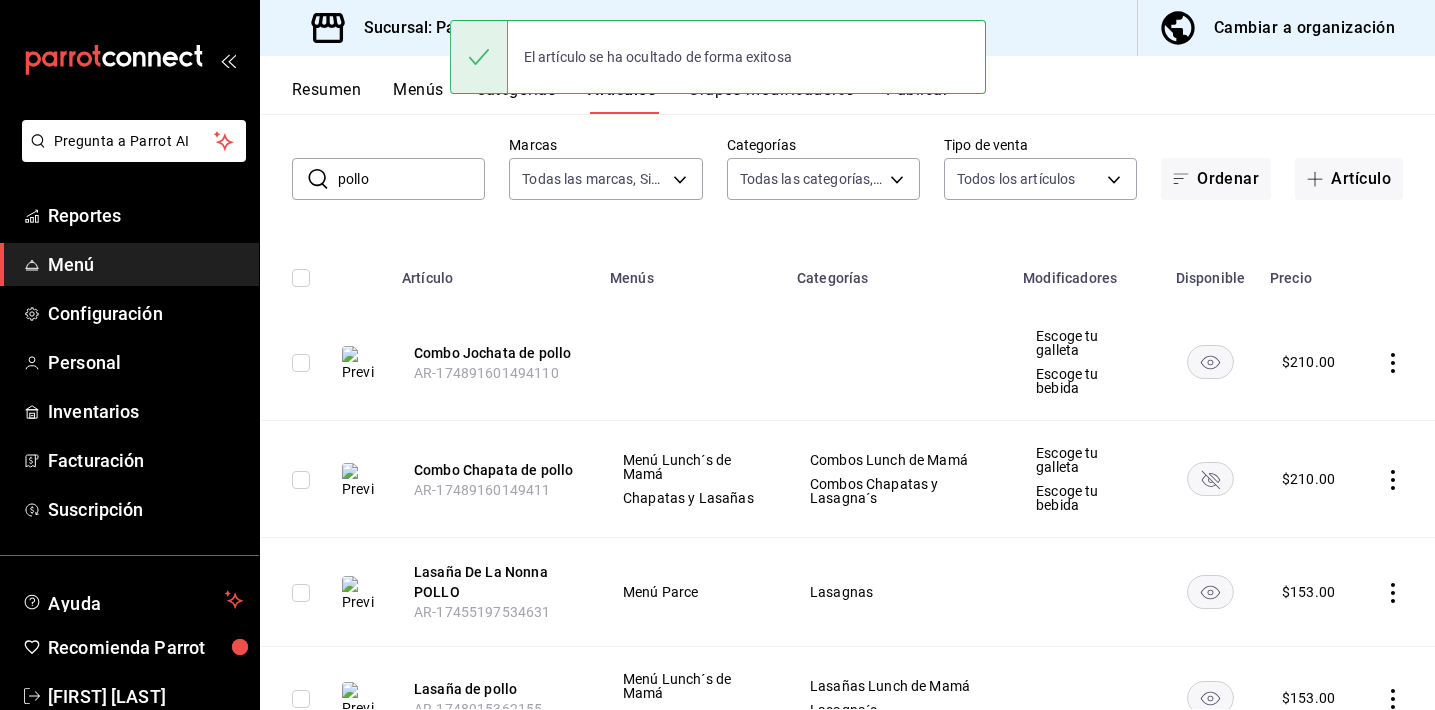 click 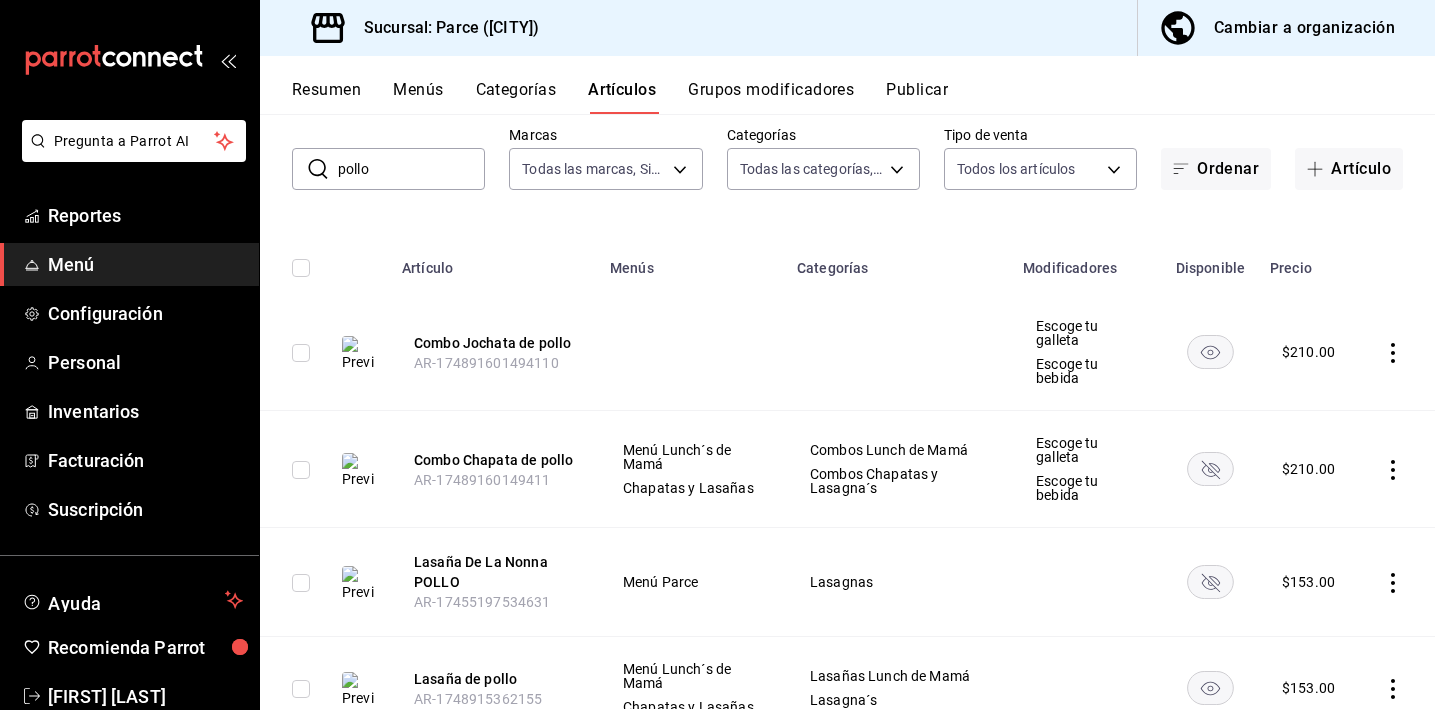 scroll, scrollTop: 377, scrollLeft: 0, axis: vertical 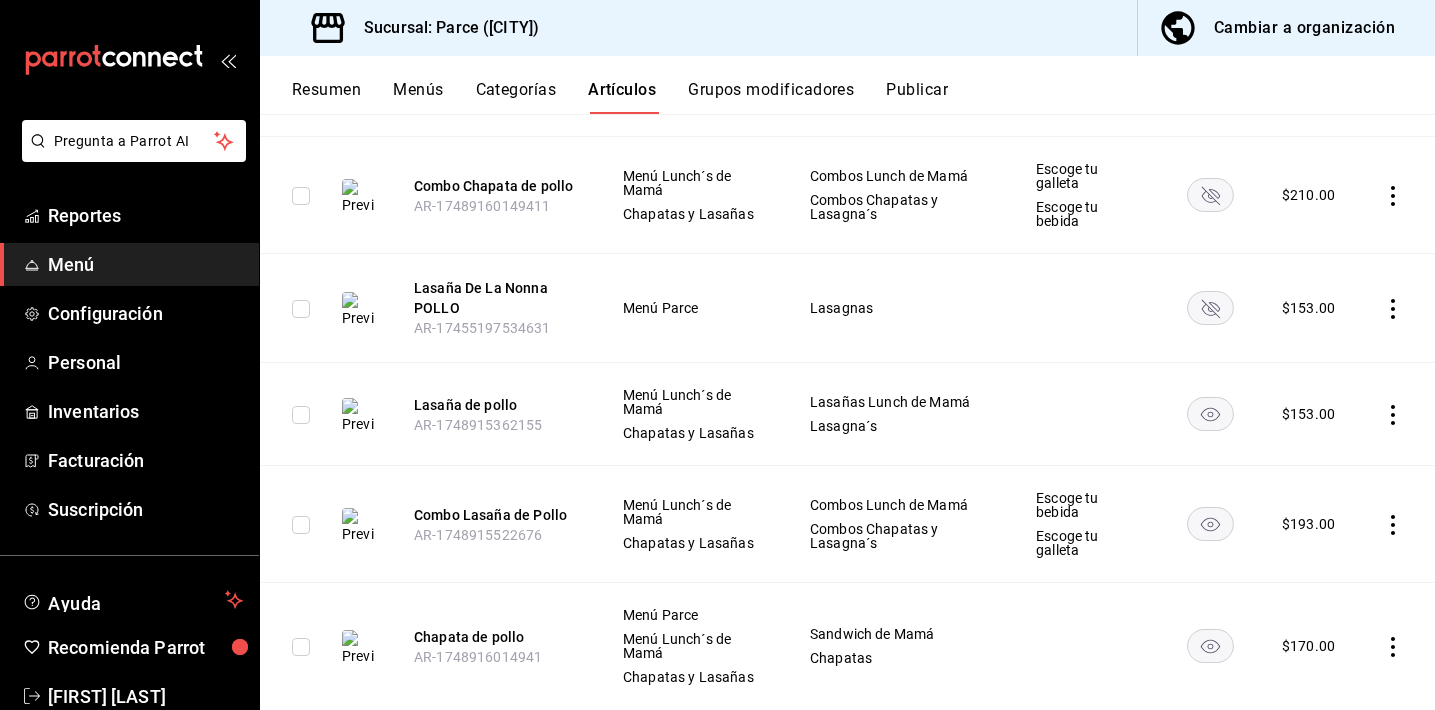 click 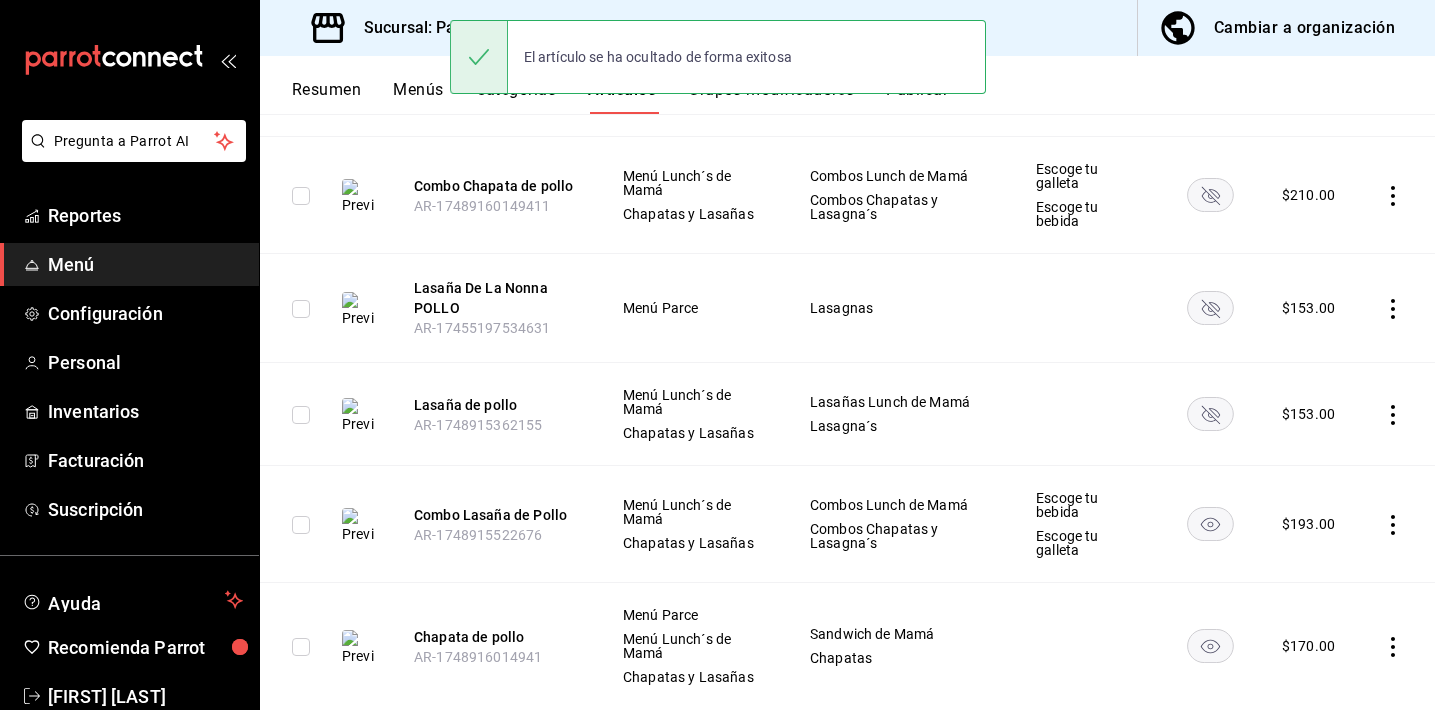 click 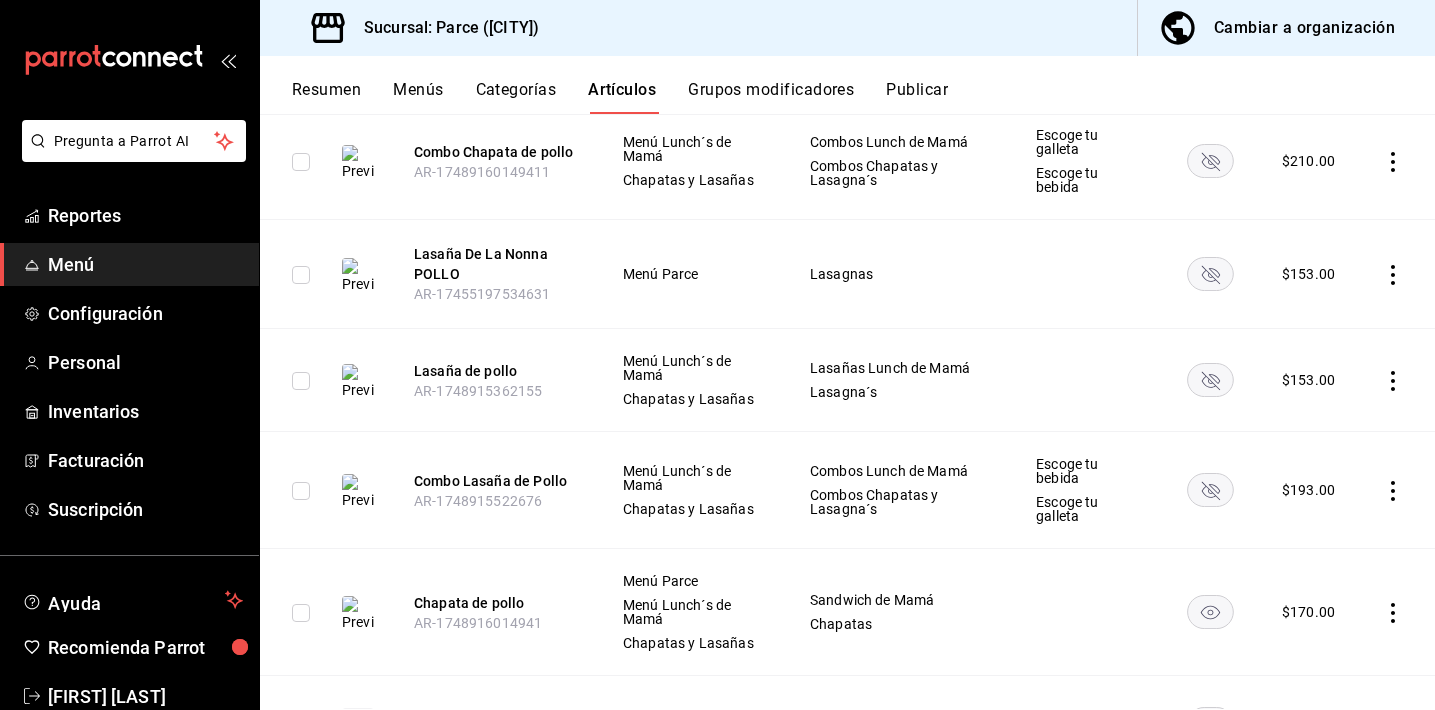 scroll, scrollTop: 415, scrollLeft: 0, axis: vertical 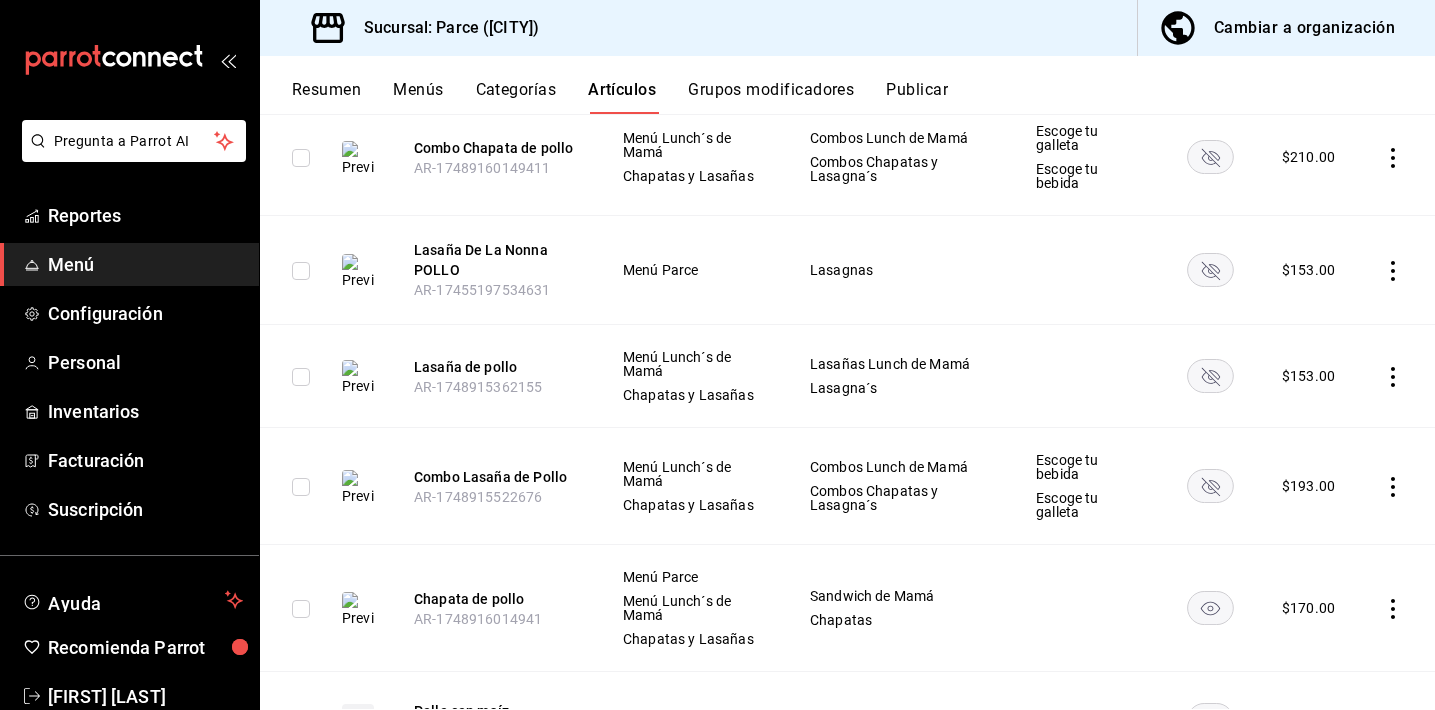 click 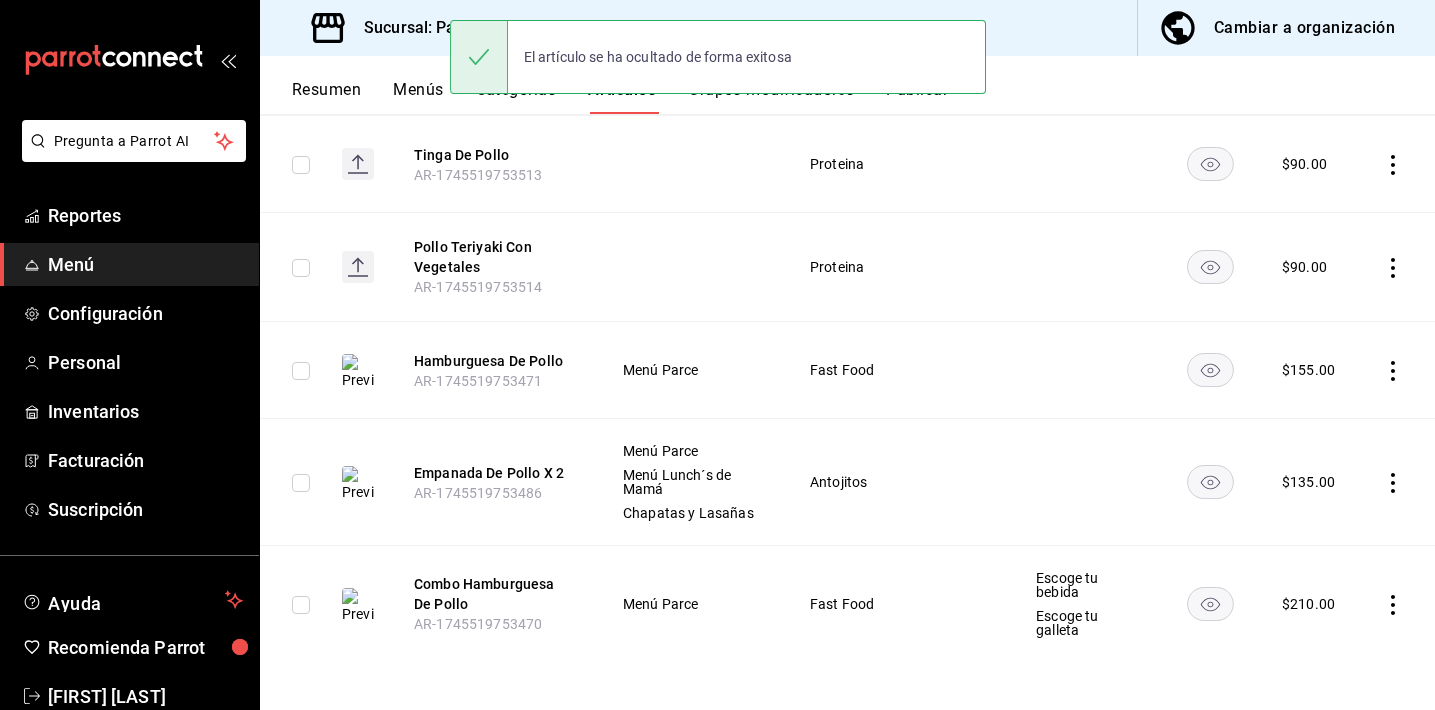 scroll, scrollTop: 1069, scrollLeft: 0, axis: vertical 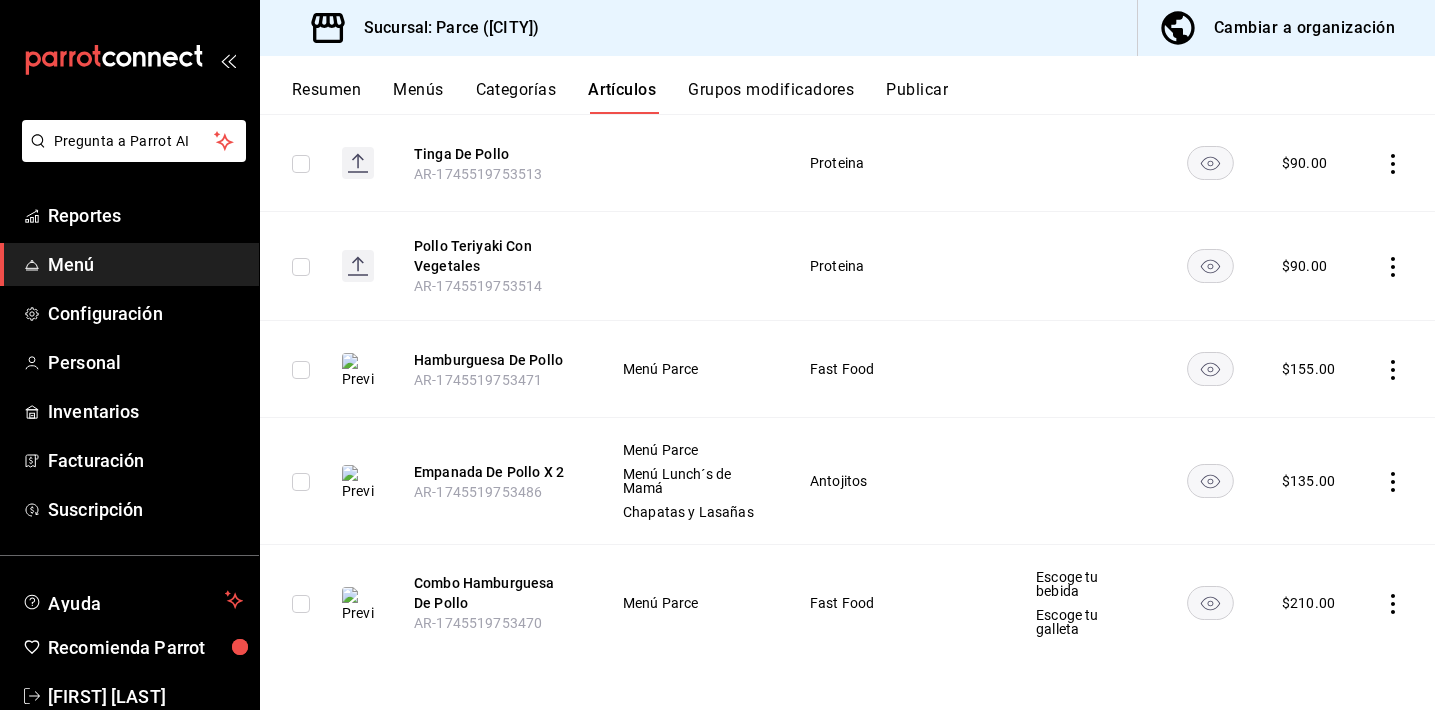 click 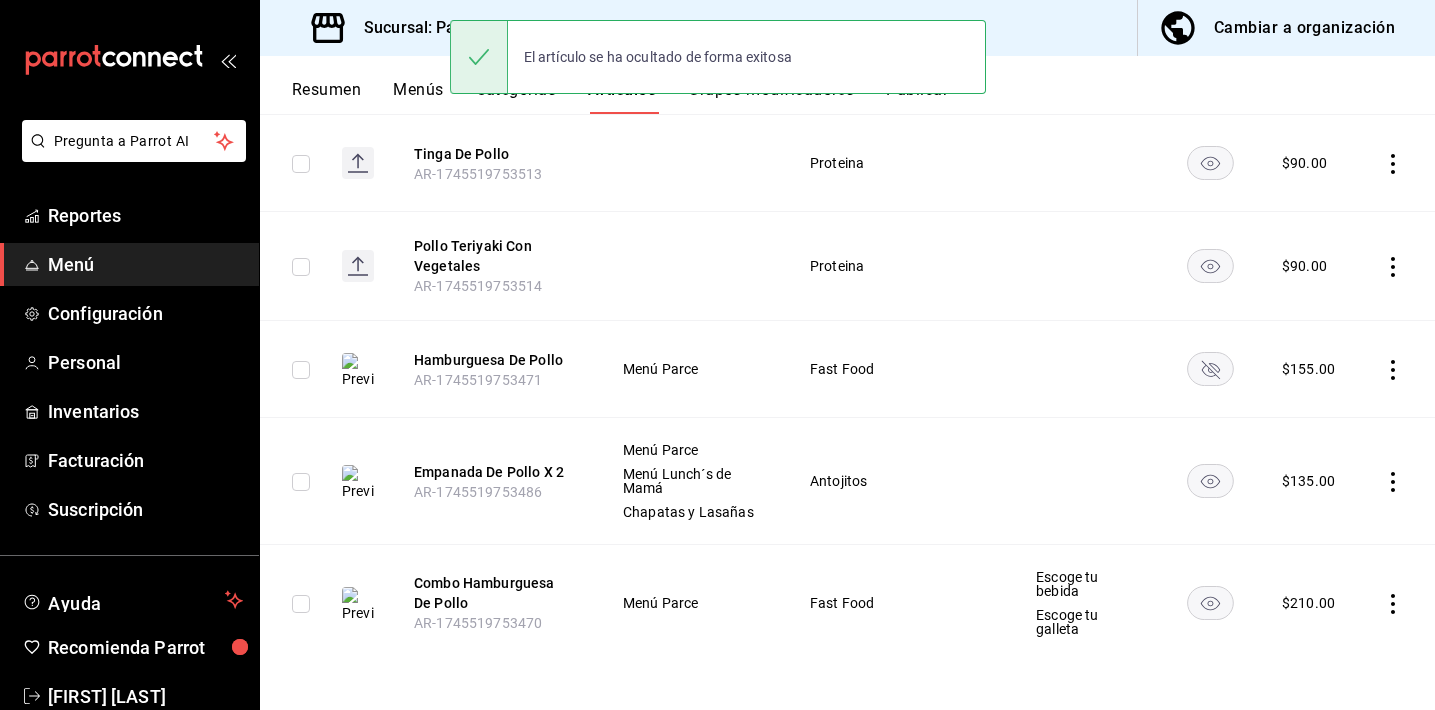 click 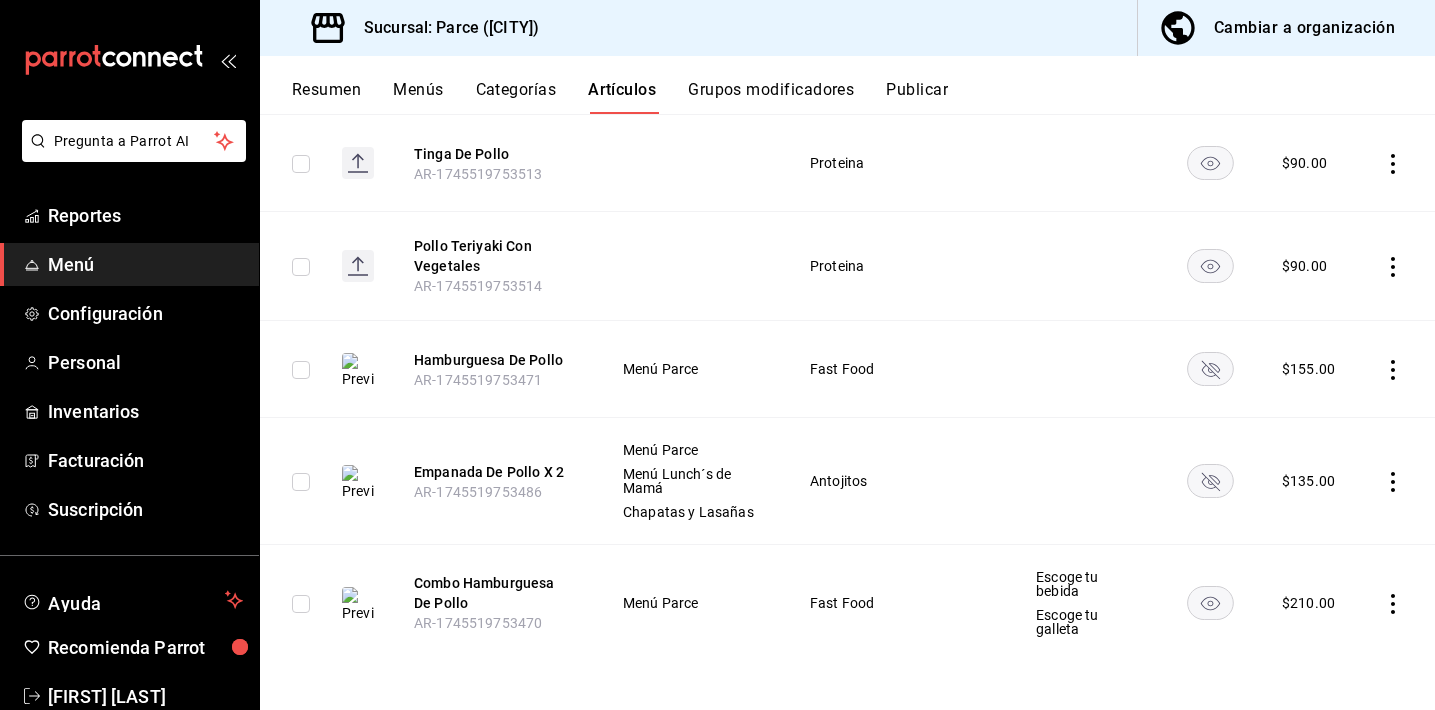 click 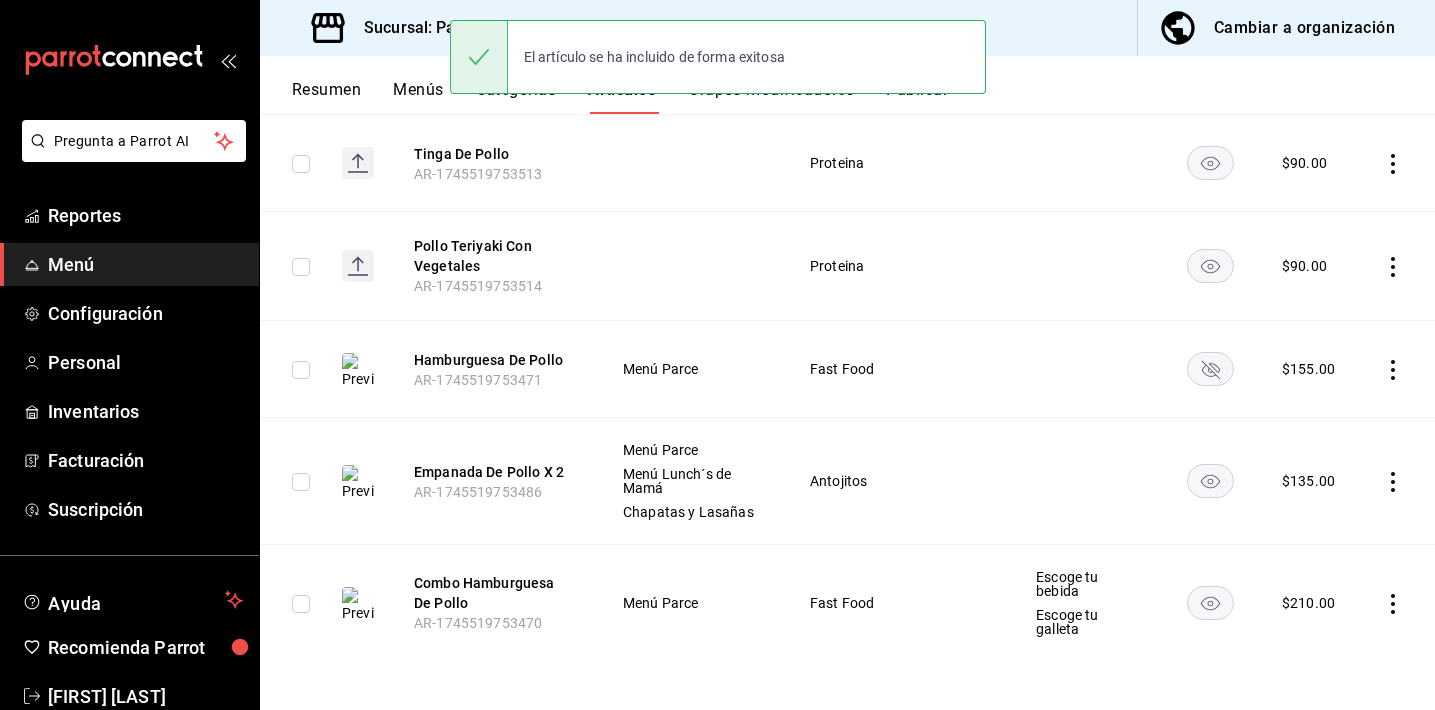 click 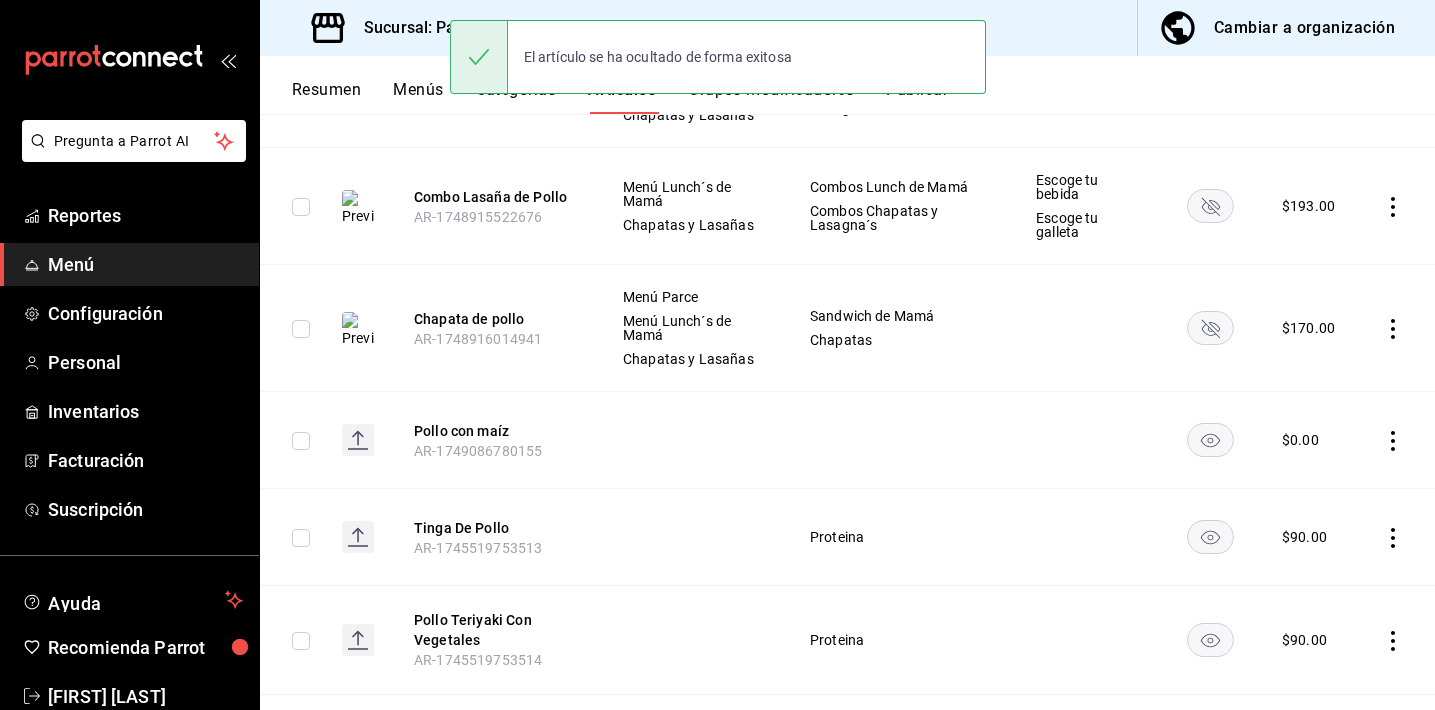 scroll, scrollTop: 691, scrollLeft: 0, axis: vertical 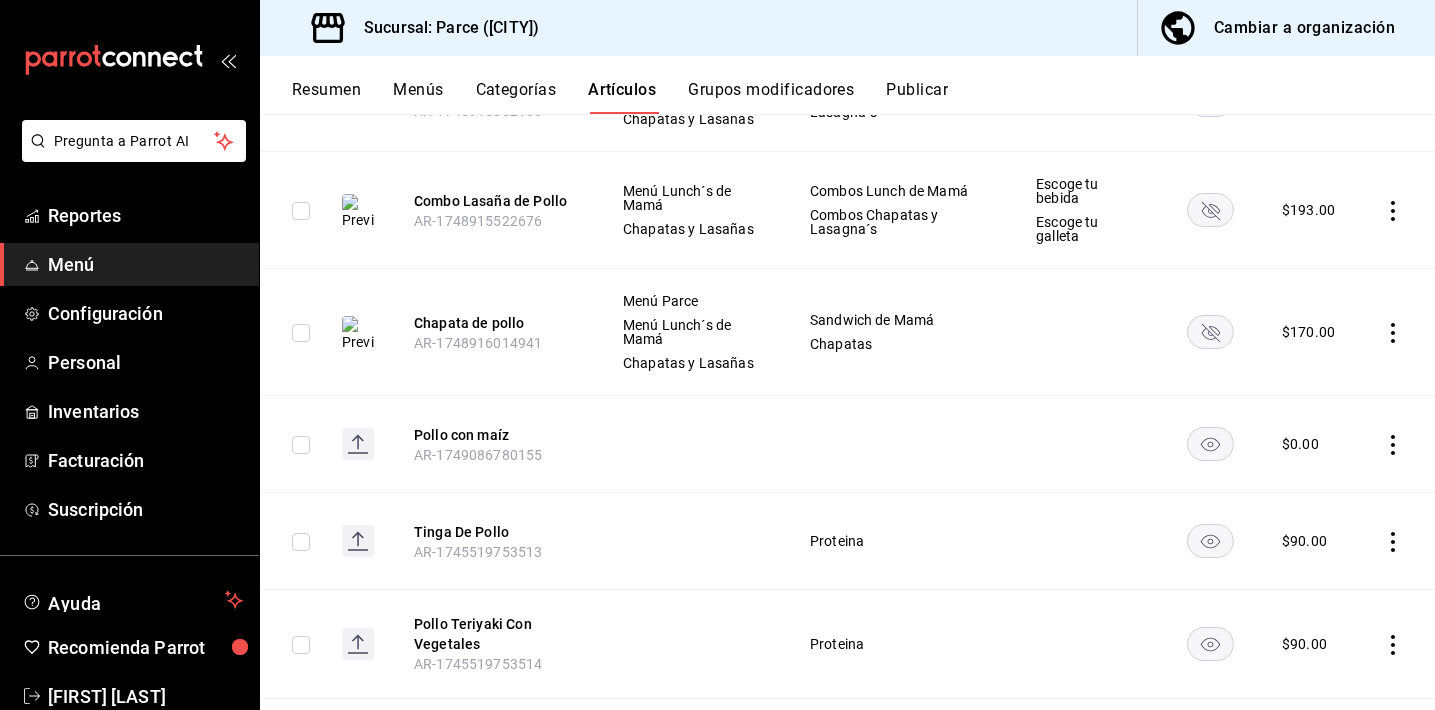 click on "Cambiar a organización" at bounding box center [1304, 28] 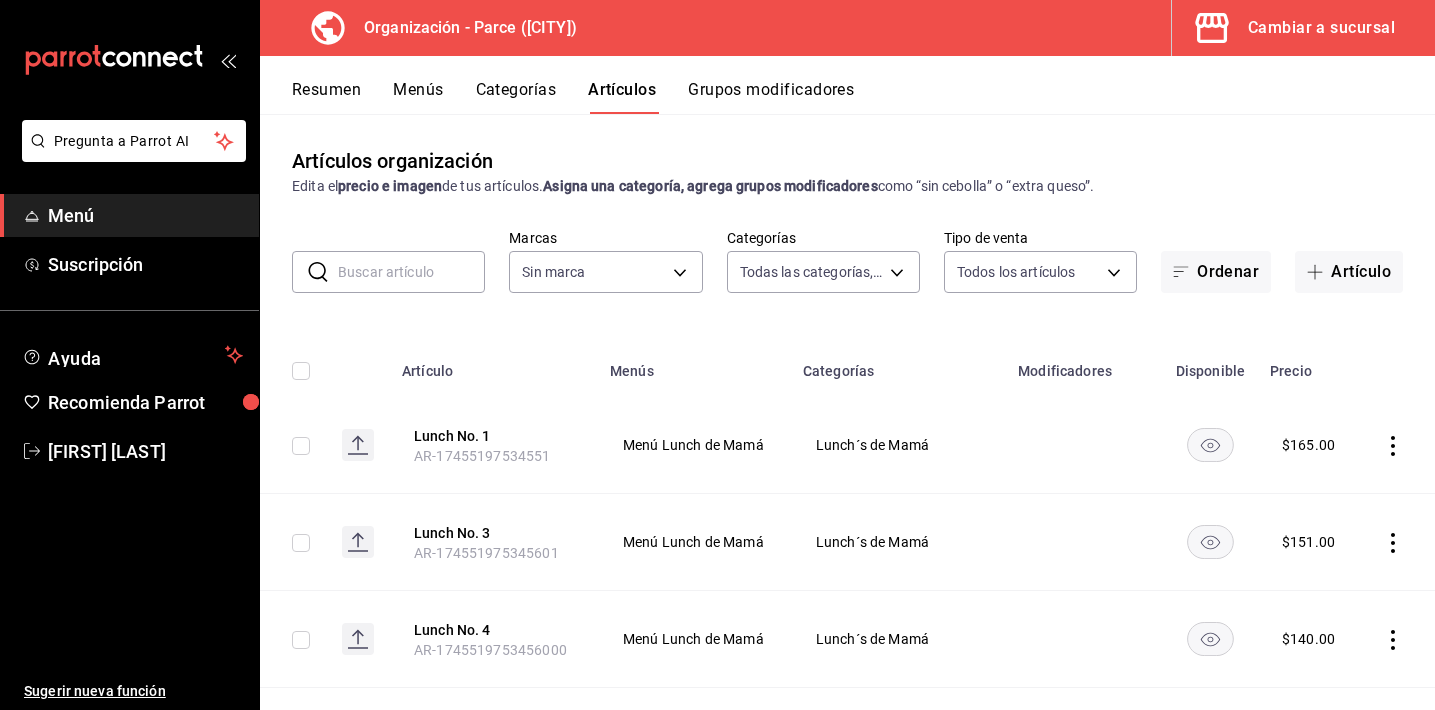 type on "520806a5-d94e-4126-9734-203f3348d498,f8f5d6fb-2487-4ae4-b57a-5ce43f110f69,e183c81b-4ecf-4799-b879-c13def88bad0,d4832ef1-c436-49a7-85be-6a0dd137c651,bcc5d845-c41b-43a3-b73a-06bb1b245d10,0e87e5aa-f405-4dc9-a1cb-57cdbbfc0c21,8179e992-82af-4c8d-b554-b0ccfa3822c5,129b015f-c0c8-4a54-ae85-4c71a080b71d,a7327655-e338-44a1-b643-fb05a21fcfaa,84bc823b-791a-4b1e-9b1e-994d81b899f0,7f4e5902-0a56-4b14-9463-e227471fb603,407b32eb-0799-4e8e-a5a3-15018411fc6c,5c7d8a5d-b551-46d0-8ba8-0abda1a6886c,cfb44dd6-1c1d-4bde-ae08-887b23683145,4544c754-d084-4af1-995f-7c99b34e78cc,24415b0b-f734-44a3-95b0-9b50d3532cda,4e9cce17-a2a3-419b-ad82-faebed43580c,a9e34054-1398-4f72-9681-185fb8105df5,b1c9f6a3-969c-444b-a166-e732a2af10d3" 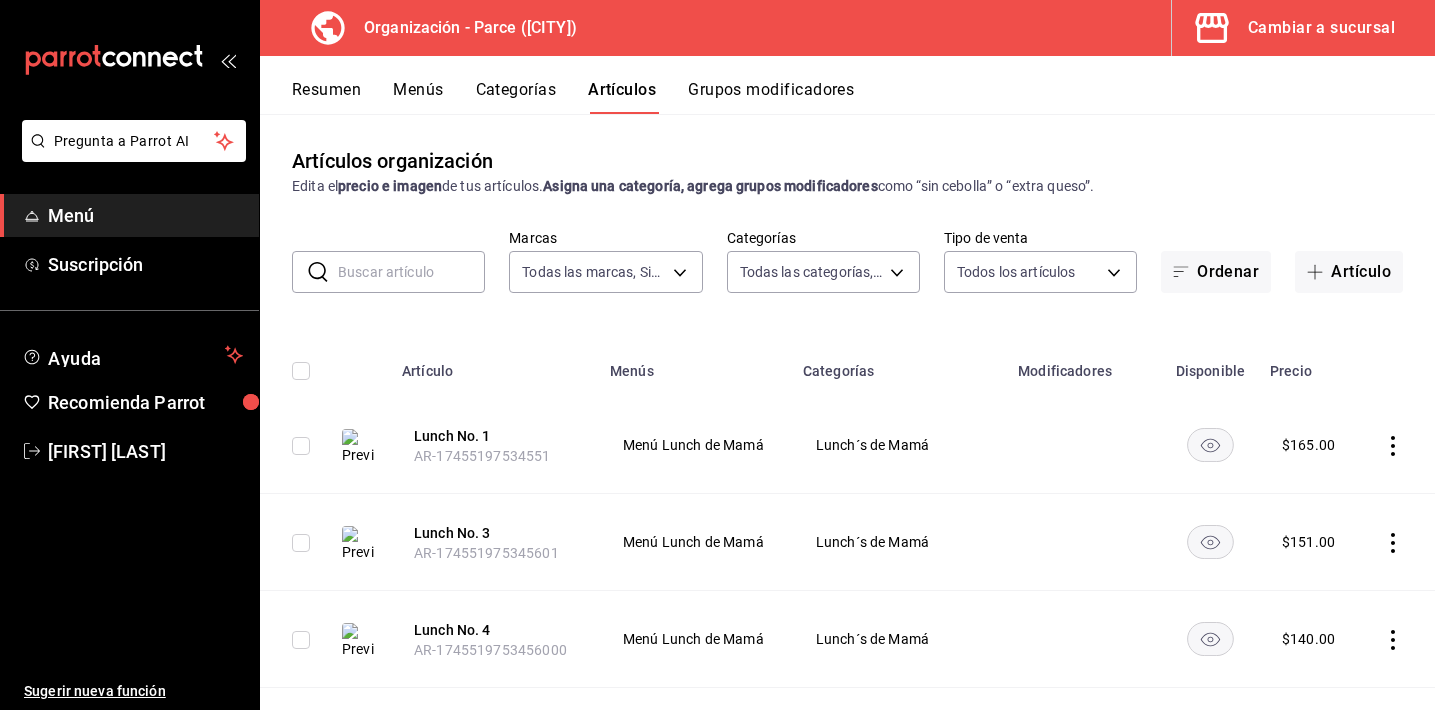 click at bounding box center (411, 272) 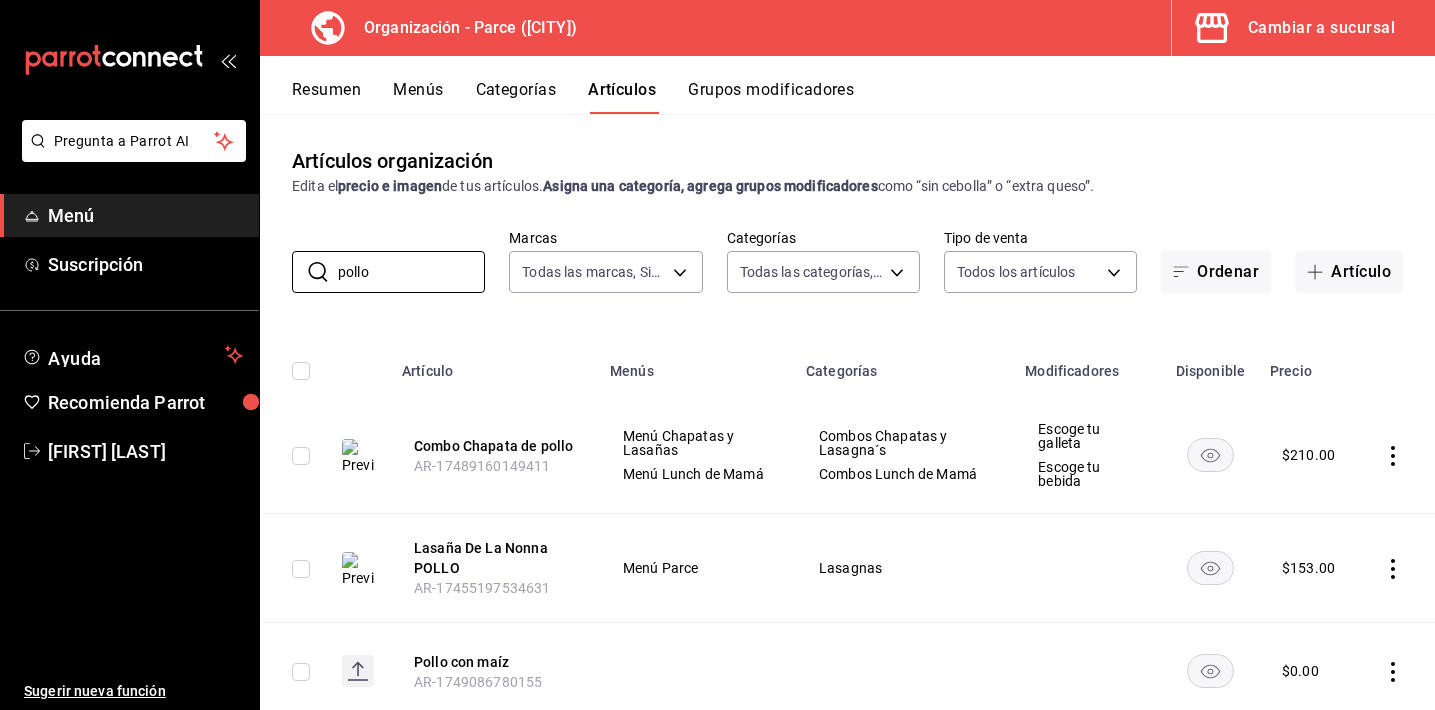 click 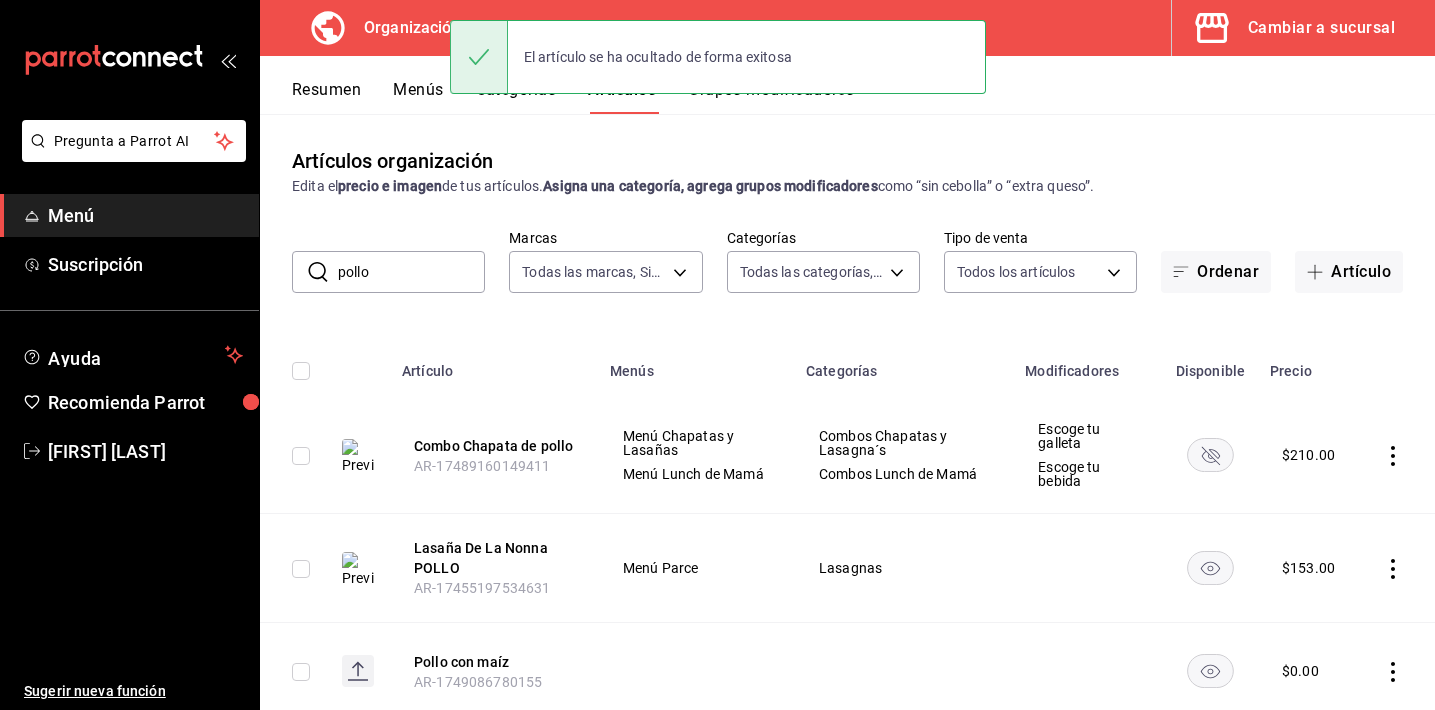 click 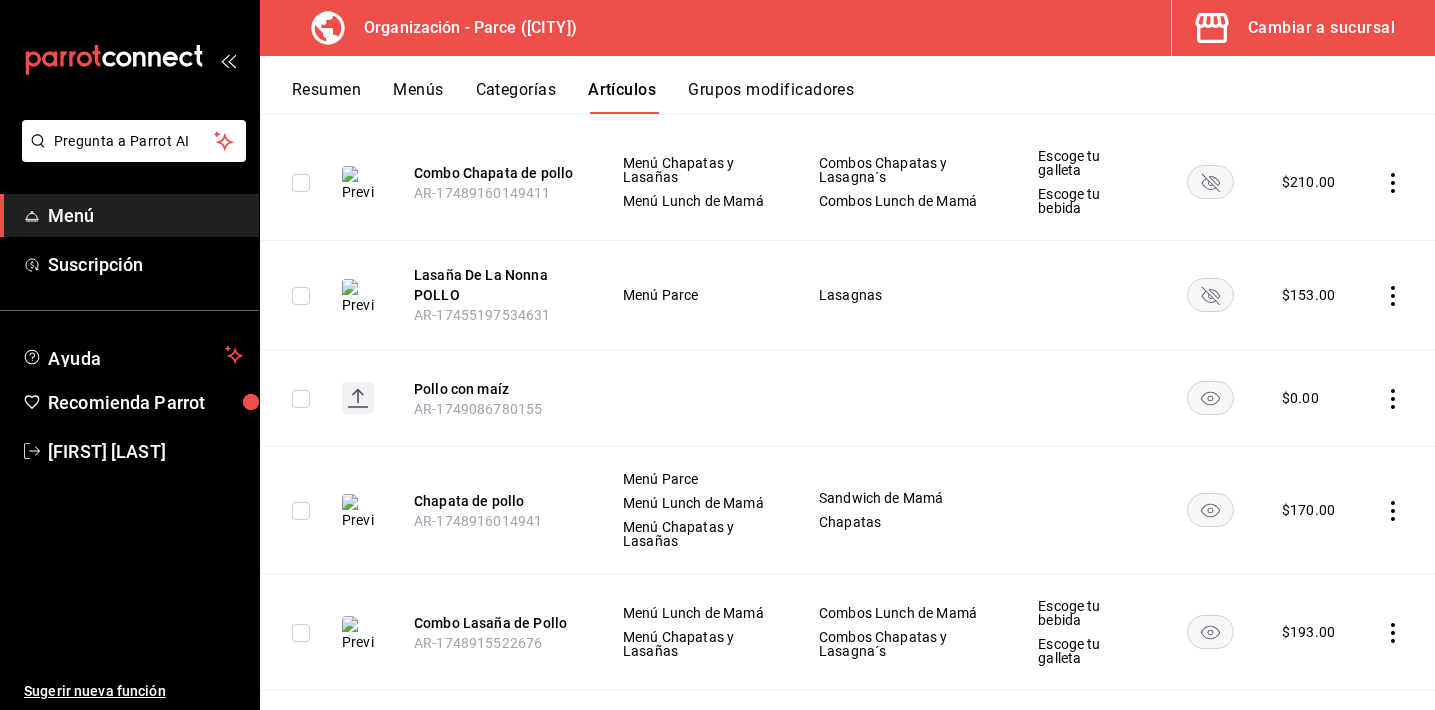 scroll, scrollTop: 277, scrollLeft: 0, axis: vertical 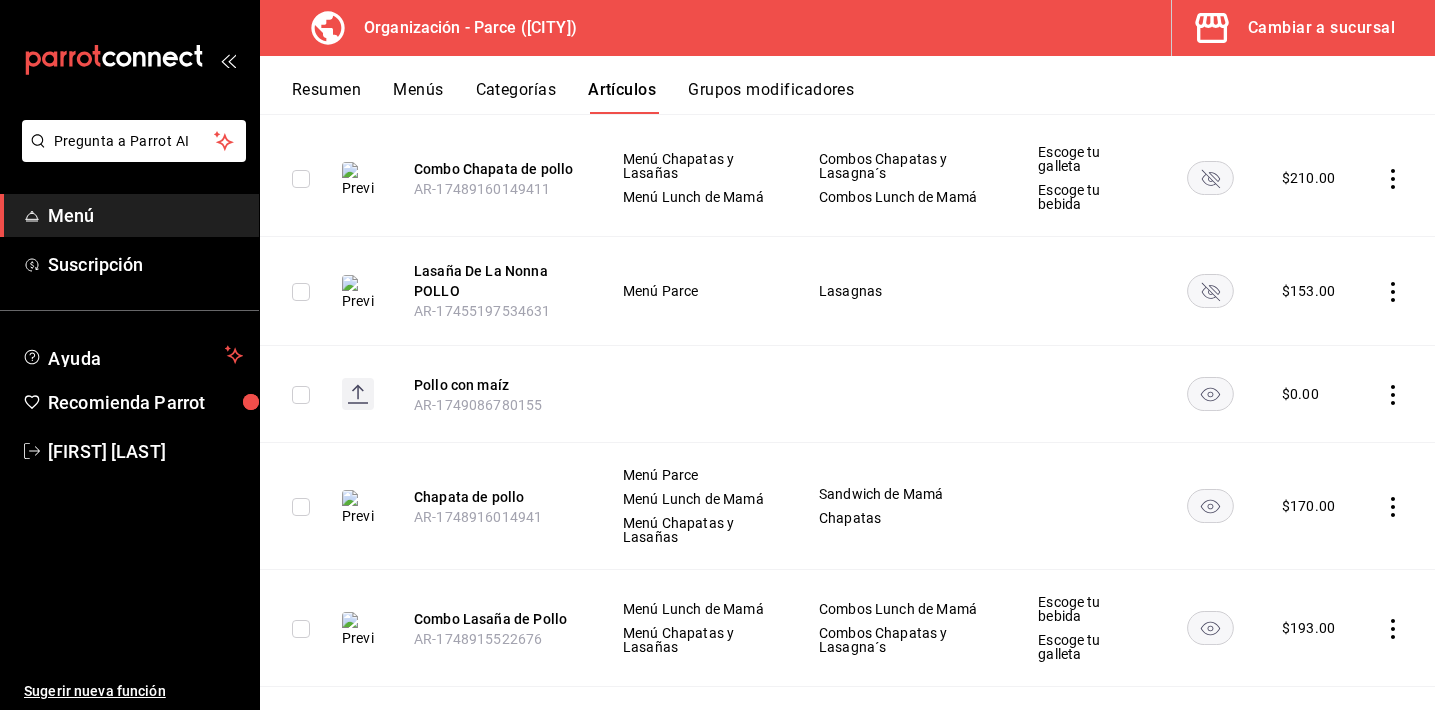 drag, startPoint x: 1210, startPoint y: 522, endPoint x: 1206, endPoint y: 534, distance: 12.649111 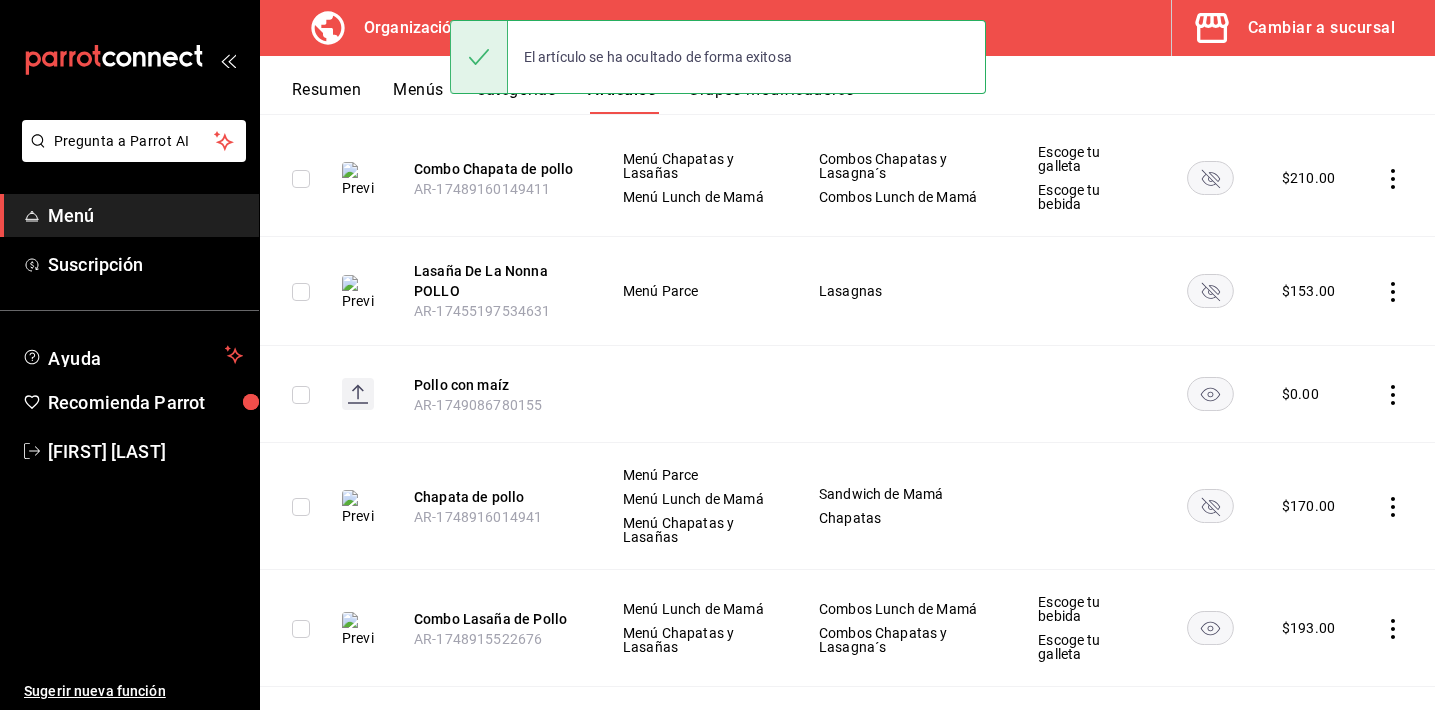 click 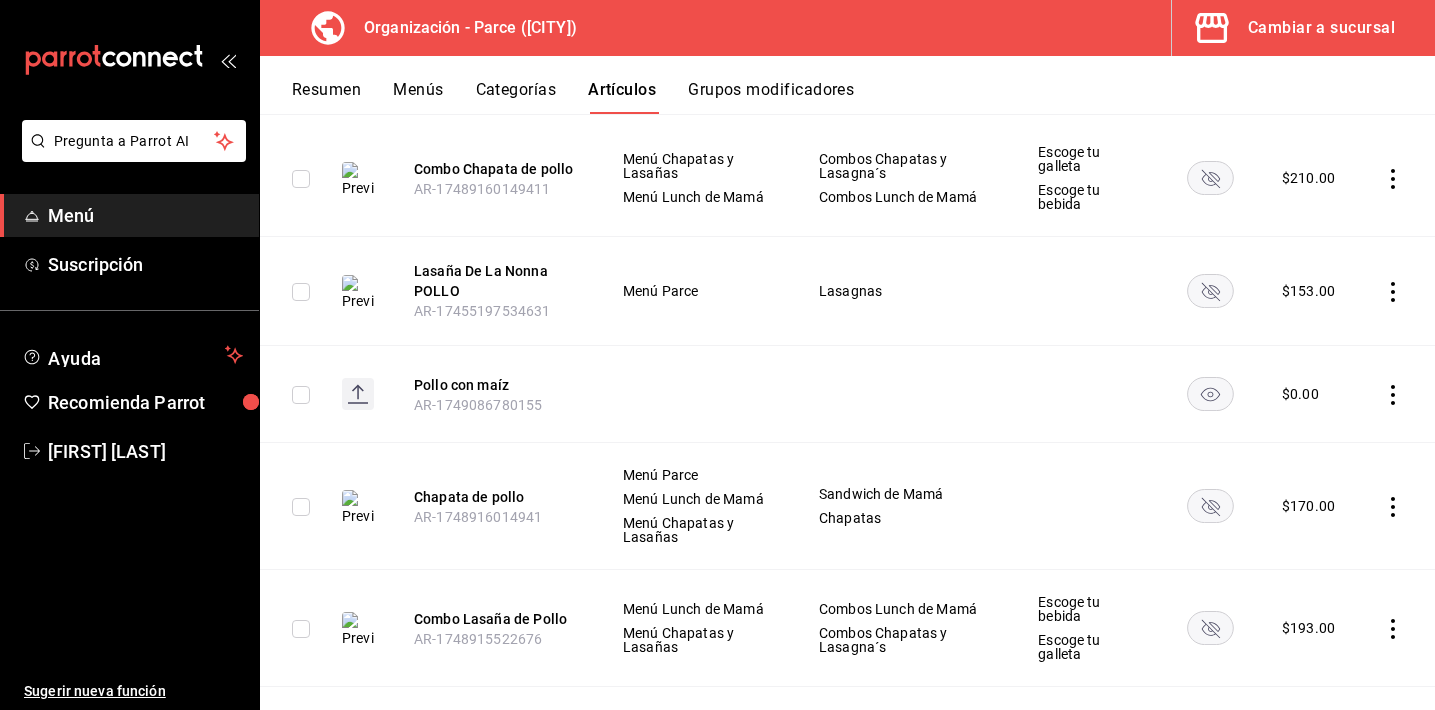 scroll, scrollTop: 637, scrollLeft: 0, axis: vertical 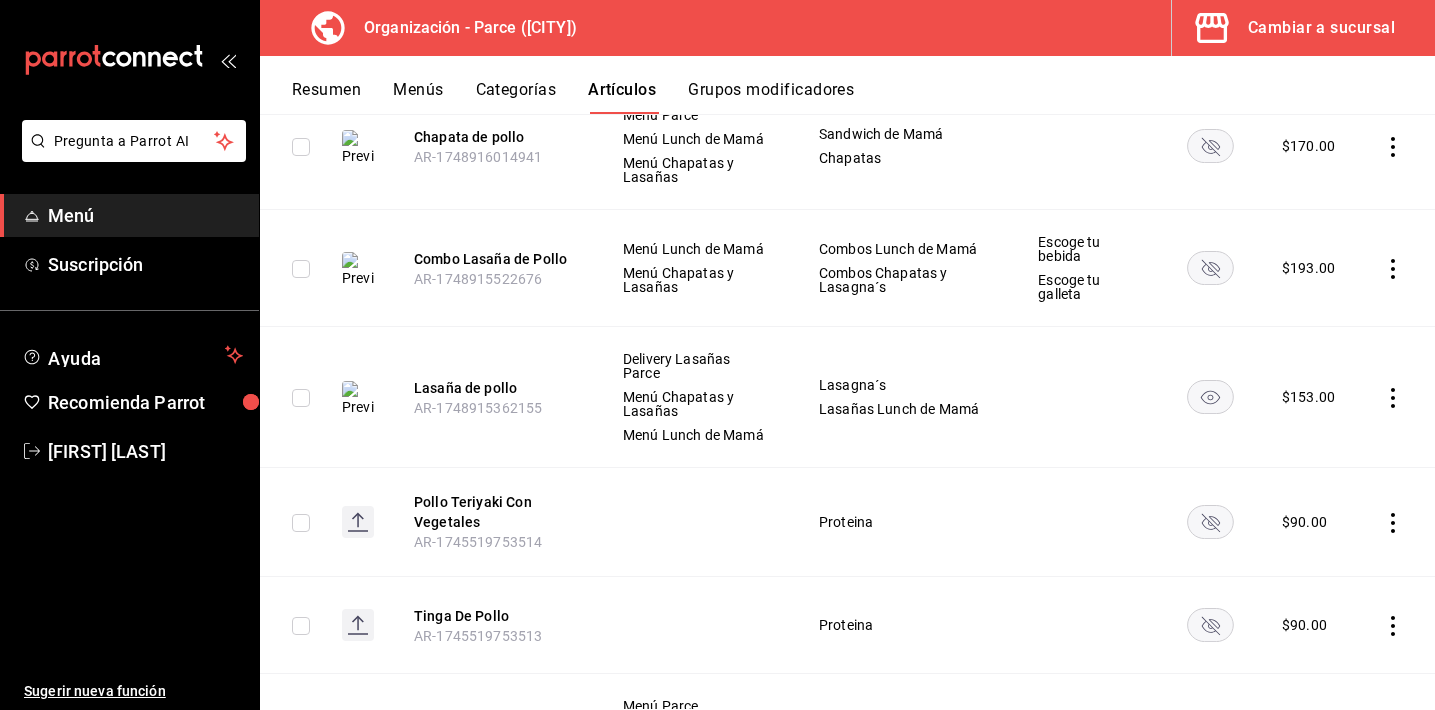 click 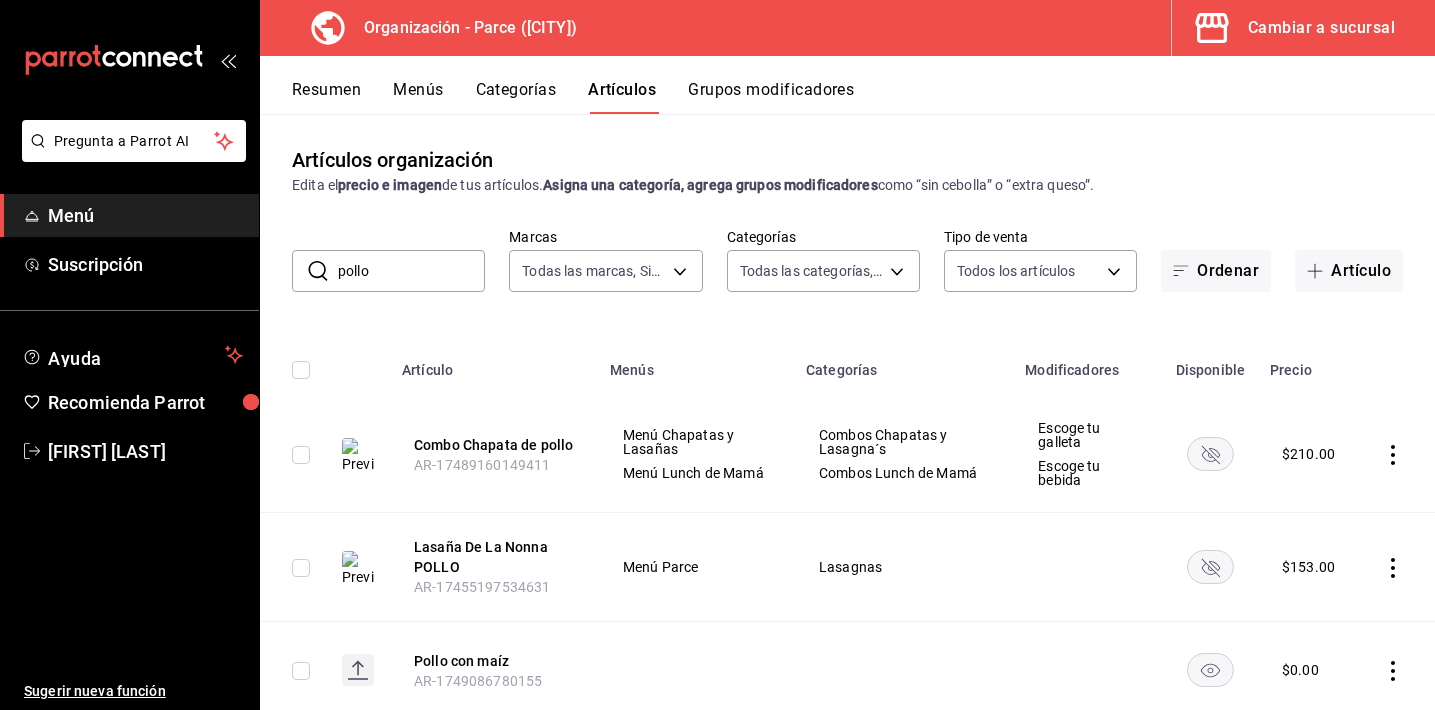 scroll, scrollTop: 0, scrollLeft: 0, axis: both 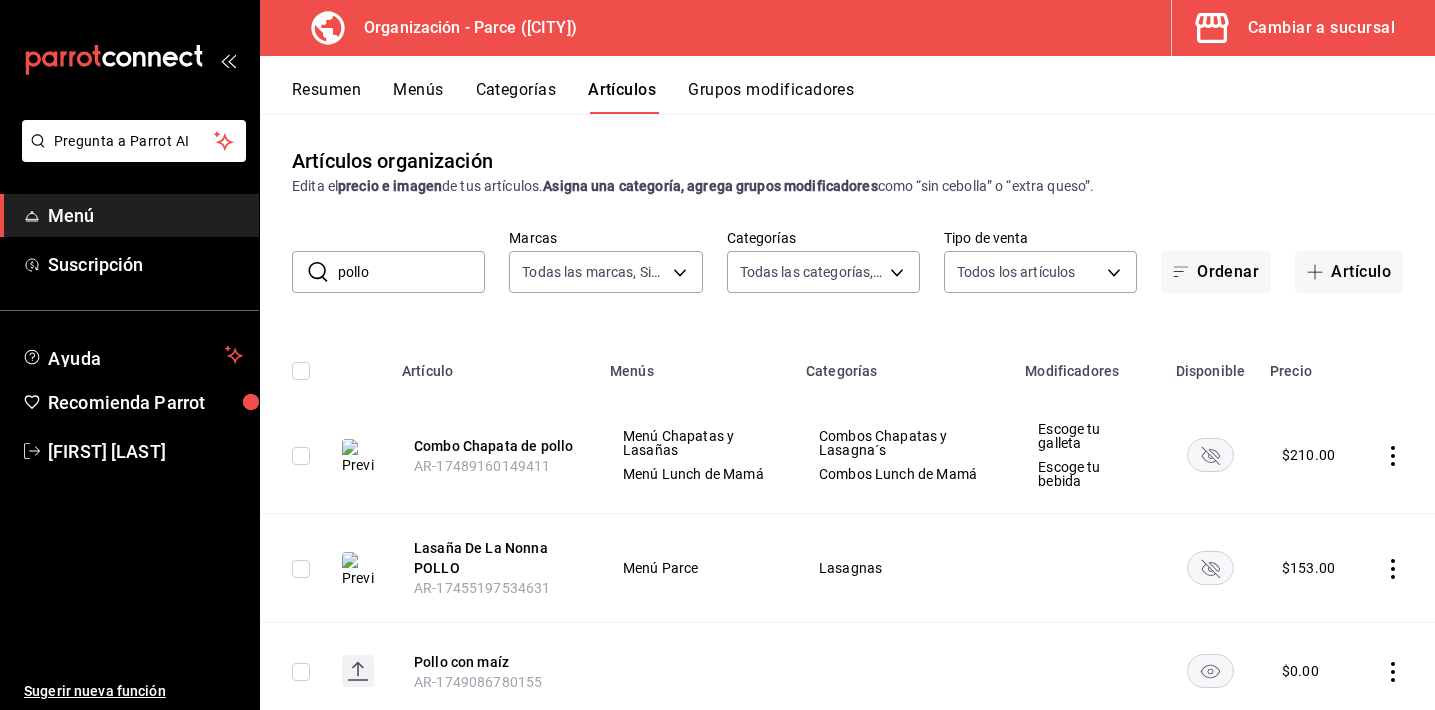 drag, startPoint x: 376, startPoint y: 272, endPoint x: 345, endPoint y: 272, distance: 31 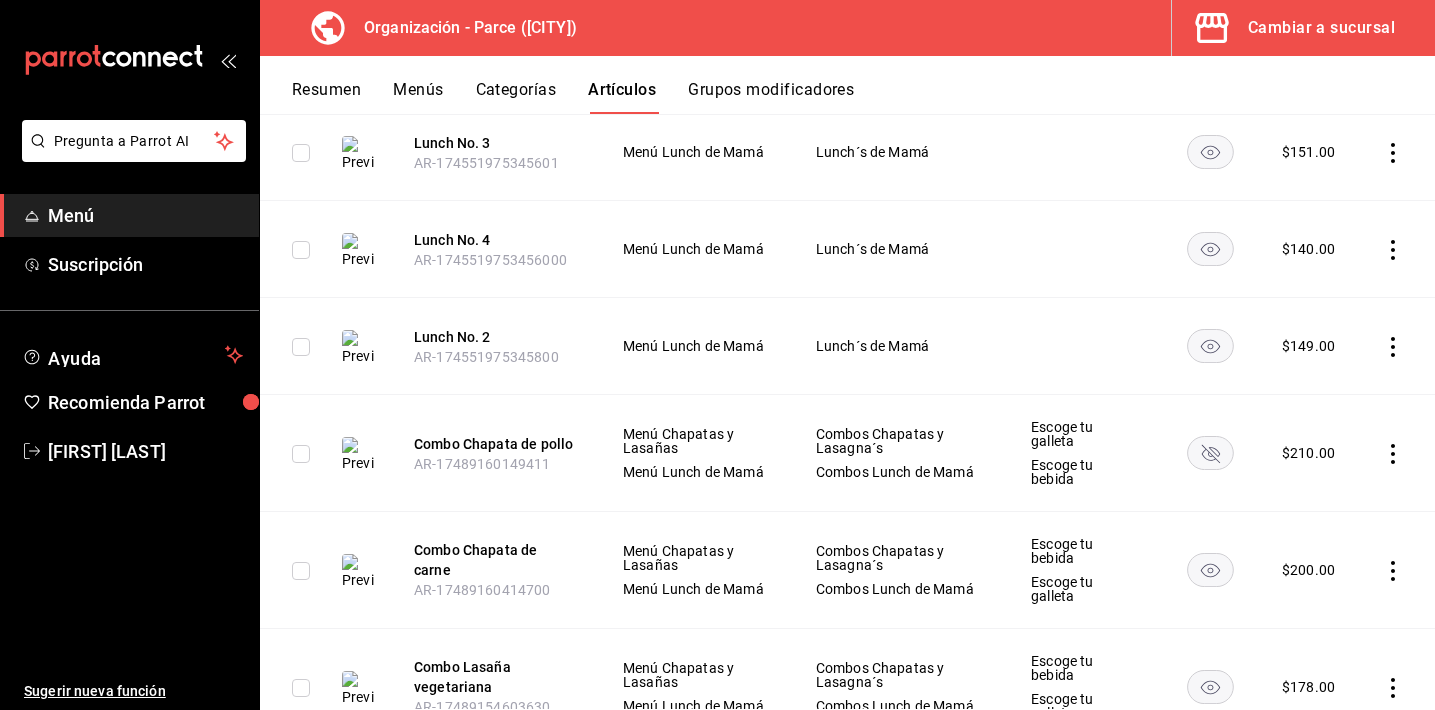 scroll, scrollTop: 0, scrollLeft: 0, axis: both 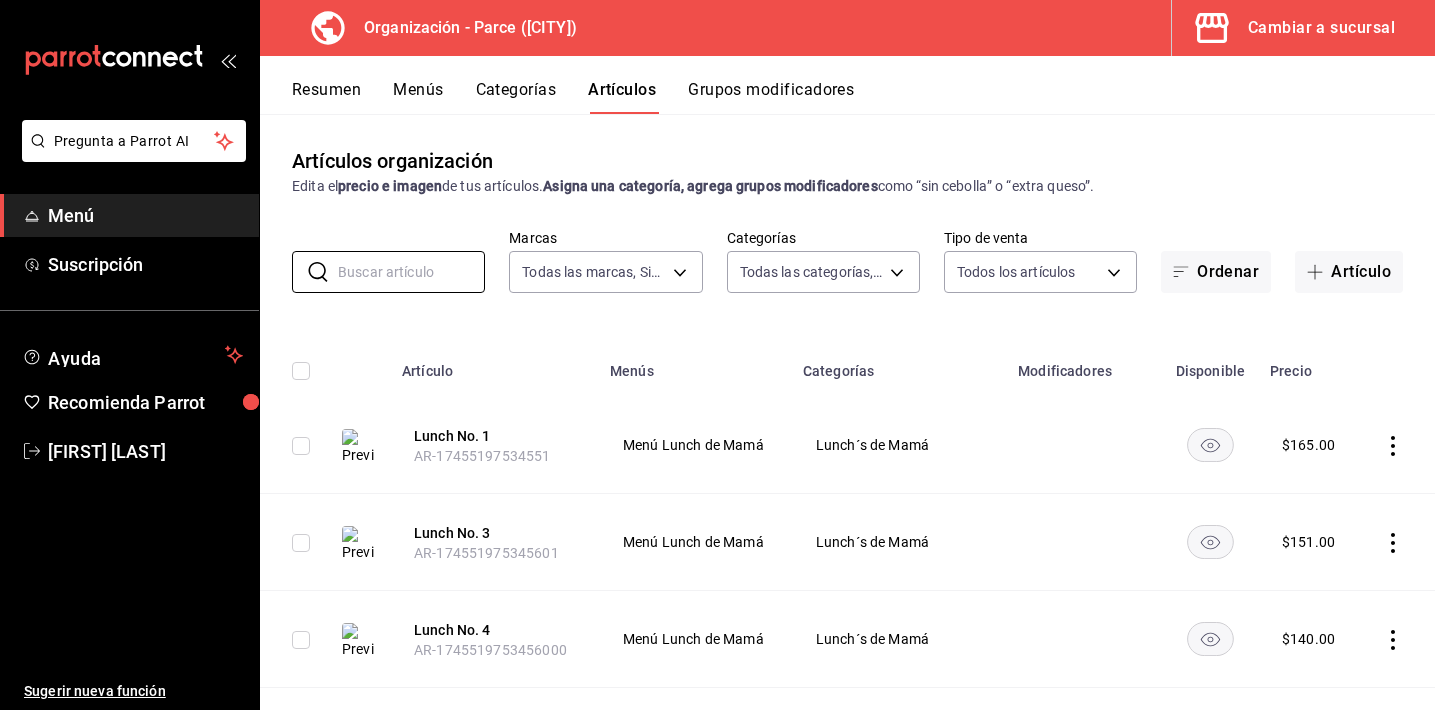 type 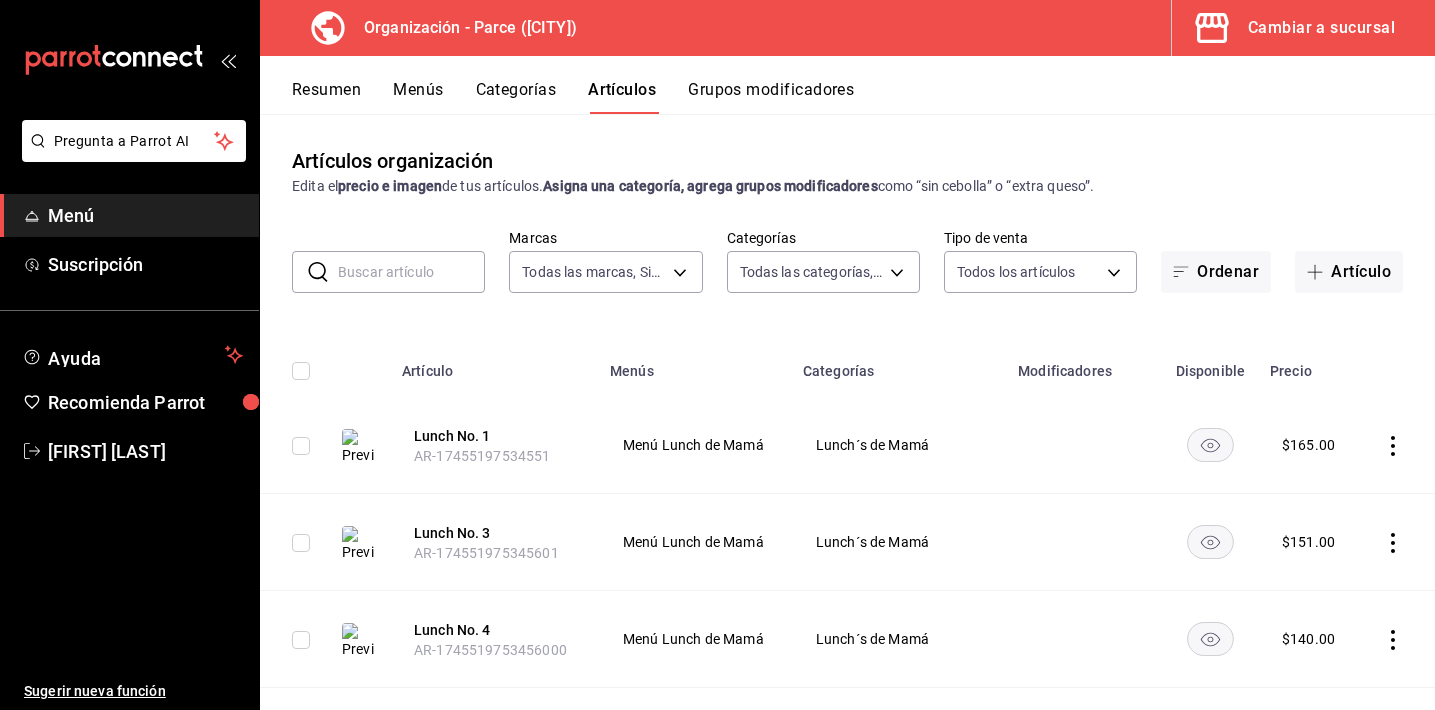 click on "Menús" at bounding box center [418, 97] 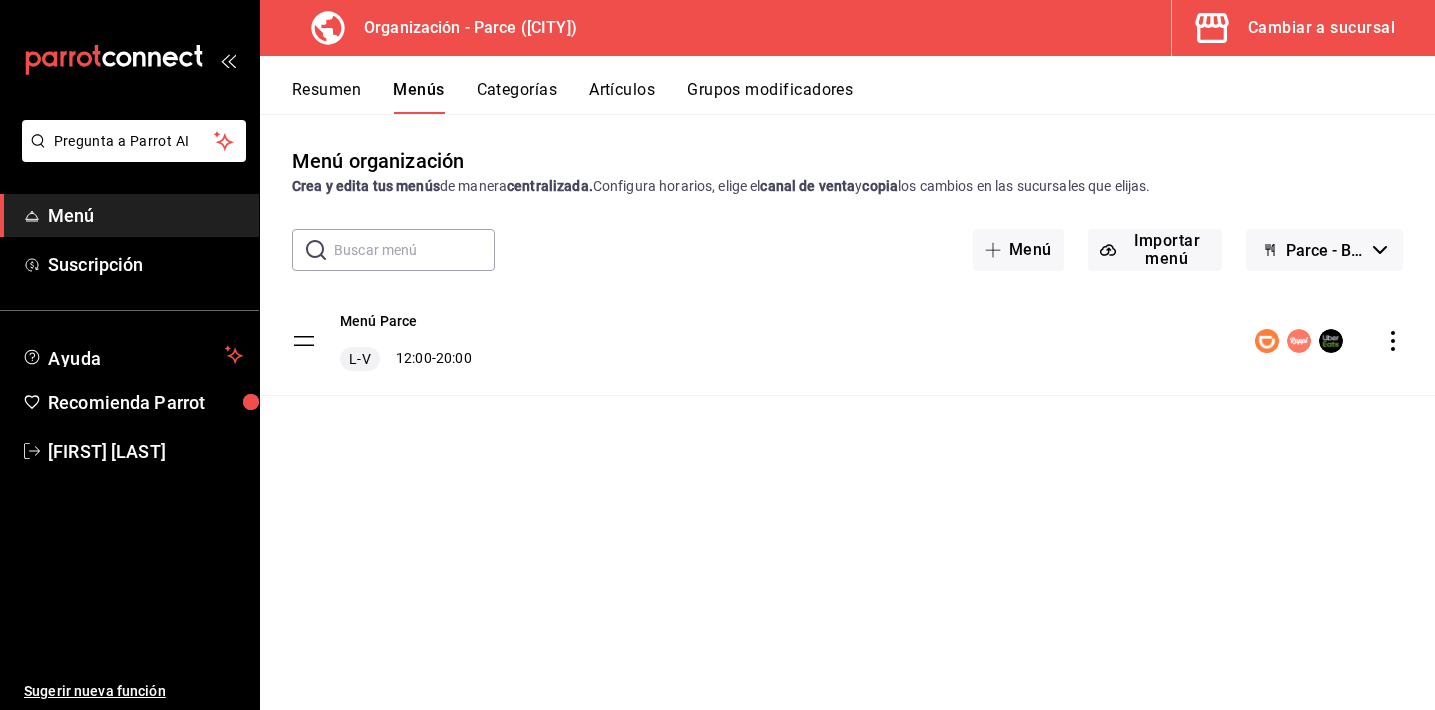 click 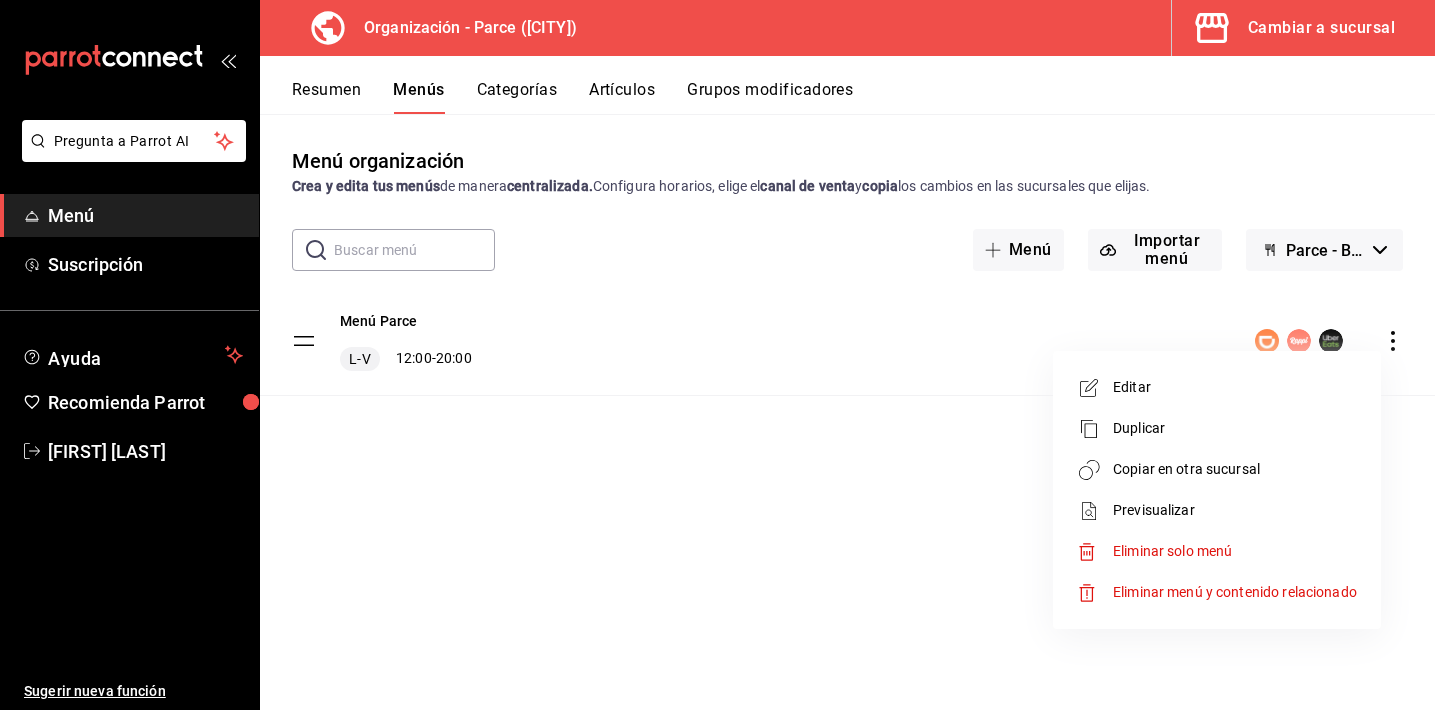 click on "Copiar en otra sucursal" at bounding box center [1235, 469] 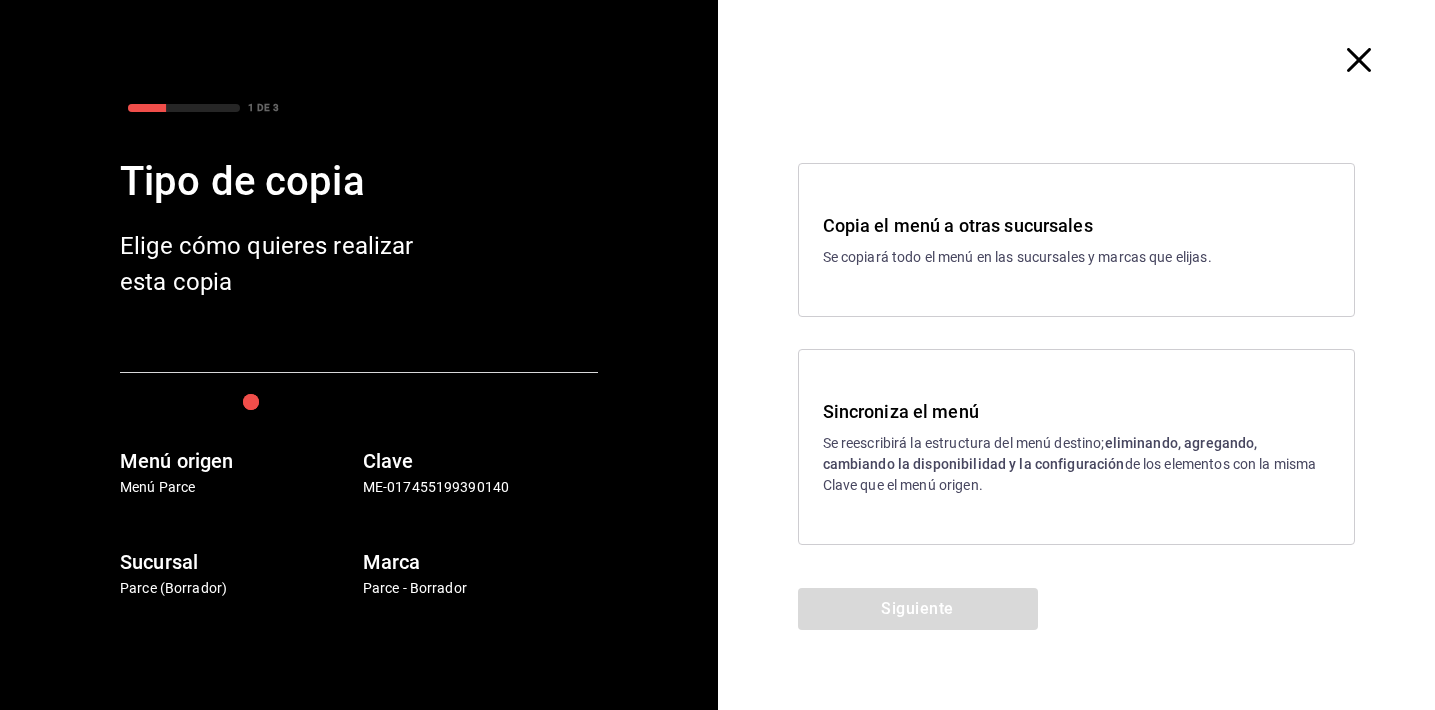 click on "Sincroniza el menú Se reescribirá la estructura del menú destino;  eliminando, agregando, cambiando la disponibilidad y la configuración  de los elementos con la misma Clave que el menú origen." at bounding box center [1077, 447] 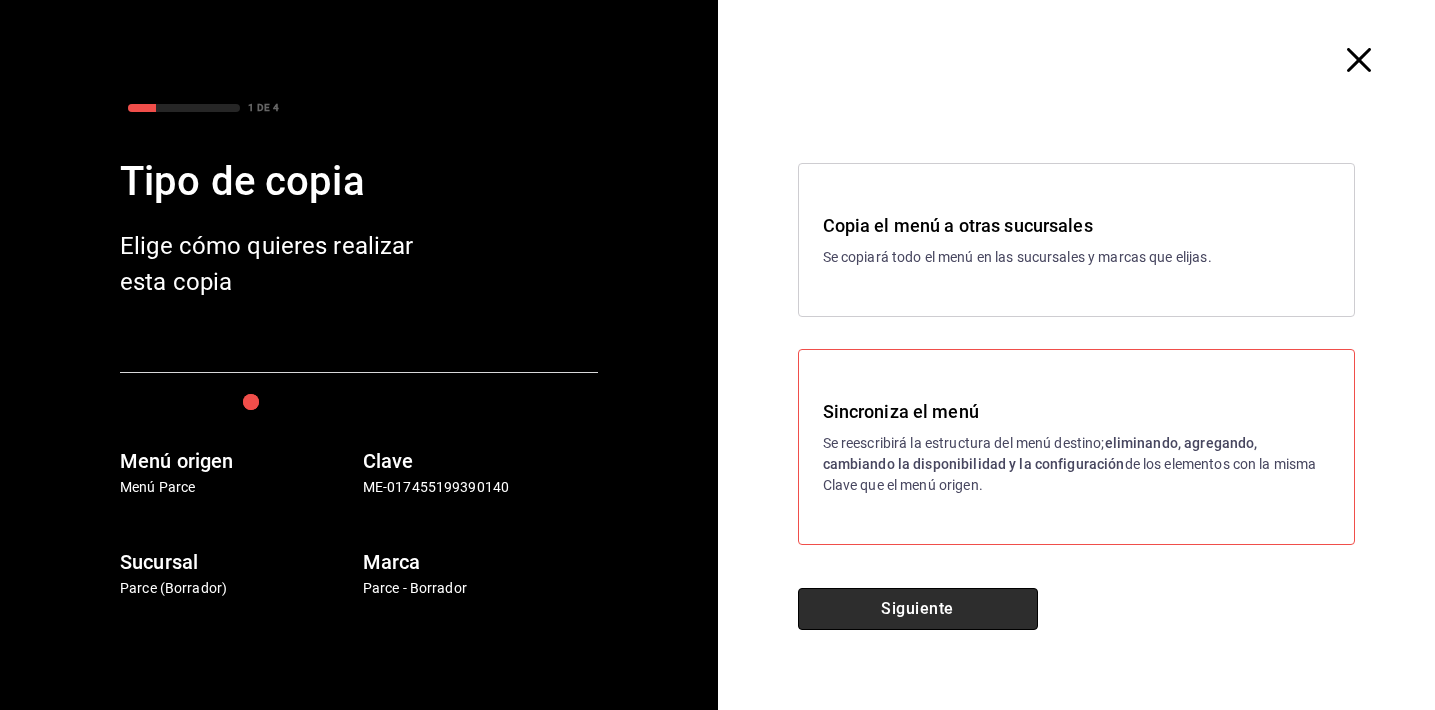 click on "Siguiente" at bounding box center [918, 609] 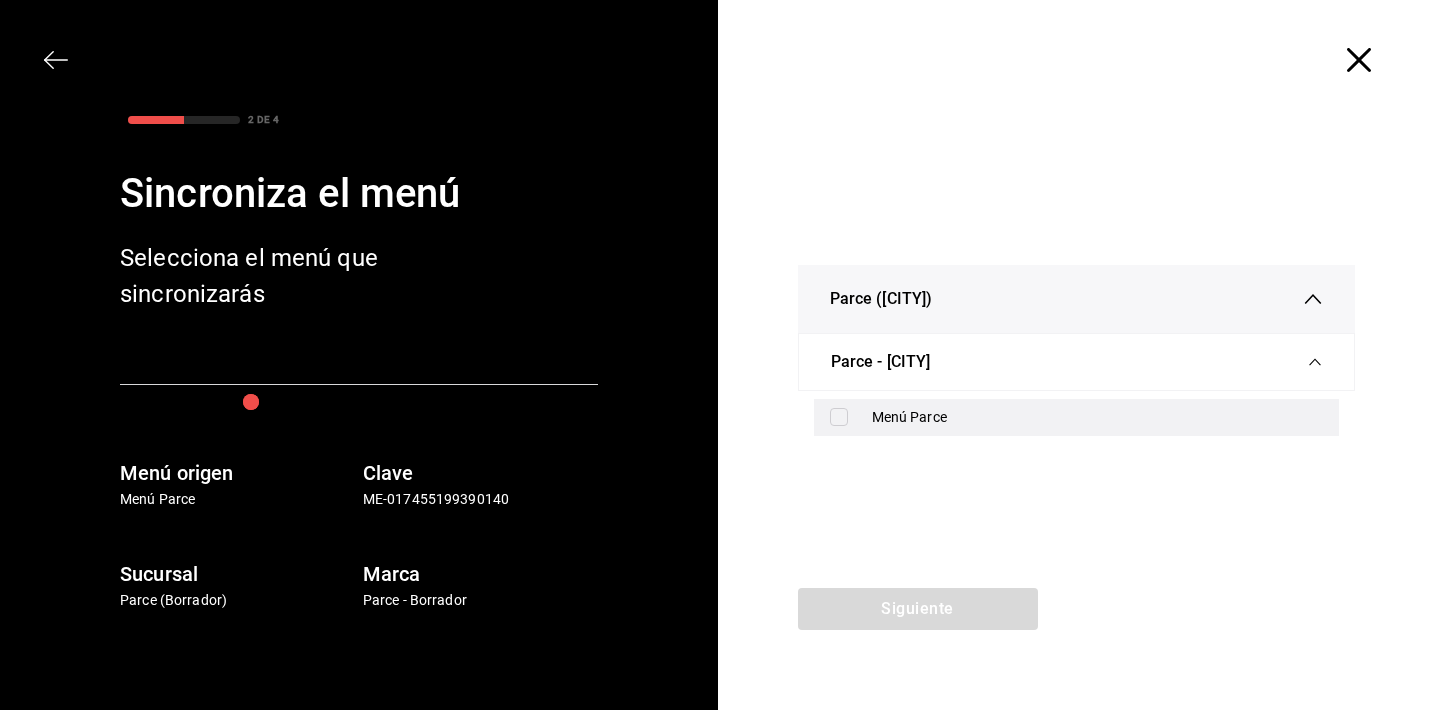 click on "Menú Parce" at bounding box center (1098, 417) 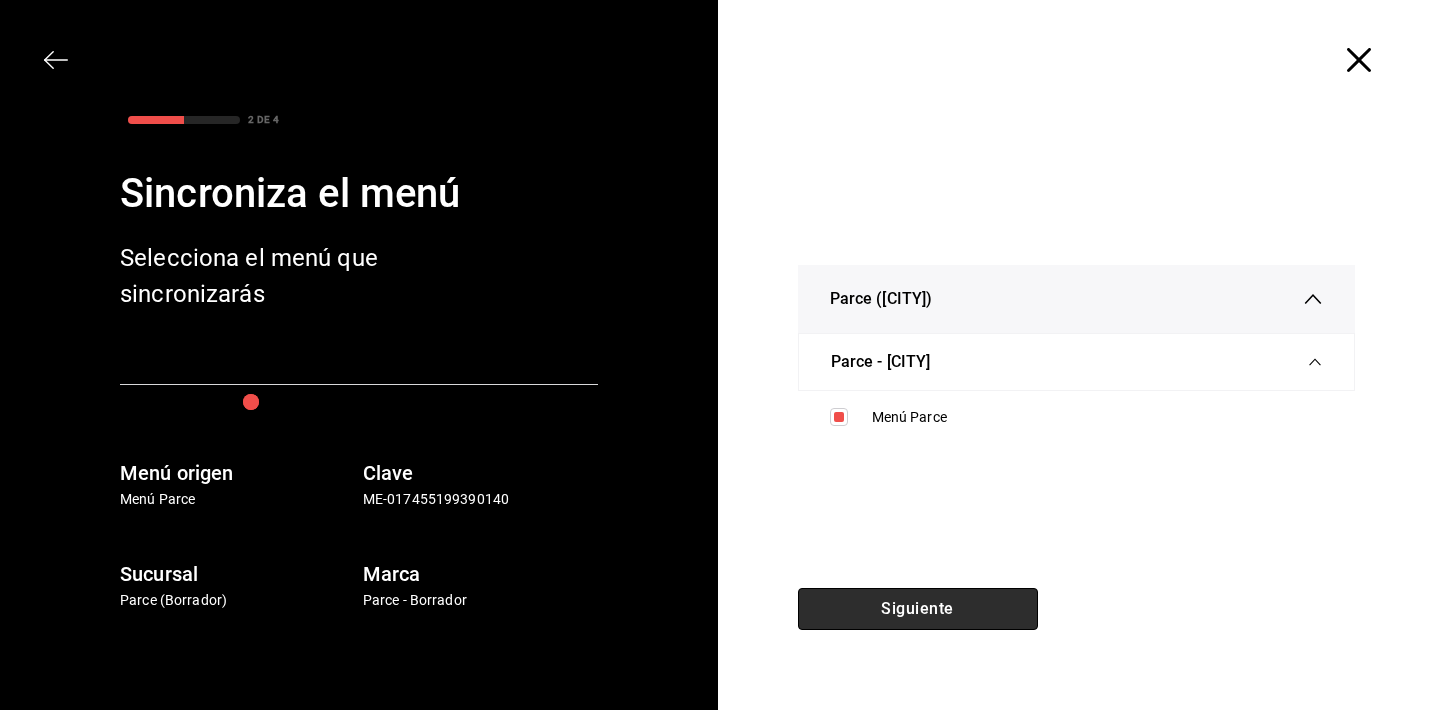 click on "Siguiente" at bounding box center [918, 609] 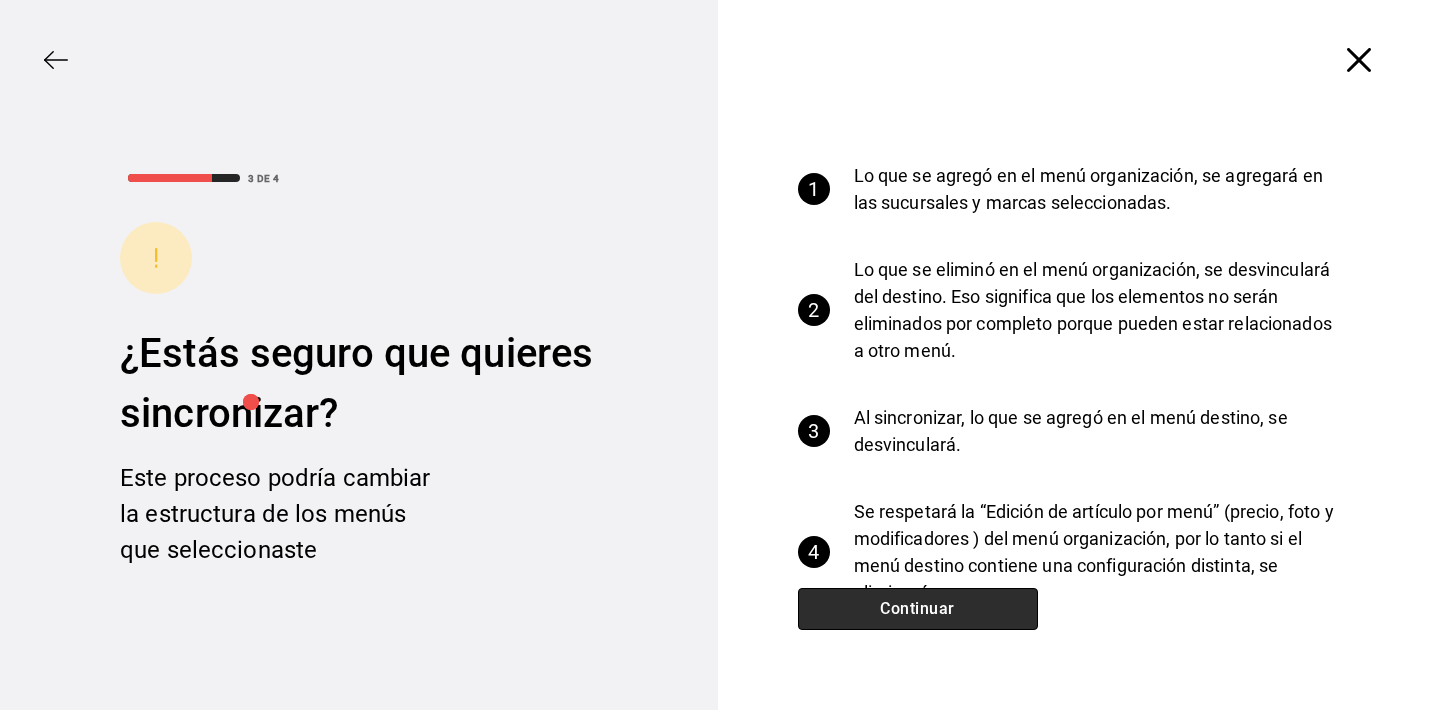 click on "Continuar" at bounding box center (918, 609) 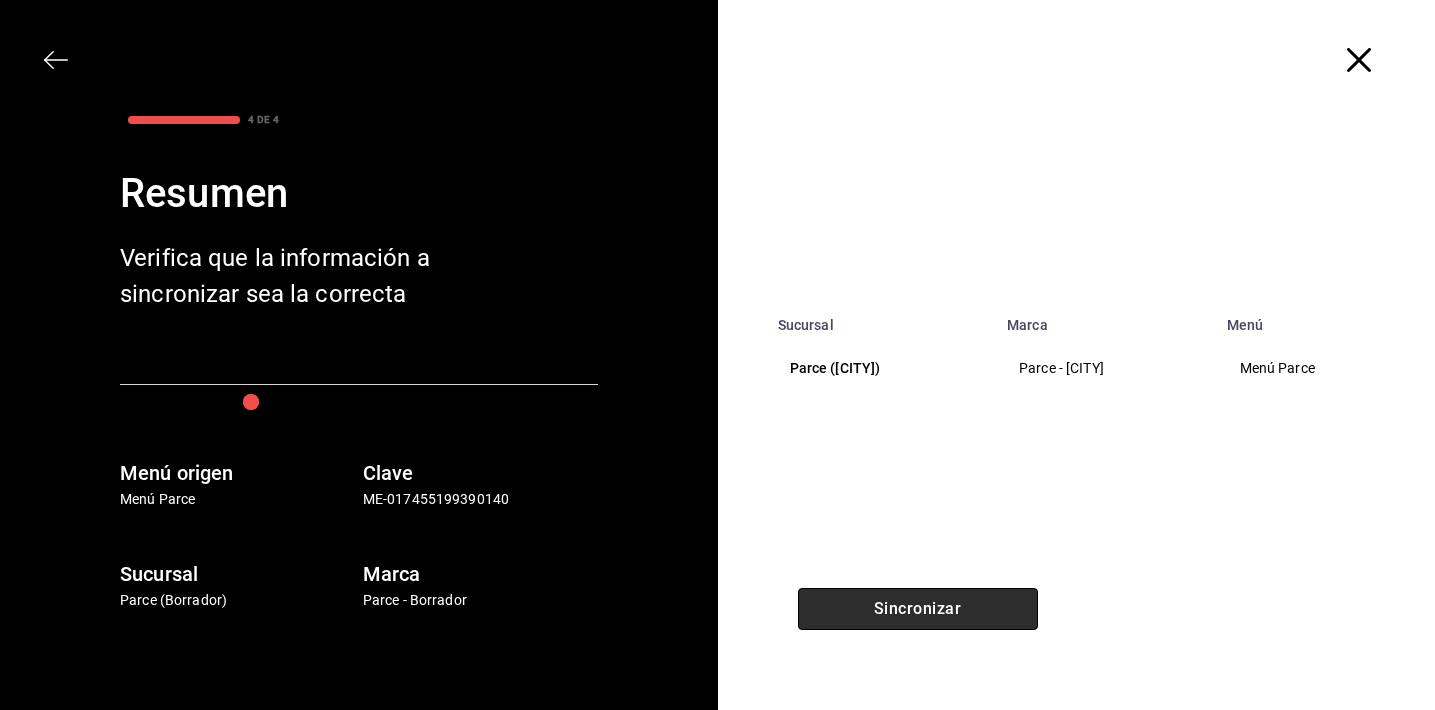 click on "Sincronizar" at bounding box center [918, 609] 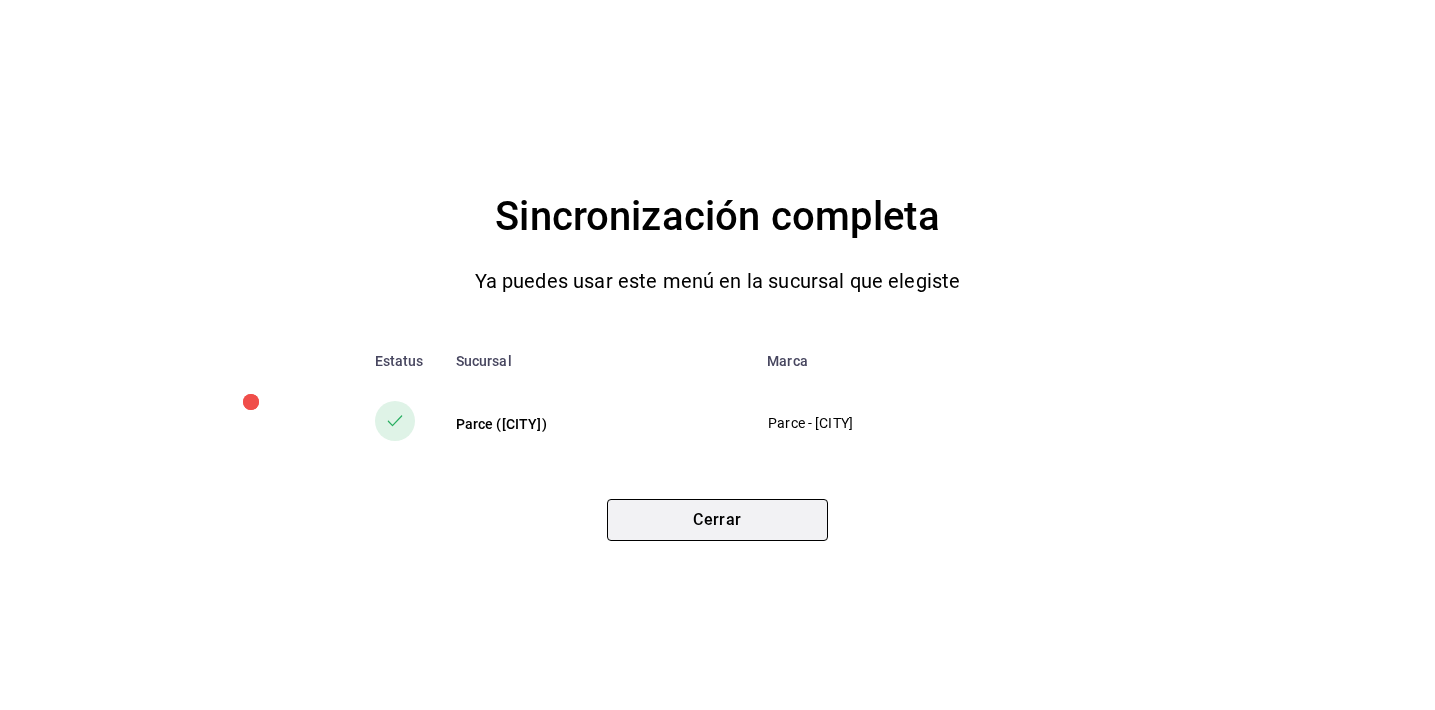 click on "Cerrar" at bounding box center [717, 520] 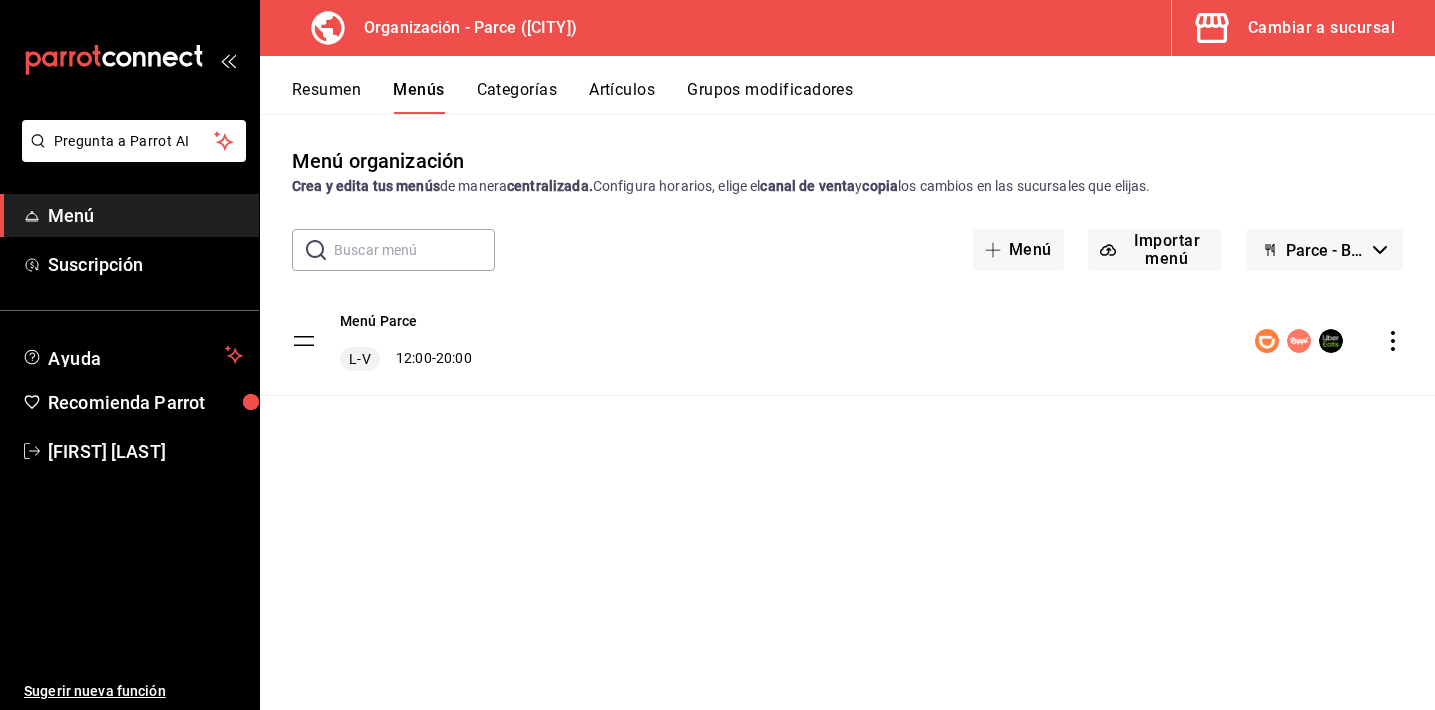 click on "Parce - Borrador" at bounding box center [1324, 250] 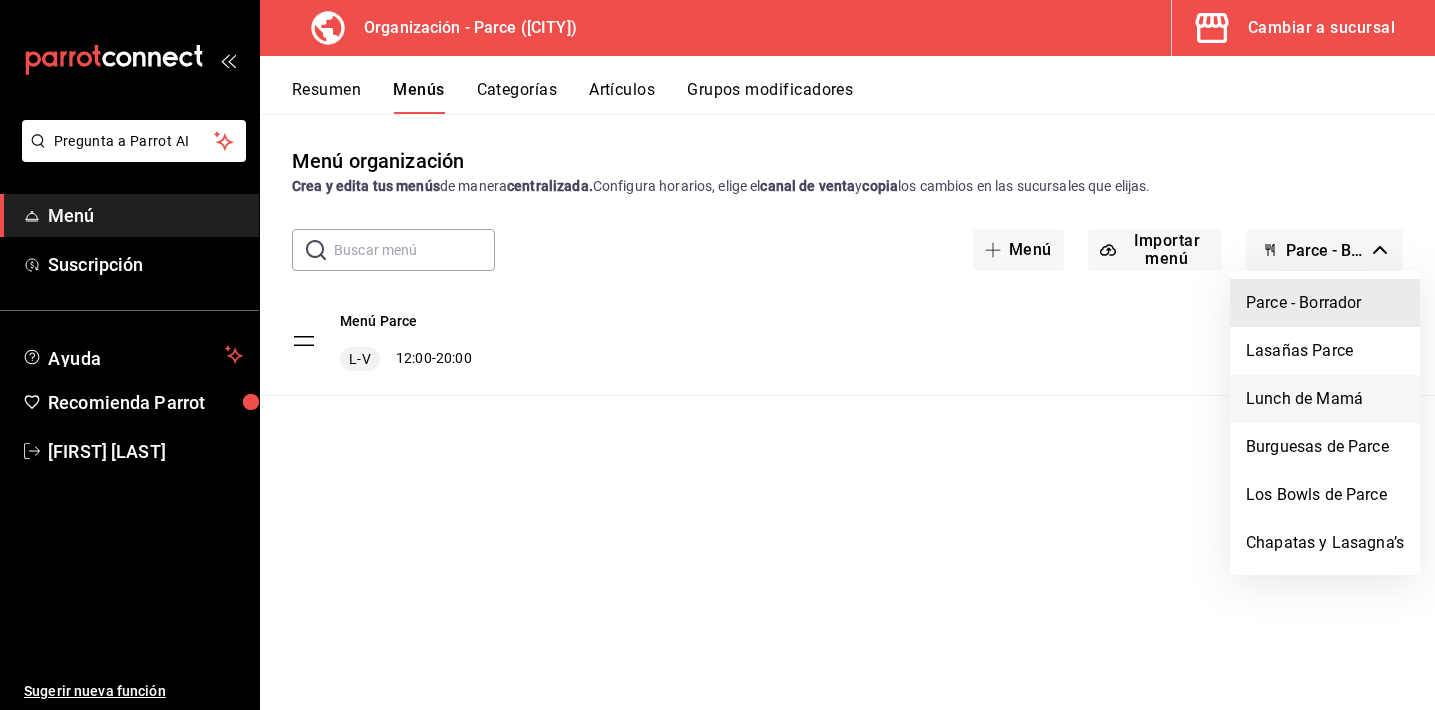 click on "Lunch de Mamá" at bounding box center (1325, 399) 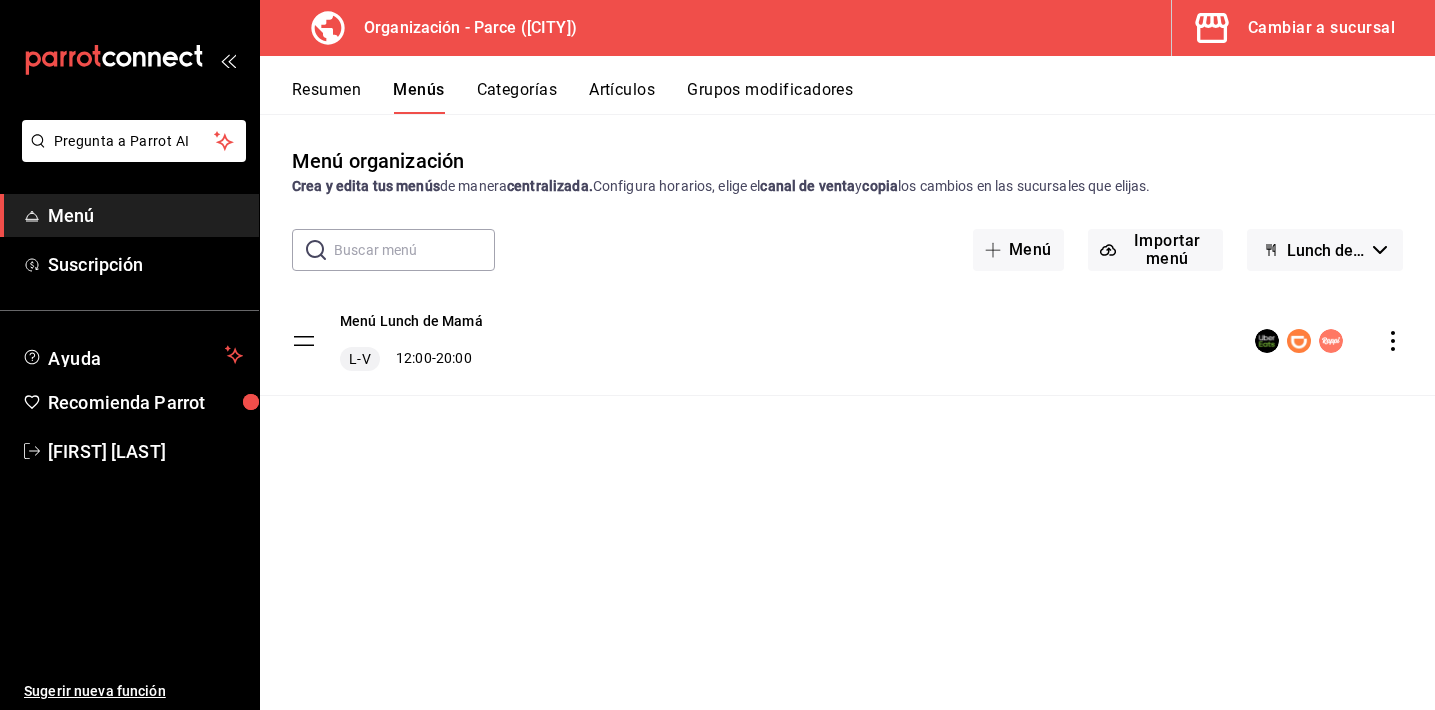 click 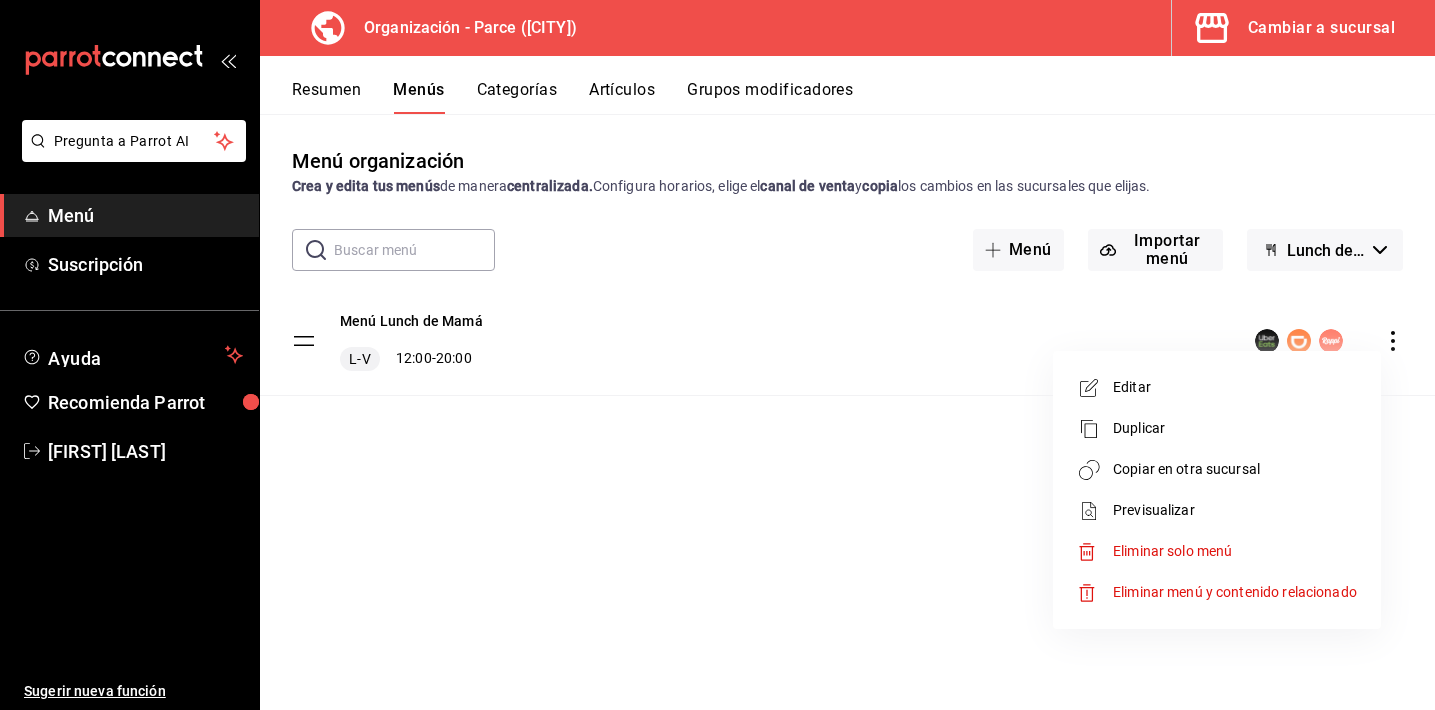 click on "Copiar en otra sucursal" at bounding box center [1217, 469] 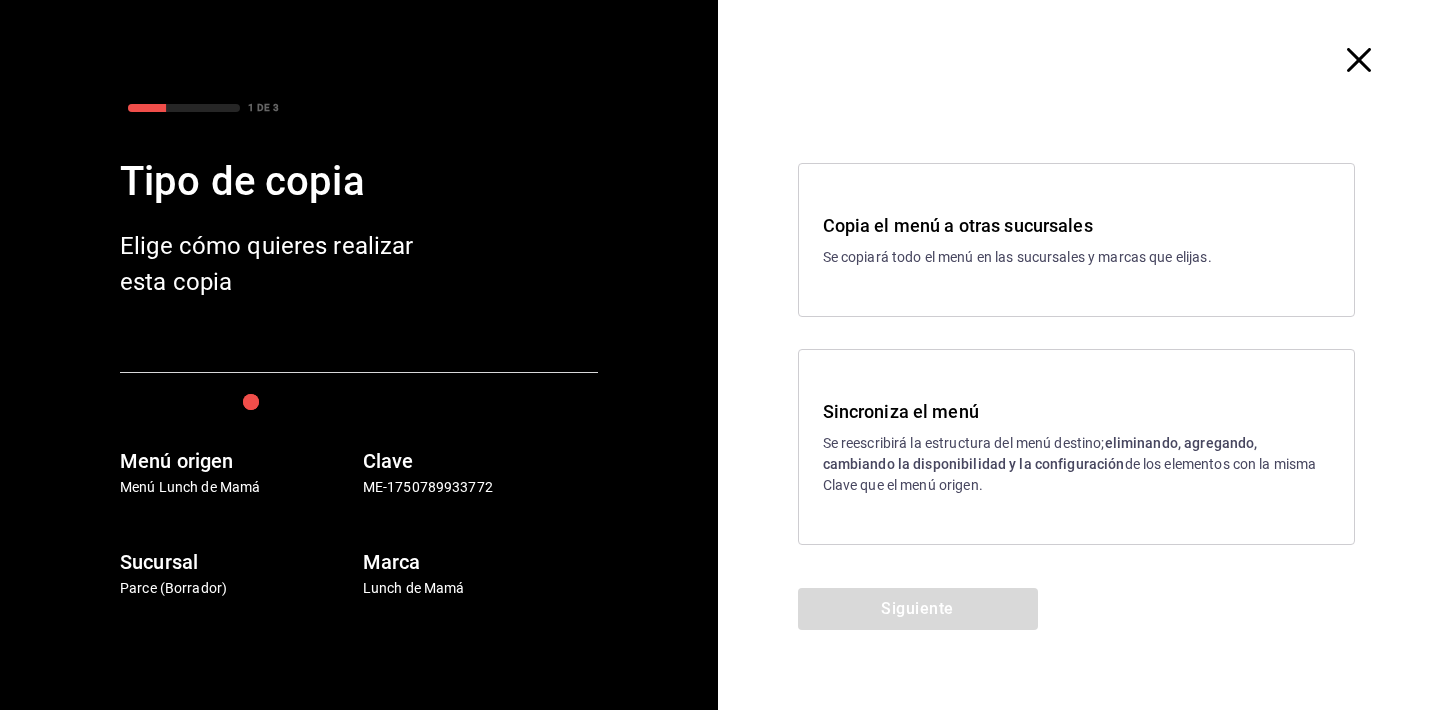 drag, startPoint x: 914, startPoint y: 484, endPoint x: 922, endPoint y: 541, distance: 57.558666 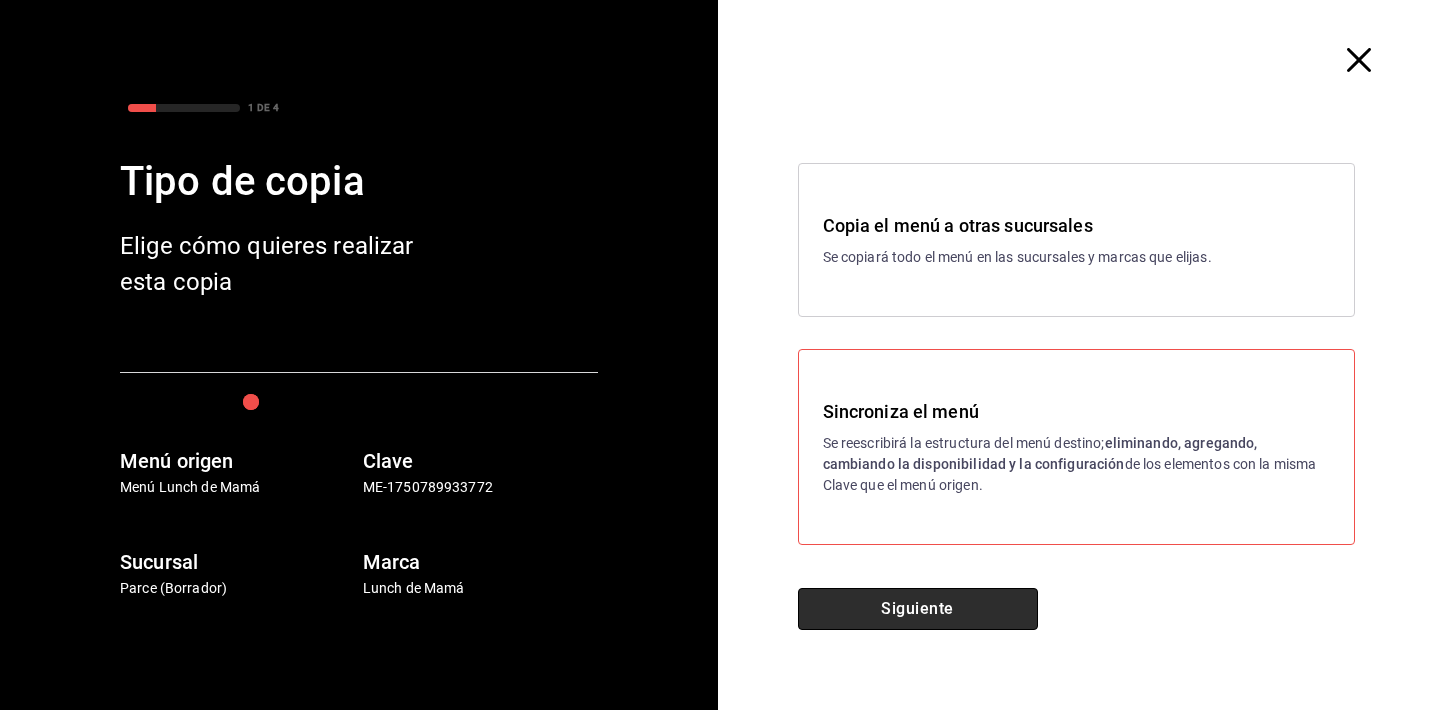 click on "Siguiente" at bounding box center (918, 609) 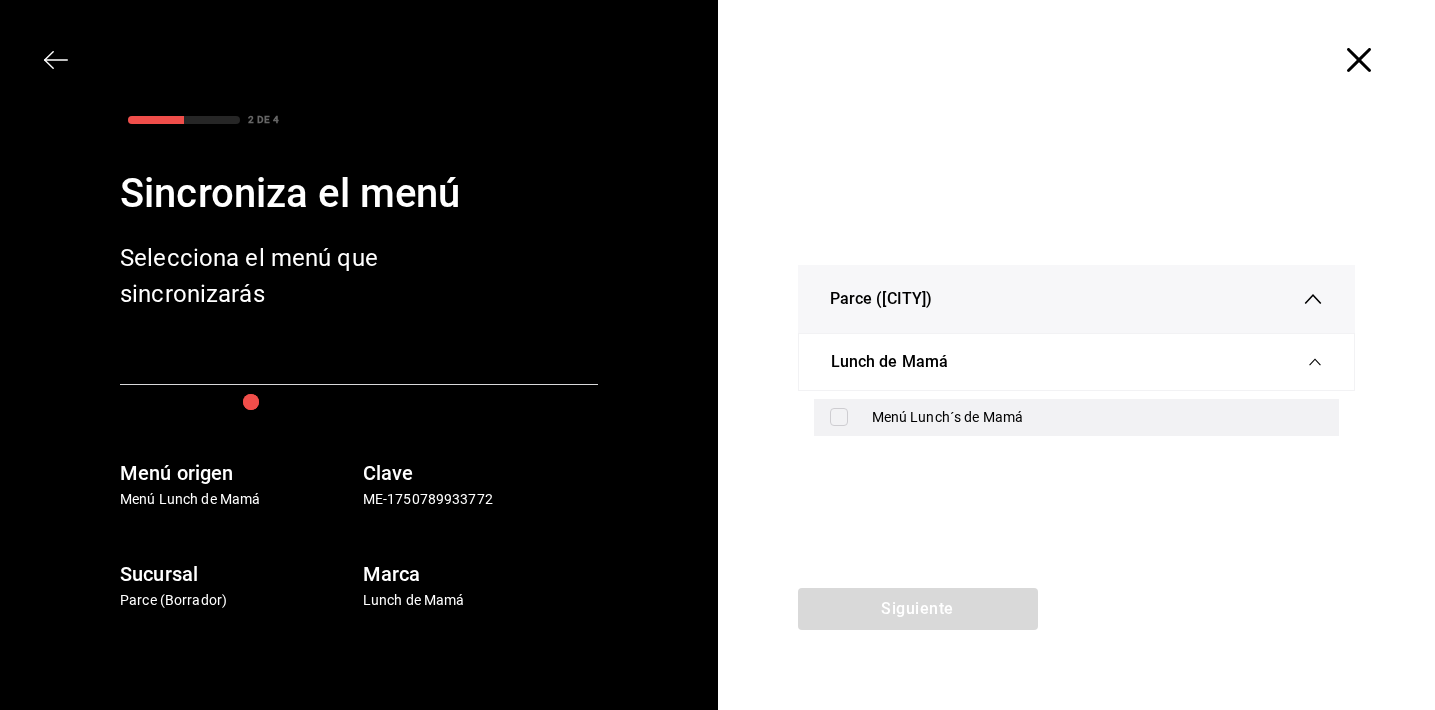click on "Menú Lunch´s de Mamá" at bounding box center [1098, 417] 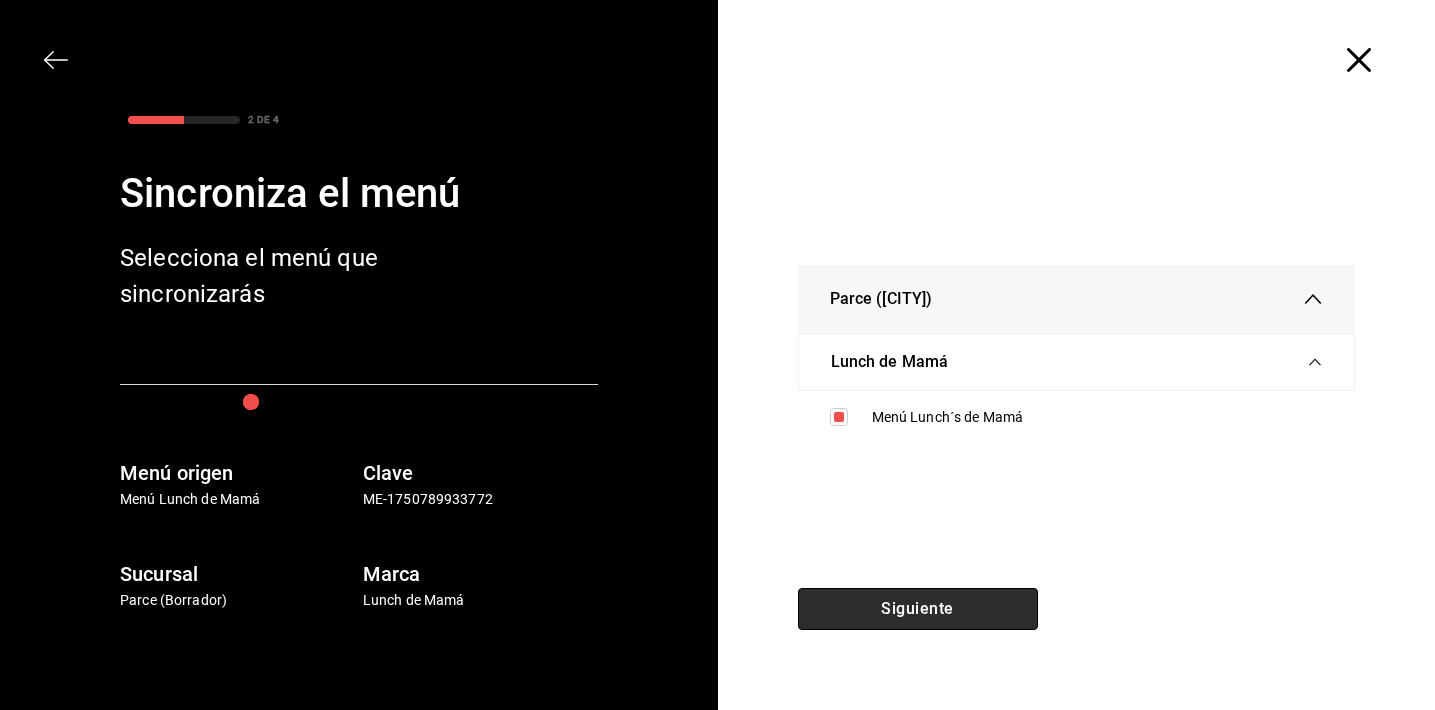 click on "Siguiente" at bounding box center (918, 609) 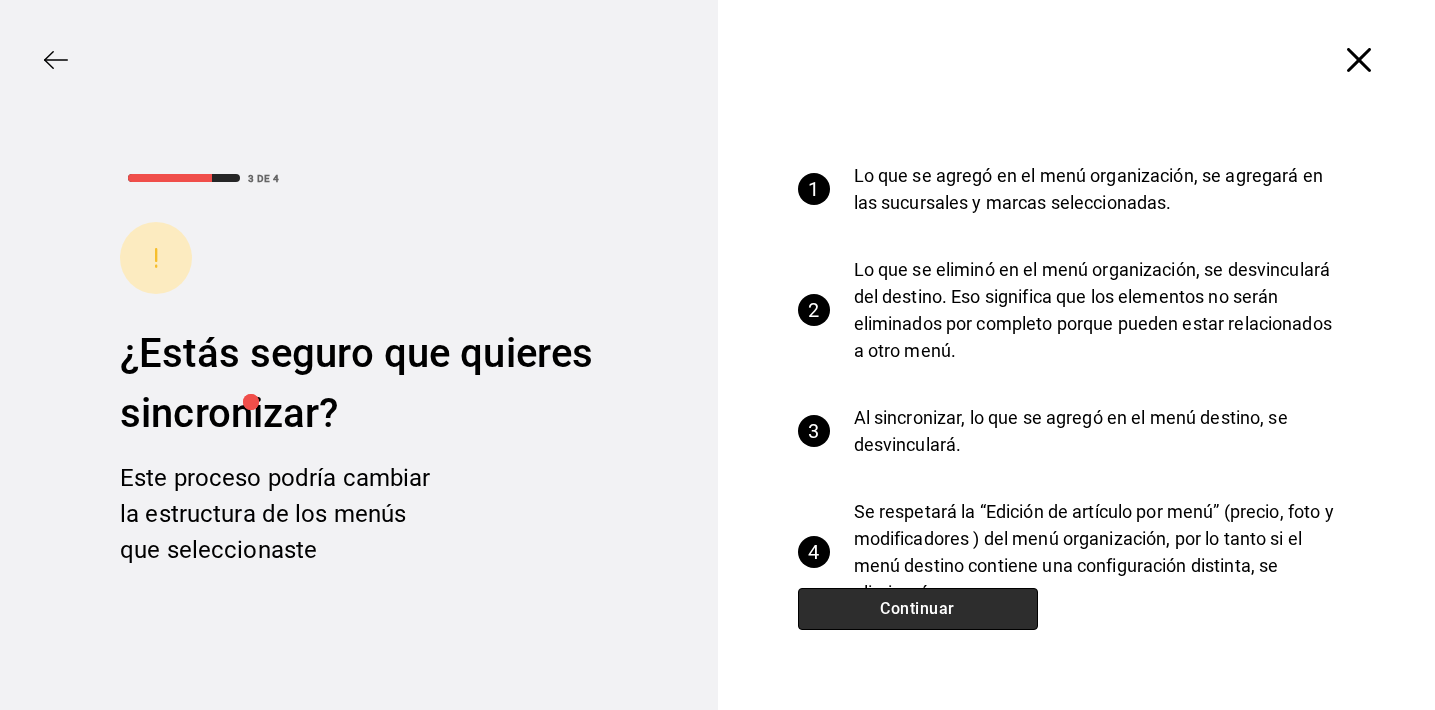 click on "Continuar" at bounding box center (918, 609) 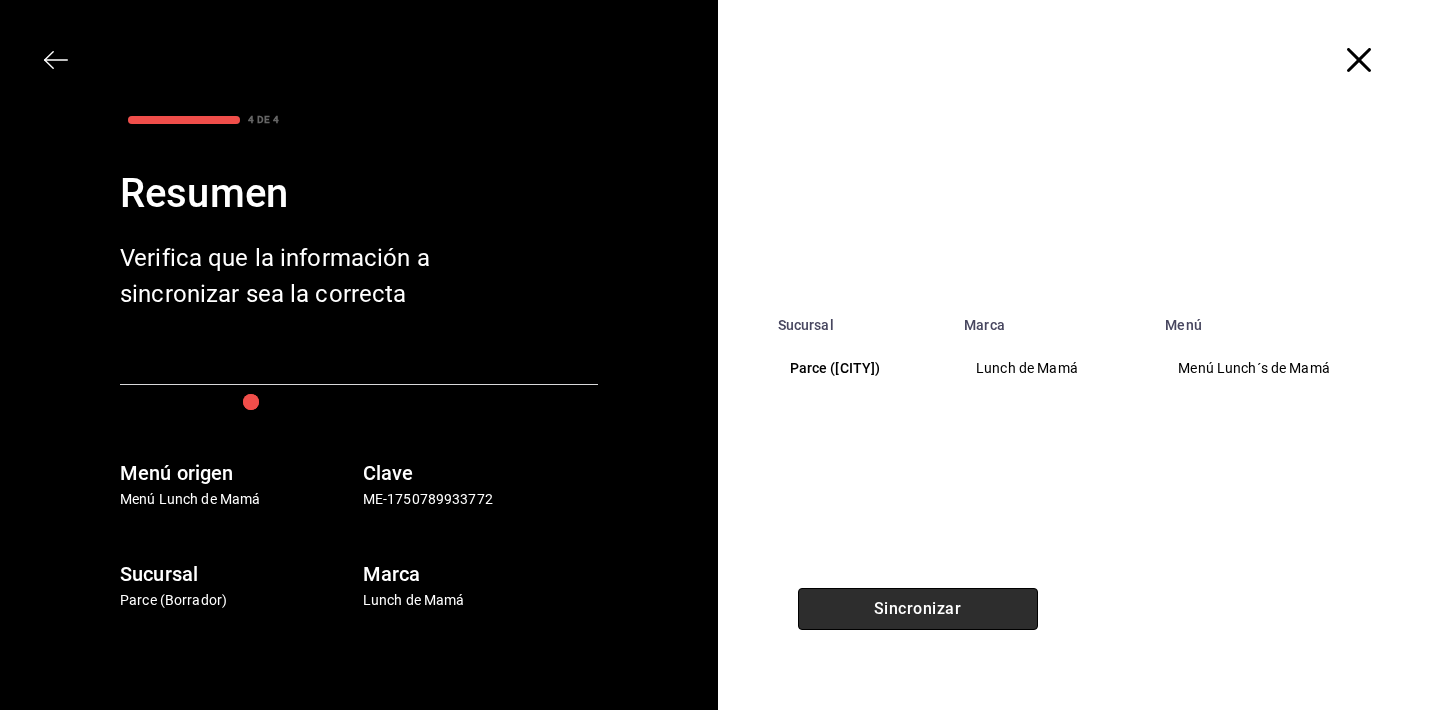 click on "Sincronizar" at bounding box center [918, 609] 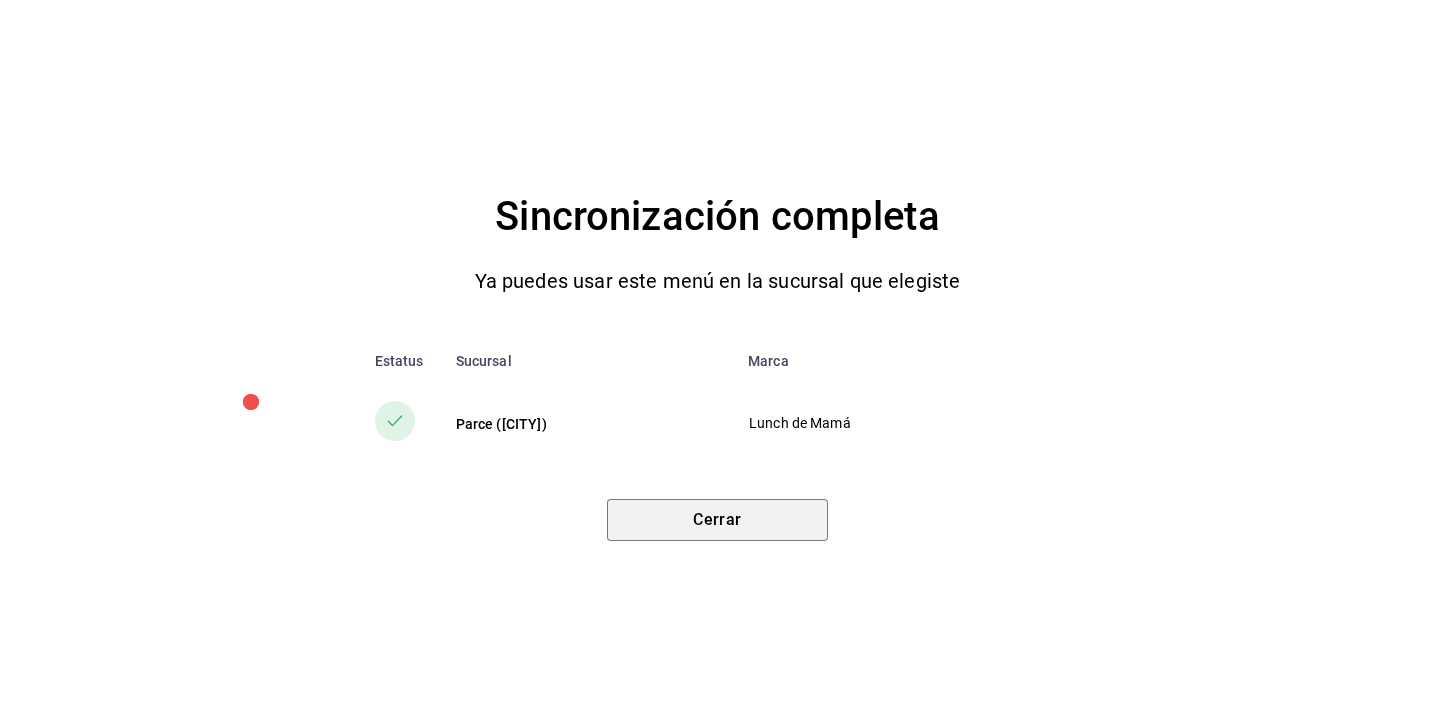 drag, startPoint x: 762, startPoint y: 523, endPoint x: 772, endPoint y: 524, distance: 10.049875 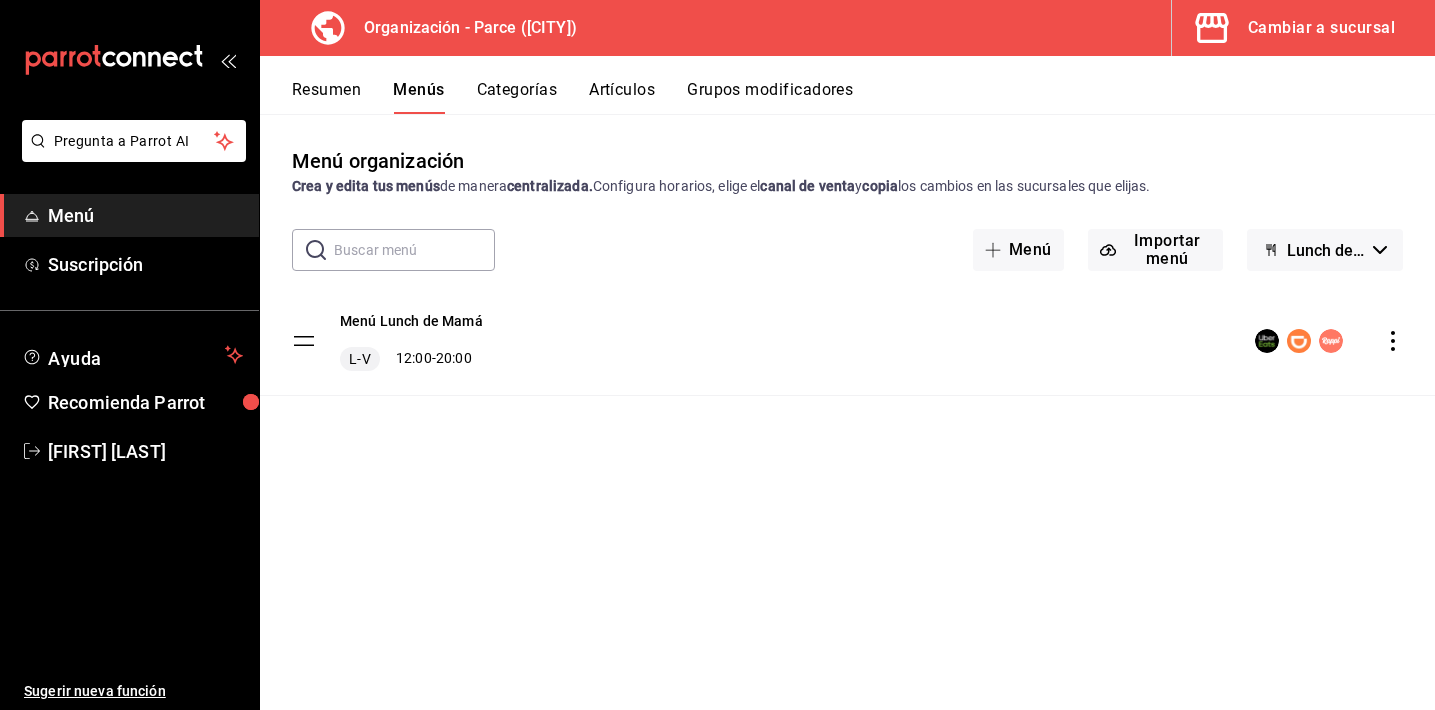 click on "Lunch de Mamá" at bounding box center (1326, 250) 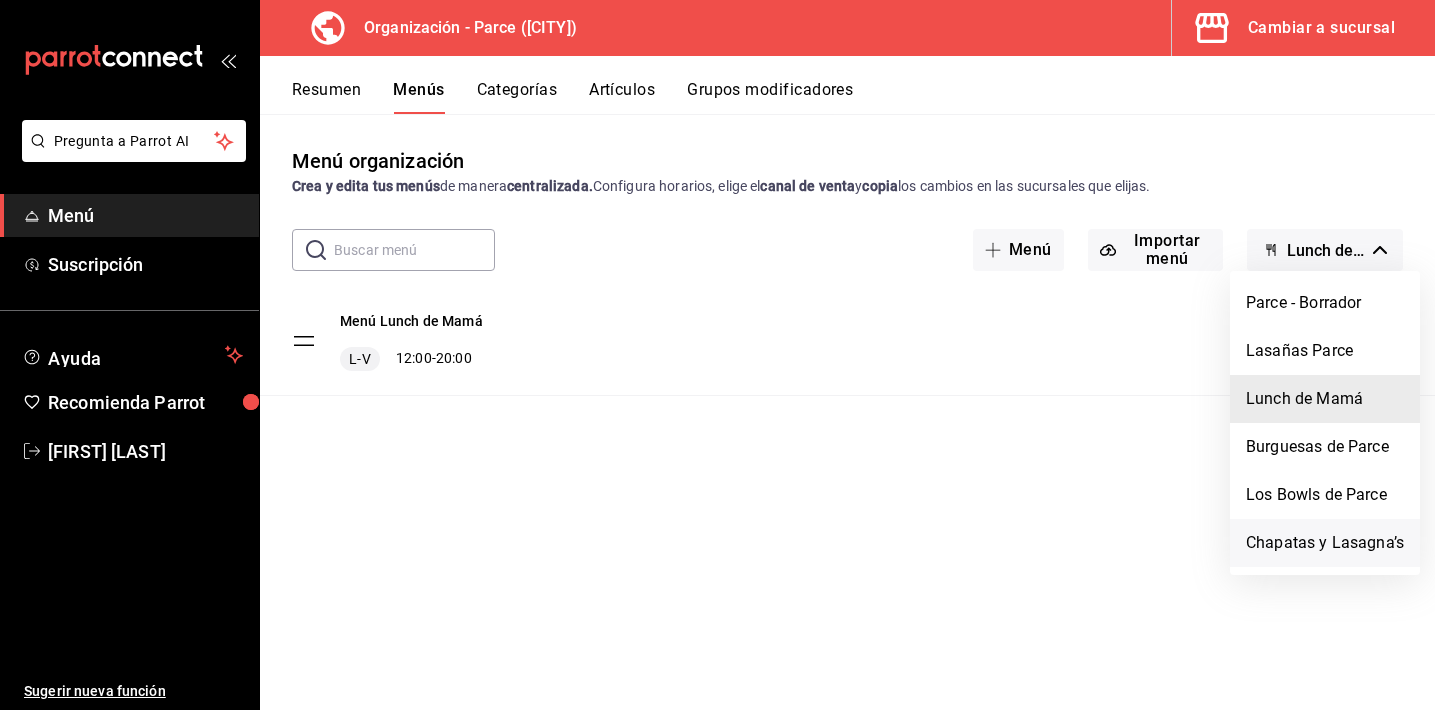 click on "Chapatas y Lasagna’s" at bounding box center [1325, 543] 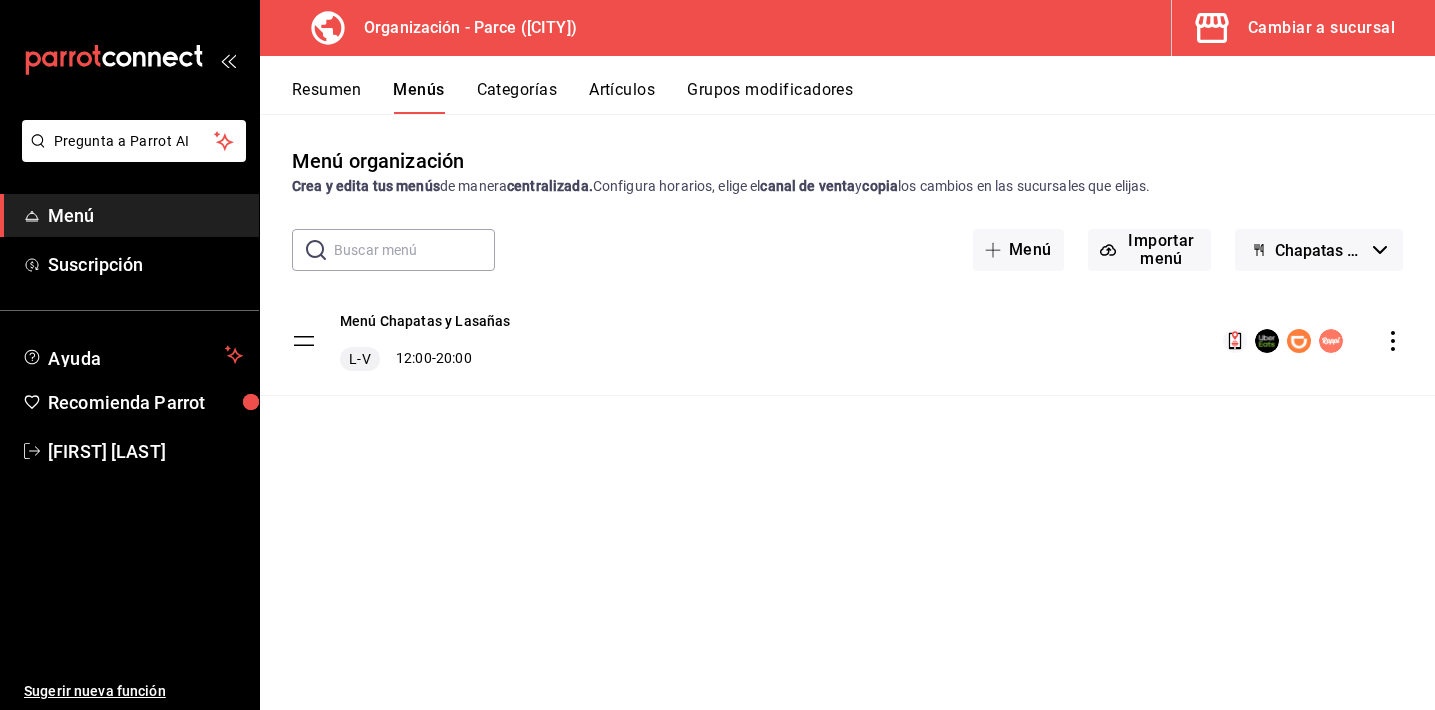 click 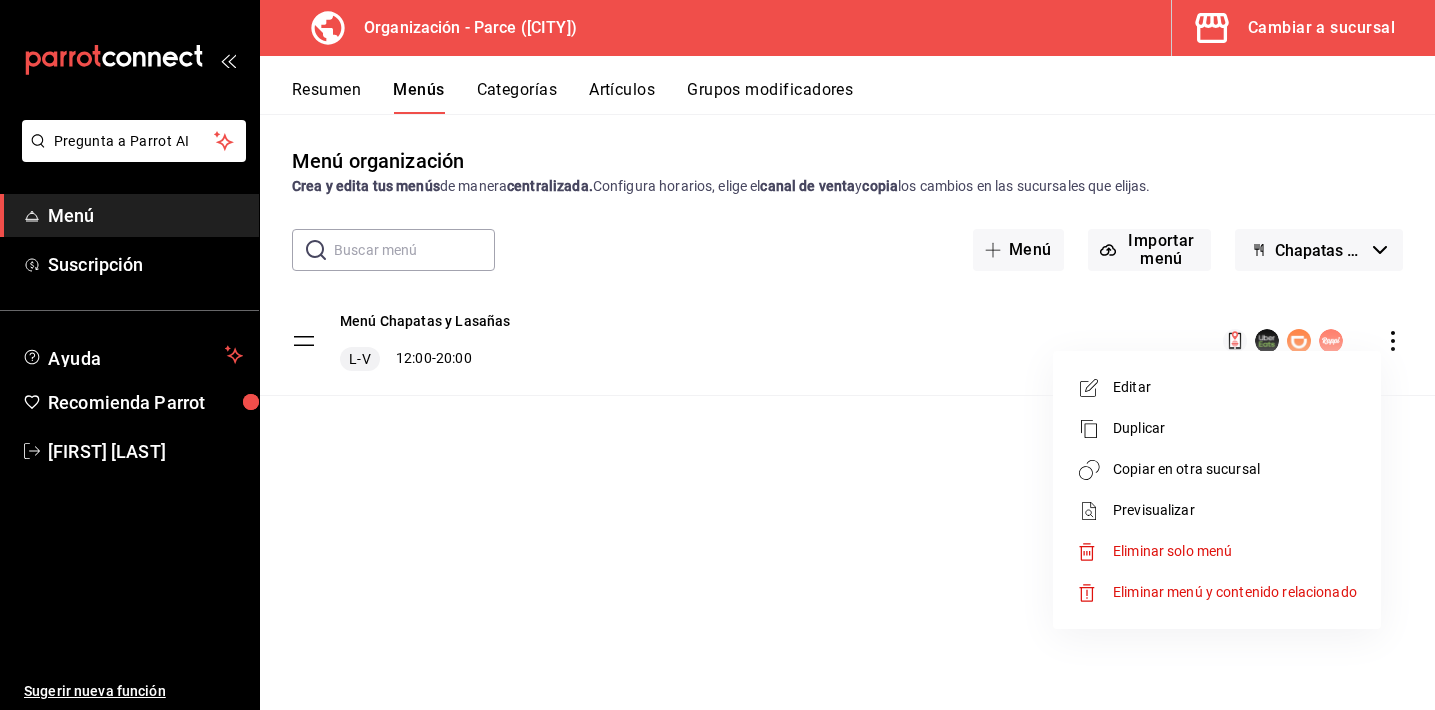 click on "Copiar en otra sucursal" at bounding box center (1235, 469) 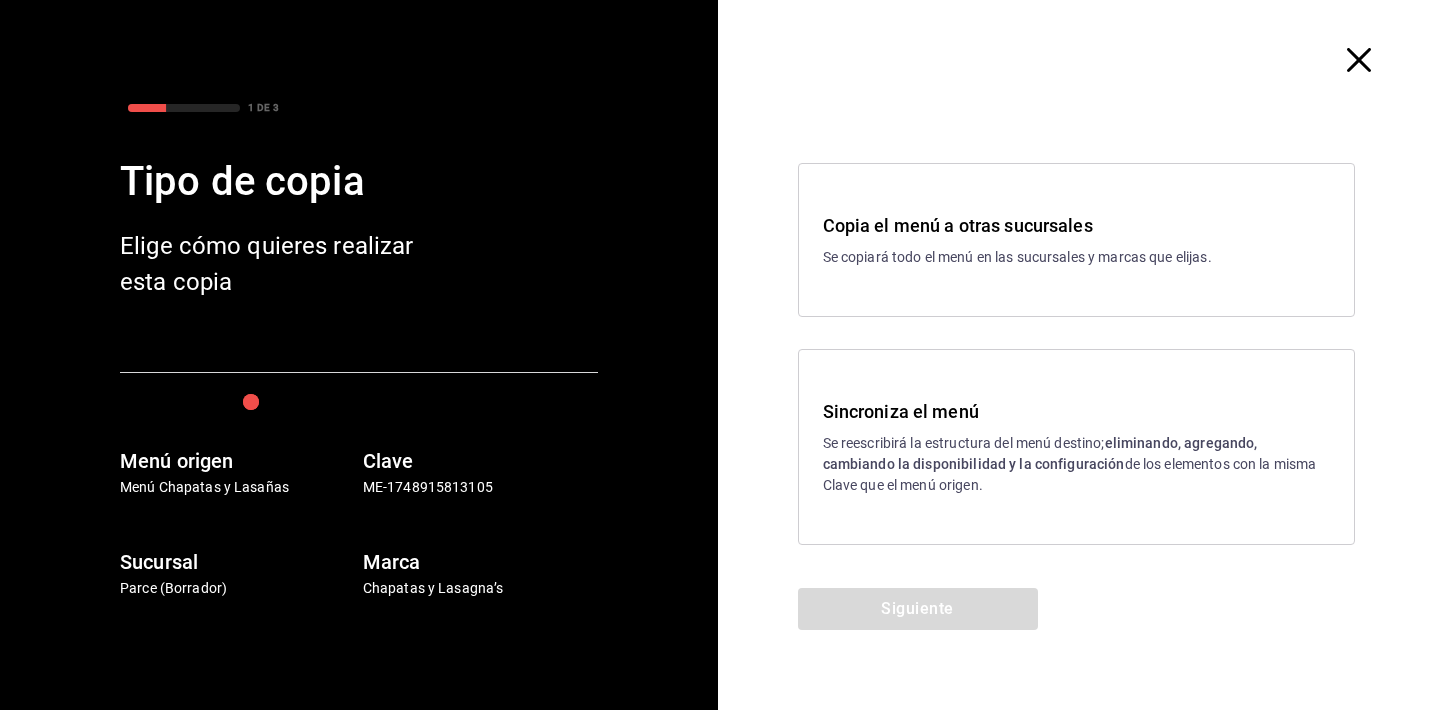 drag, startPoint x: 936, startPoint y: 420, endPoint x: 921, endPoint y: 450, distance: 33.54102 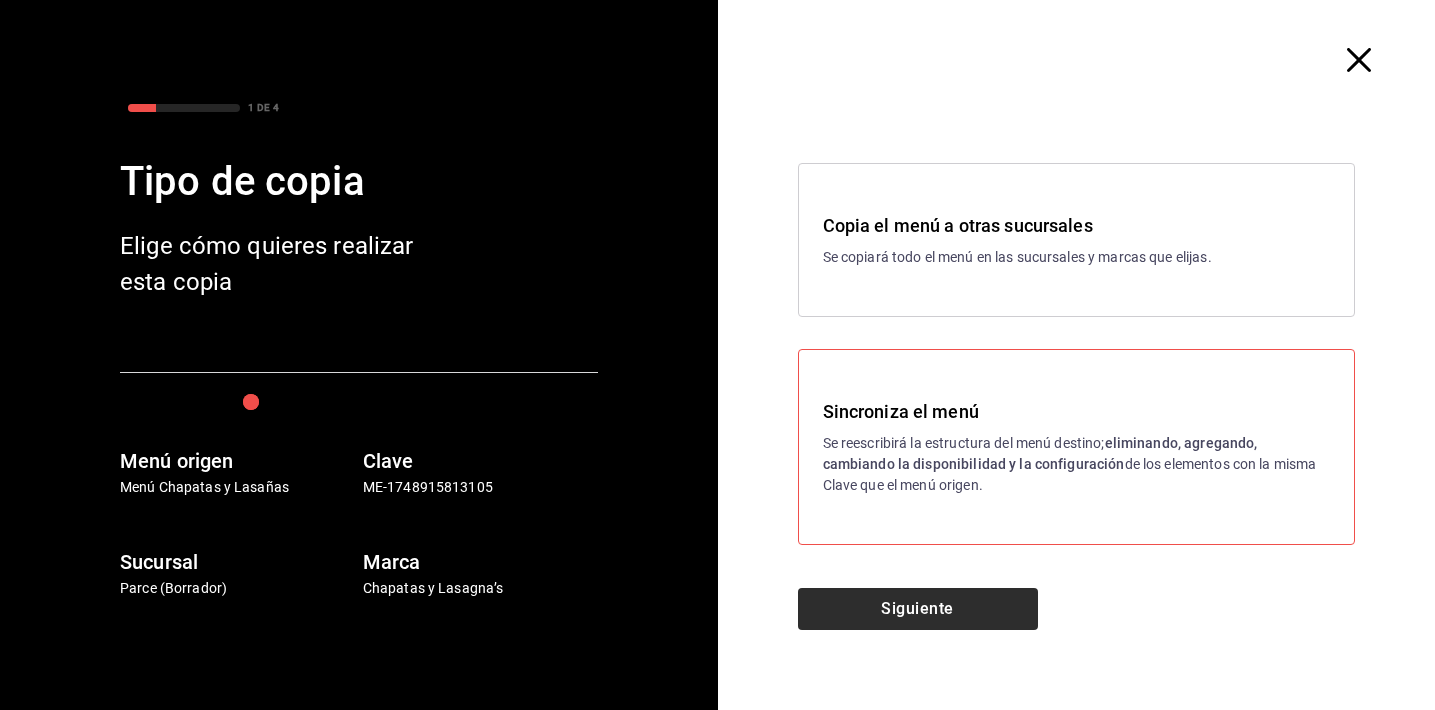 drag, startPoint x: 923, startPoint y: 576, endPoint x: 912, endPoint y: 590, distance: 17.804493 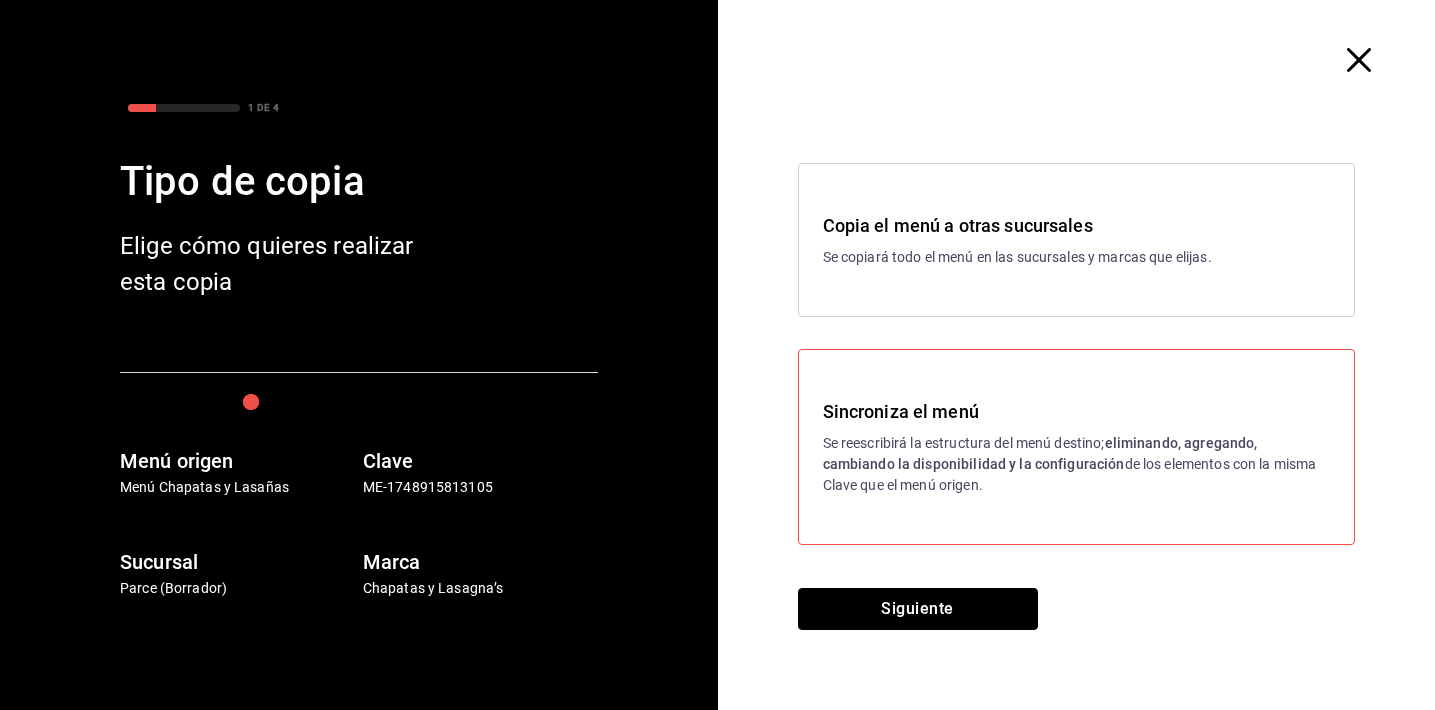 click on "Siguiente" at bounding box center [918, 609] 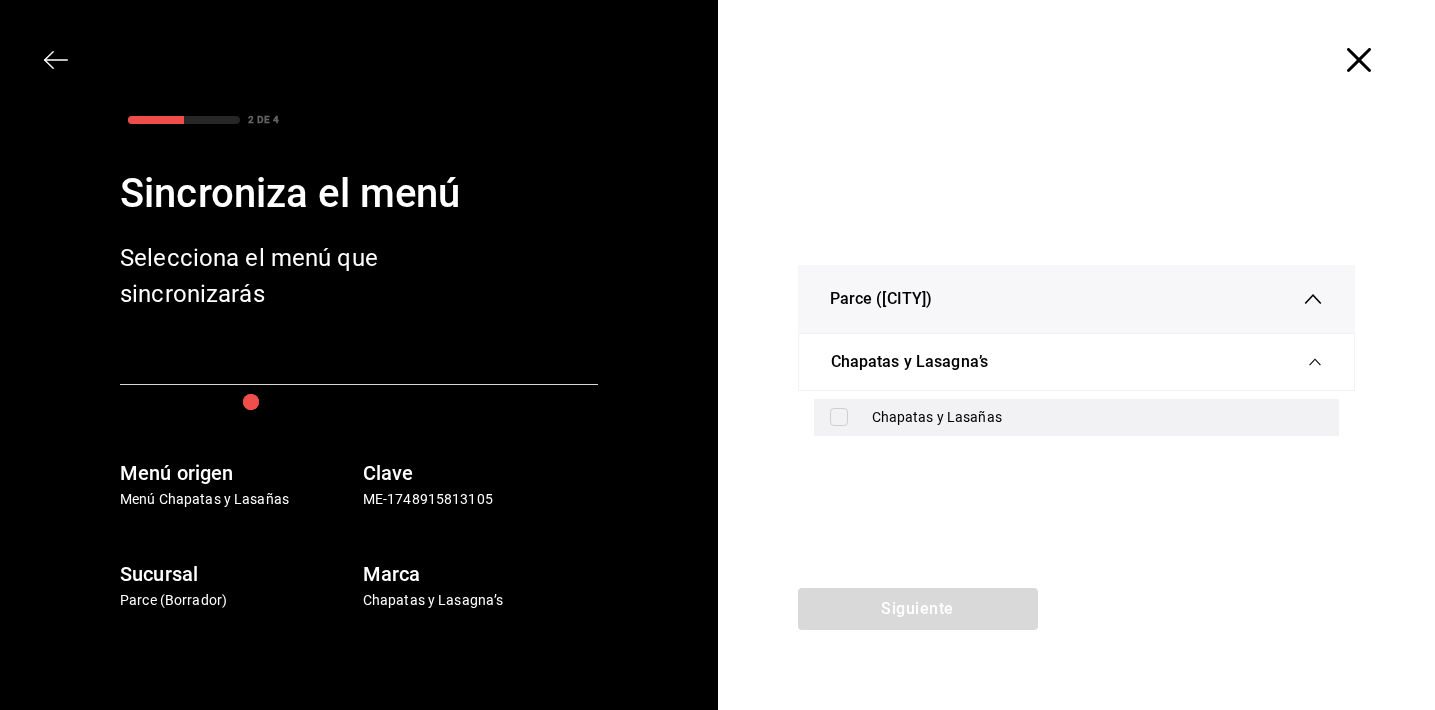 click on "Chapatas y Lasañas" at bounding box center [1098, 417] 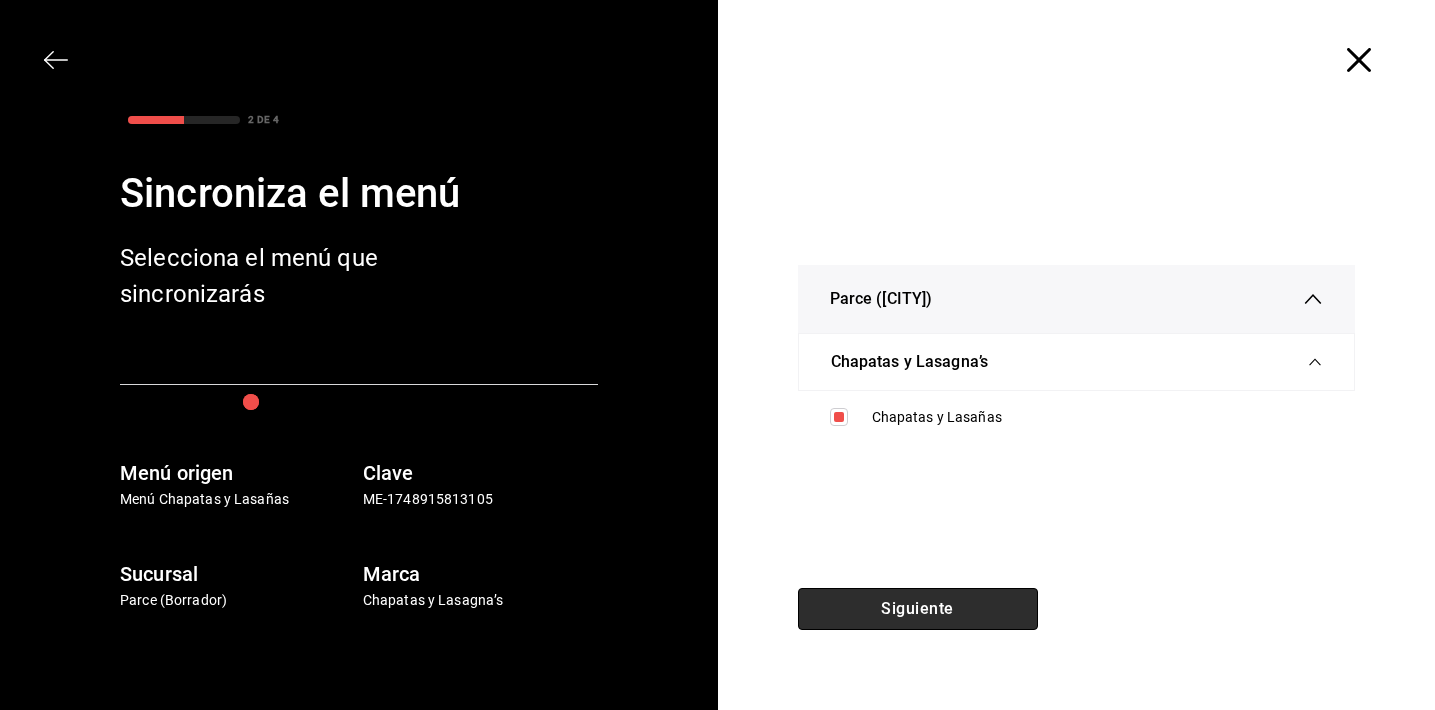 click on "Siguiente" at bounding box center (918, 609) 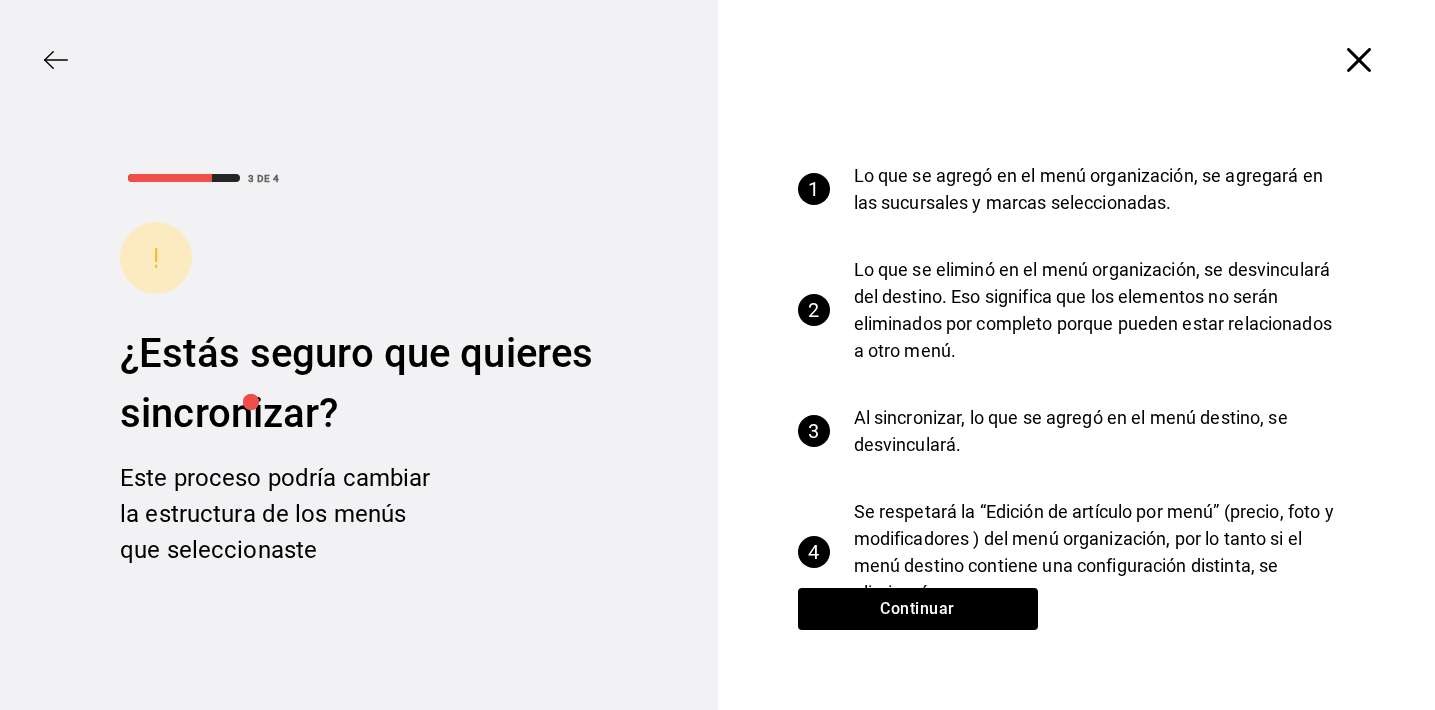 click on "Se respetará la “Edición de artículo por menú” (precio, foto y modificadores ) del menú organización, por lo tanto si el menú destino contiene una configuración distinta, se eliminará." at bounding box center (1097, 552) 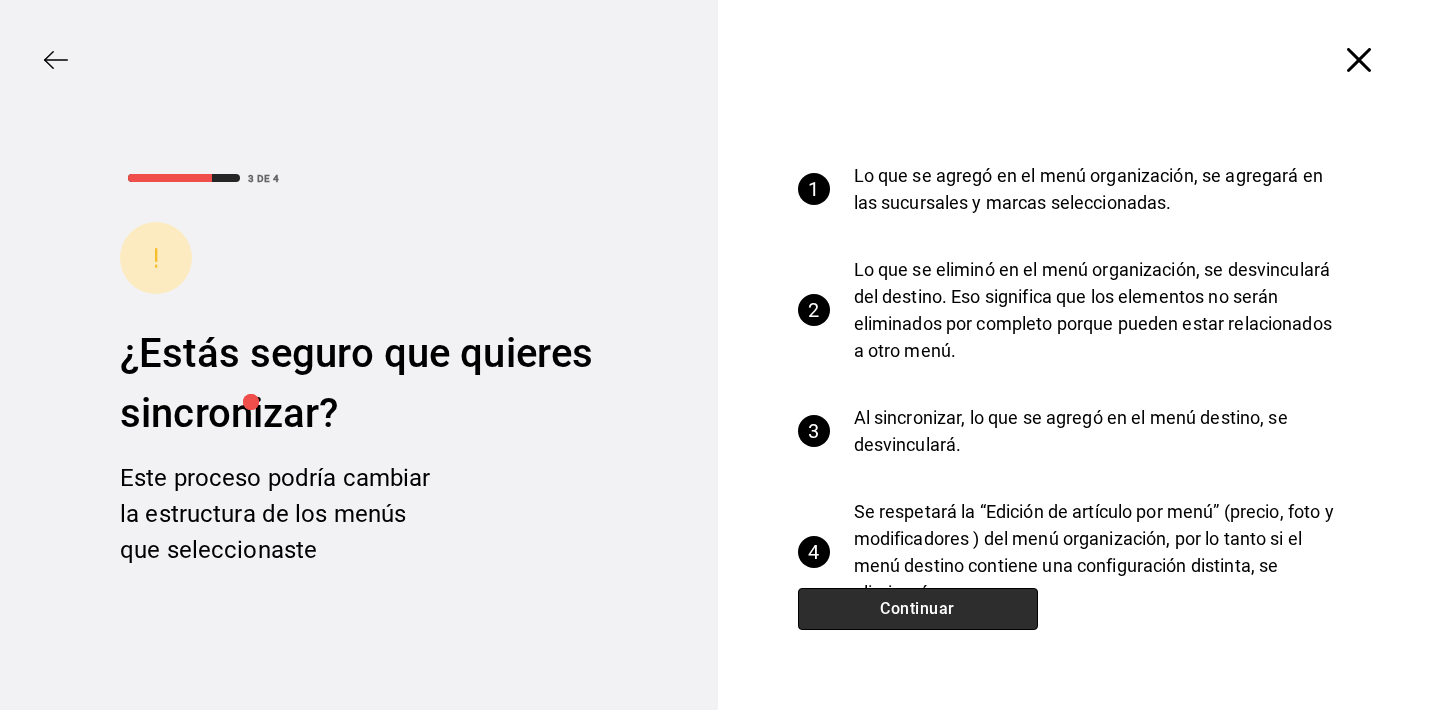 click on "Continuar" at bounding box center (918, 609) 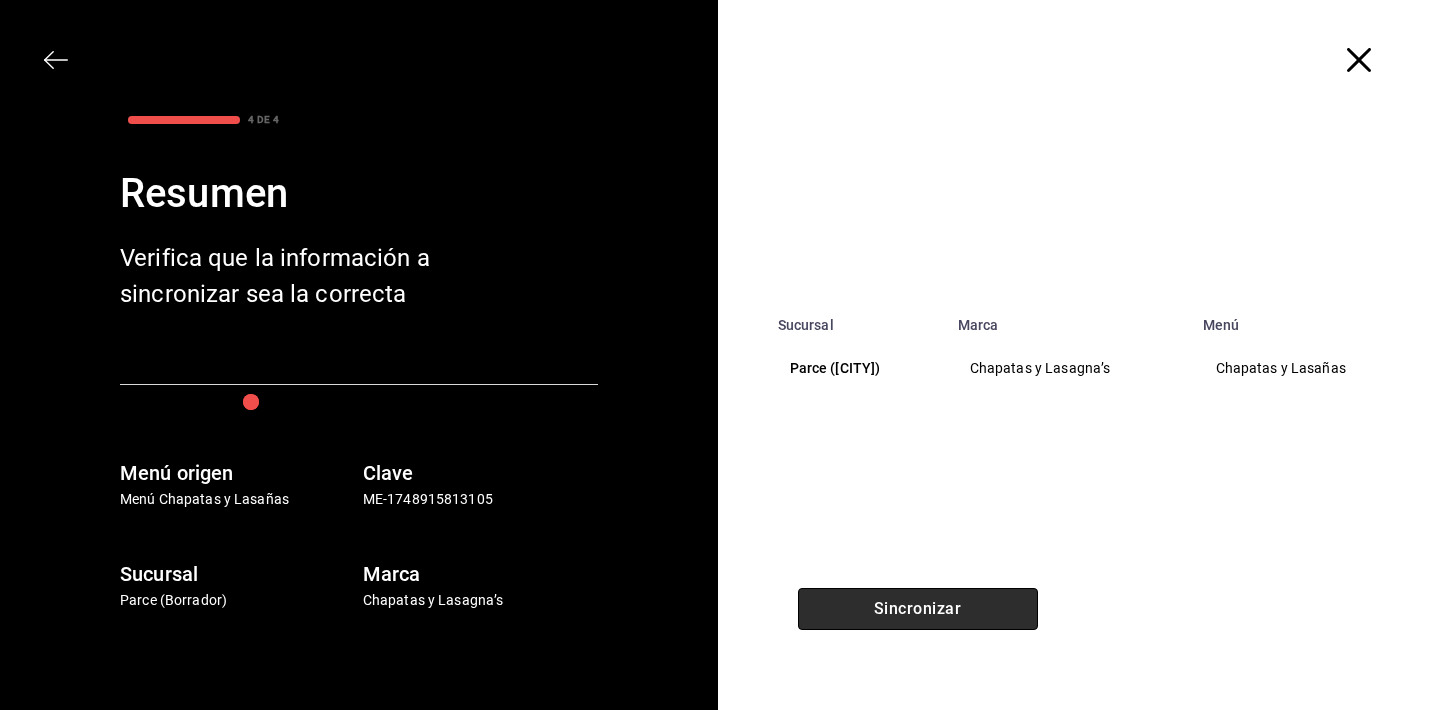 click on "Sincronizar" at bounding box center [918, 609] 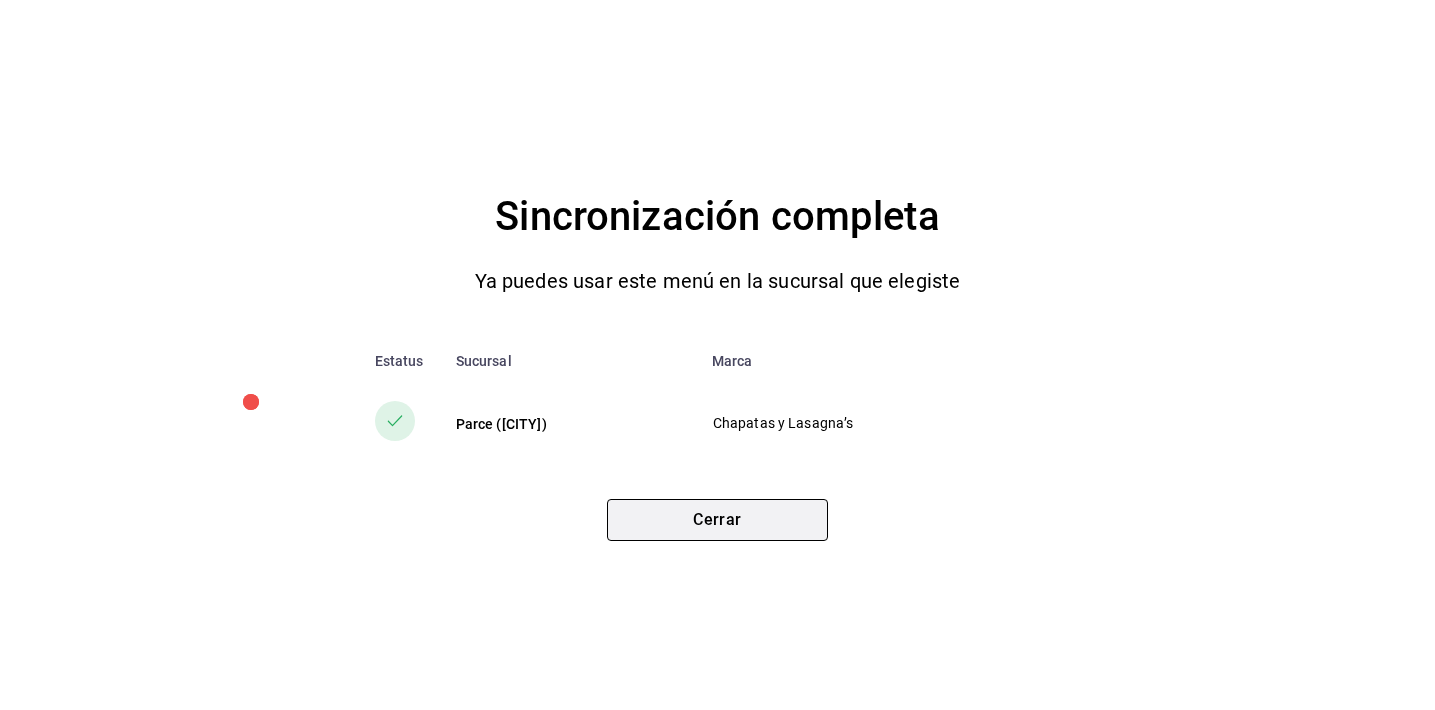 click on "Cerrar" at bounding box center (717, 520) 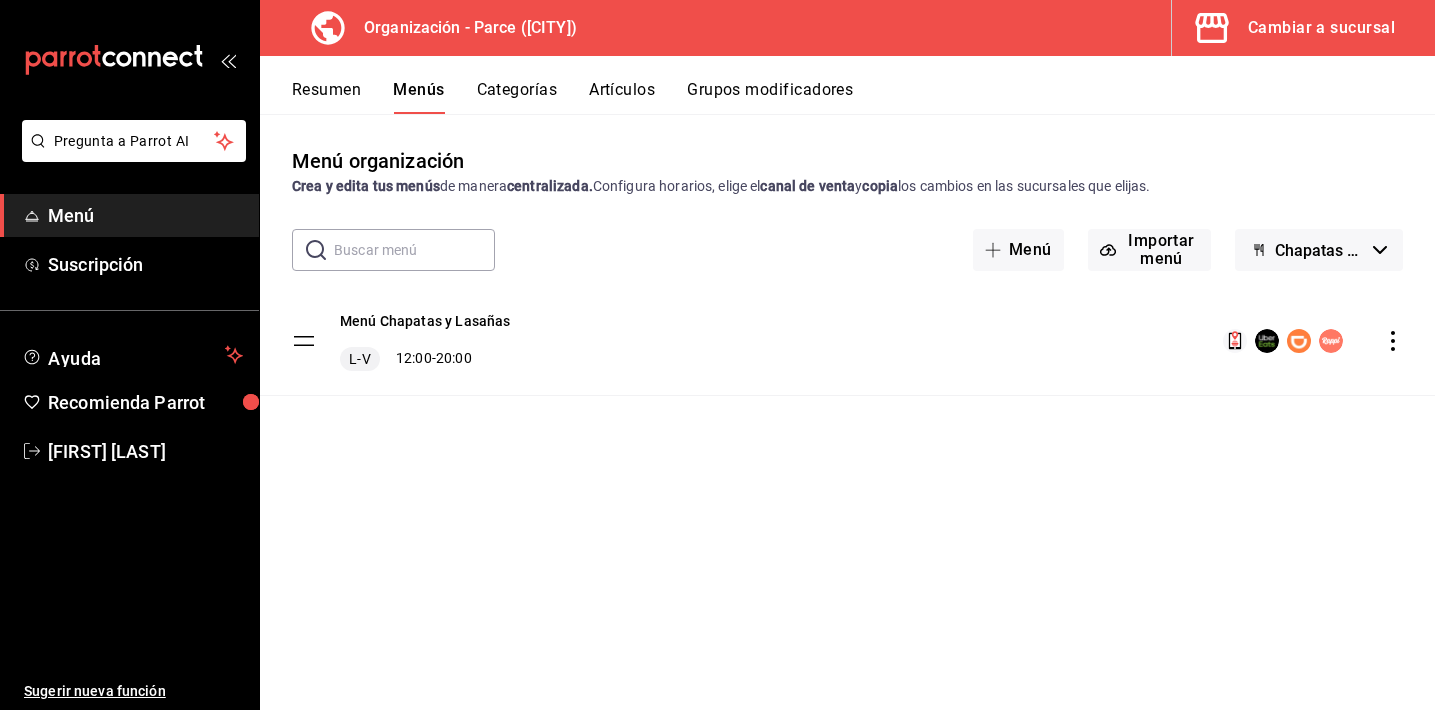 click on "Cambiar a sucursal" at bounding box center (1321, 28) 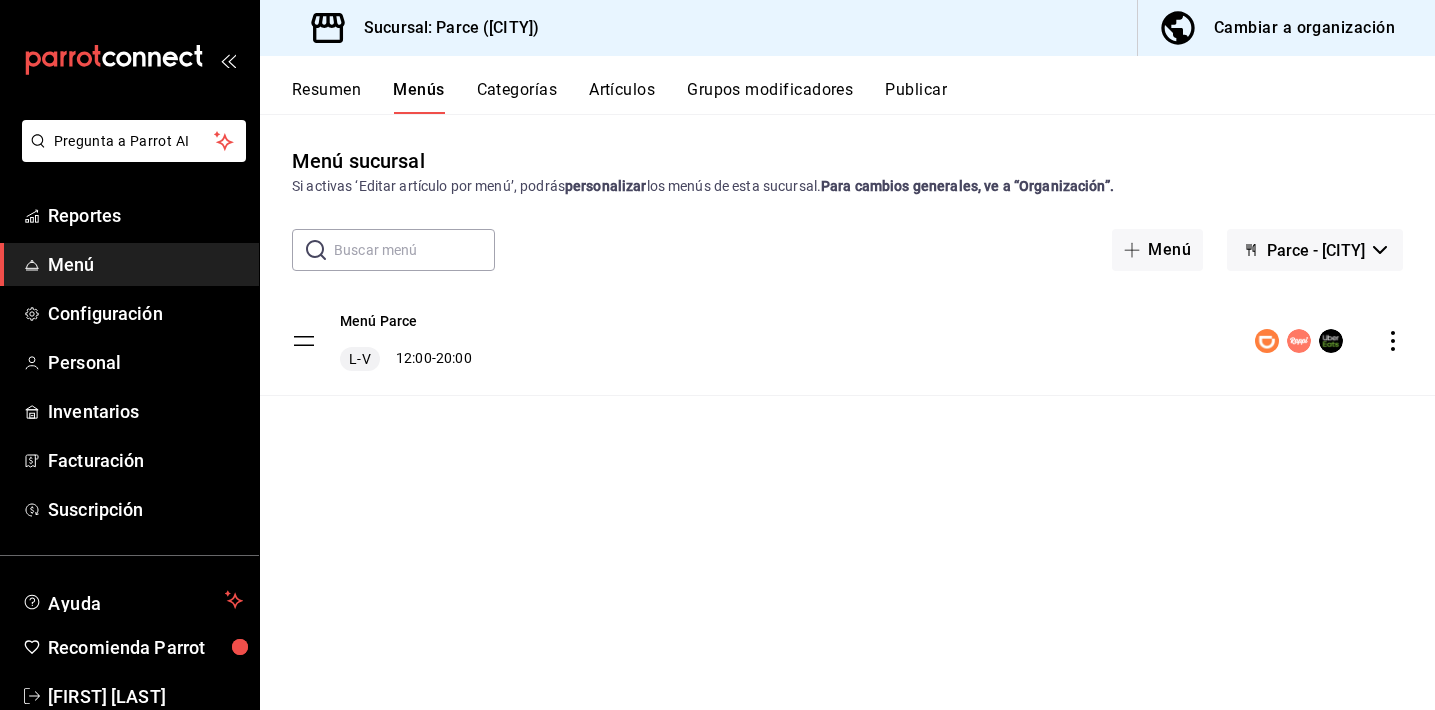 click on "Publicar" at bounding box center (916, 97) 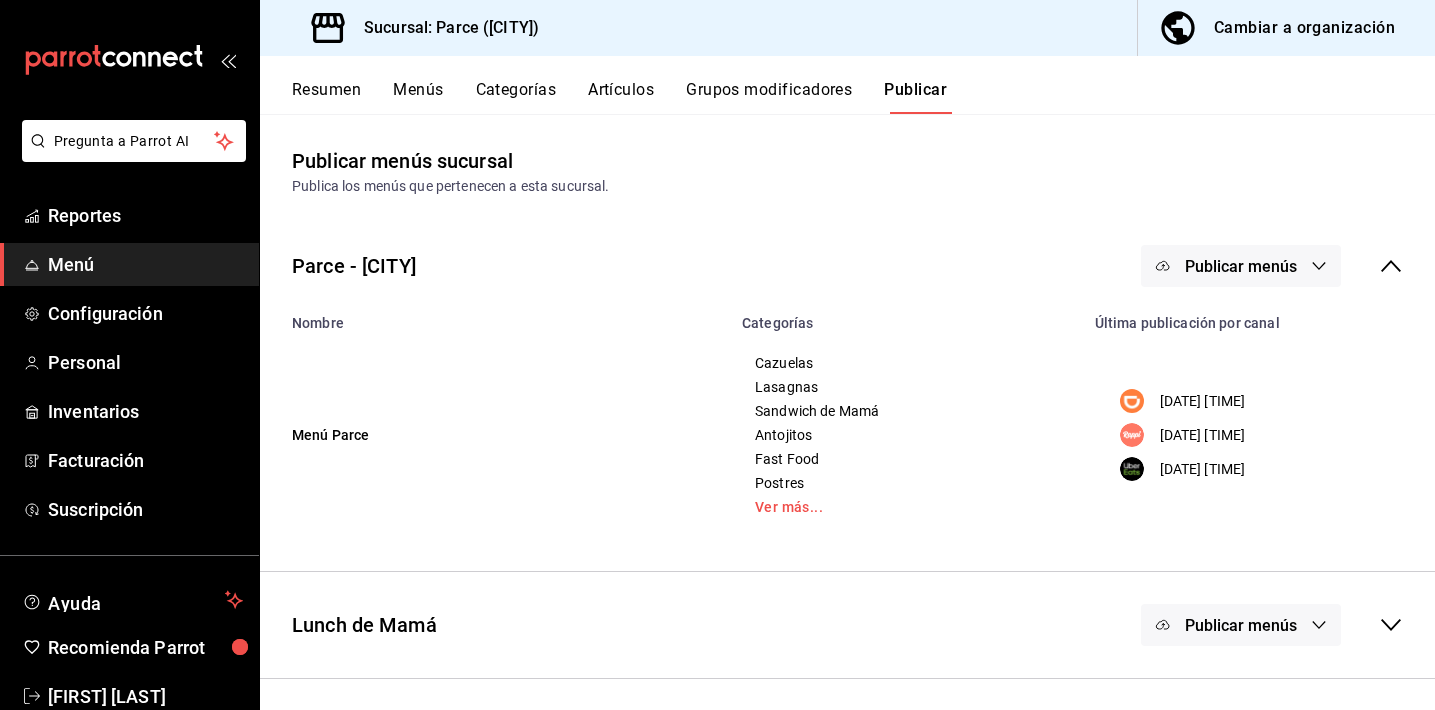 click on "Publicar menús" at bounding box center [1241, 266] 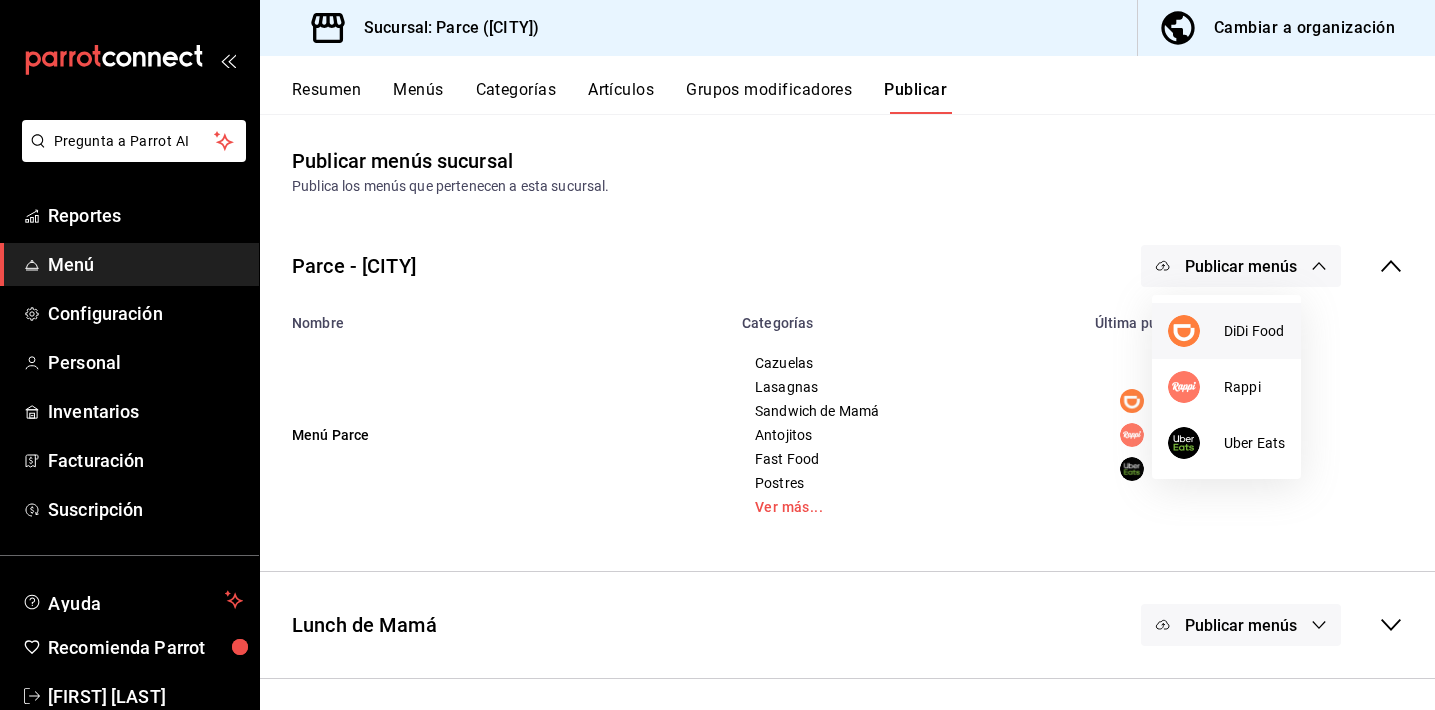 click at bounding box center (1196, 331) 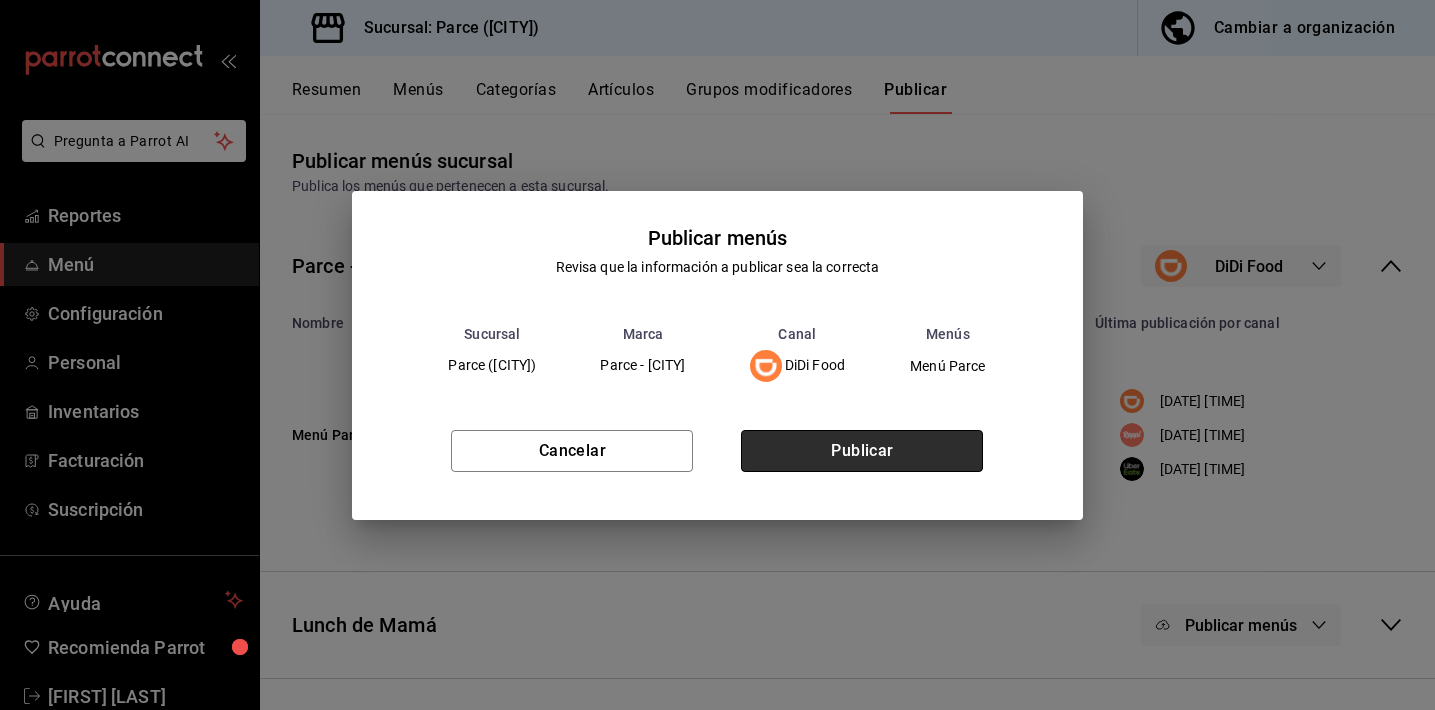 click on "Publicar" at bounding box center [862, 451] 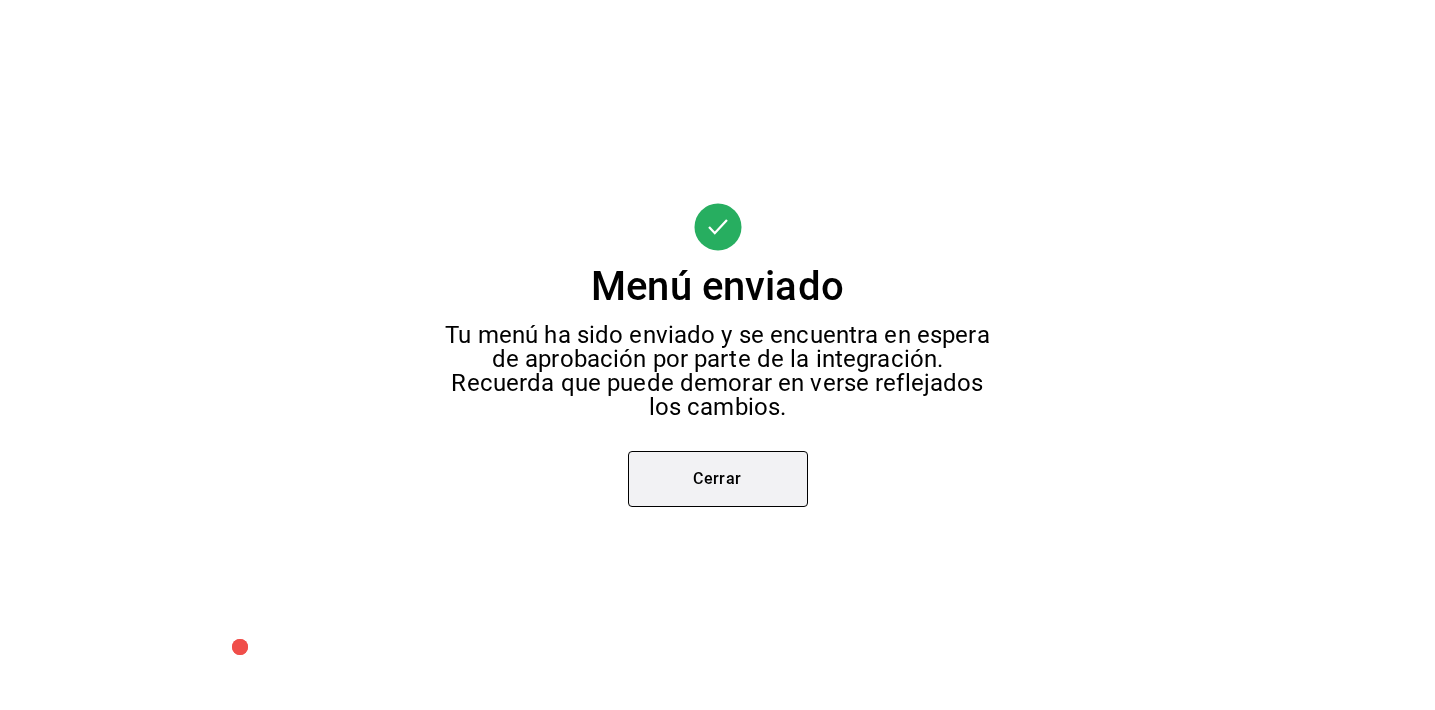 click on "Cerrar" at bounding box center (718, 479) 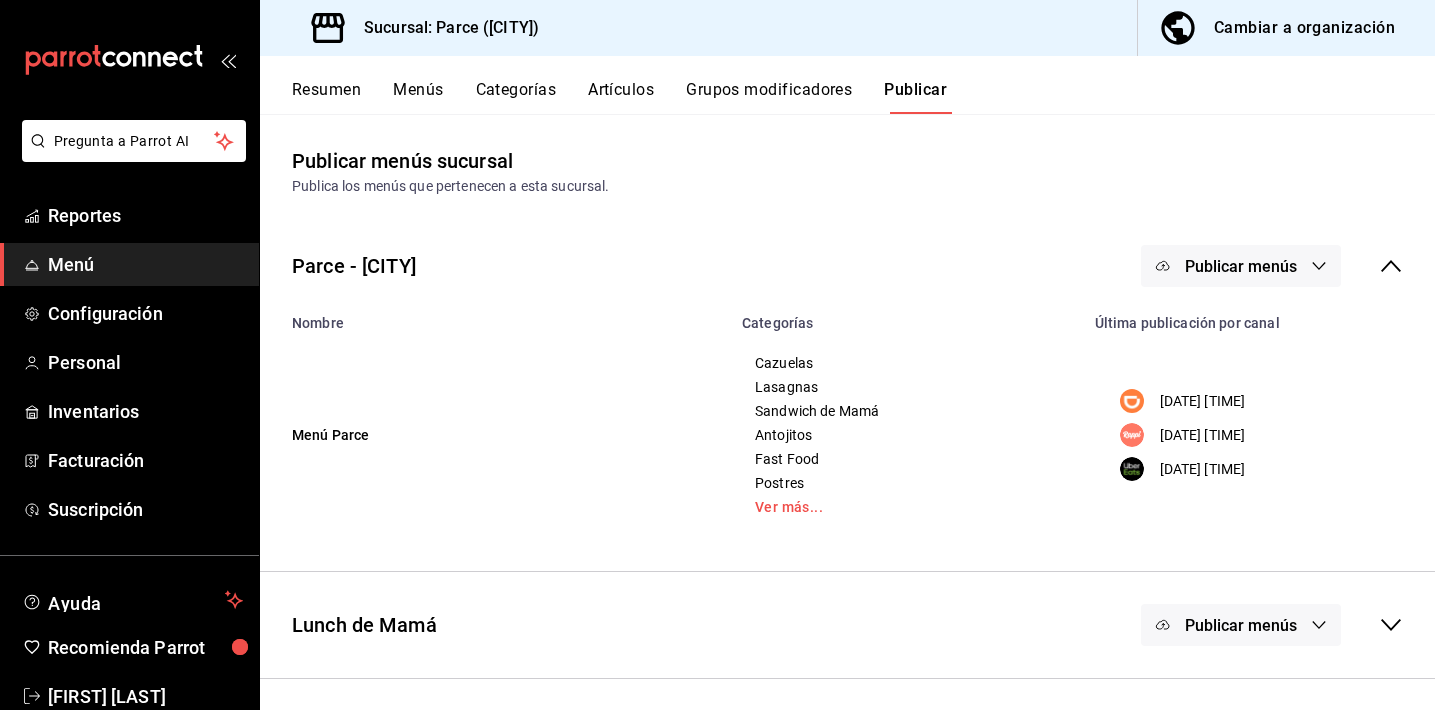 click on "Publicar menús" at bounding box center (1241, 266) 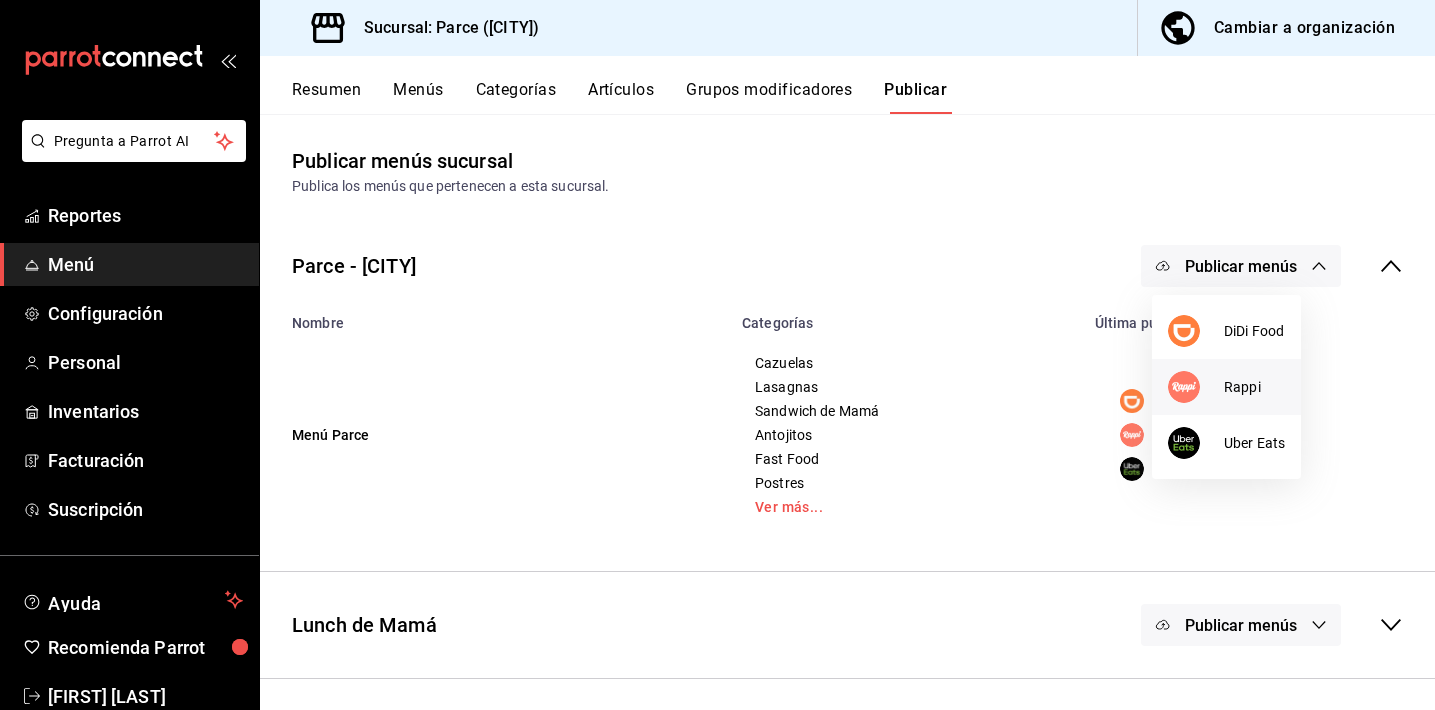 click on "Rappi" at bounding box center (1226, 387) 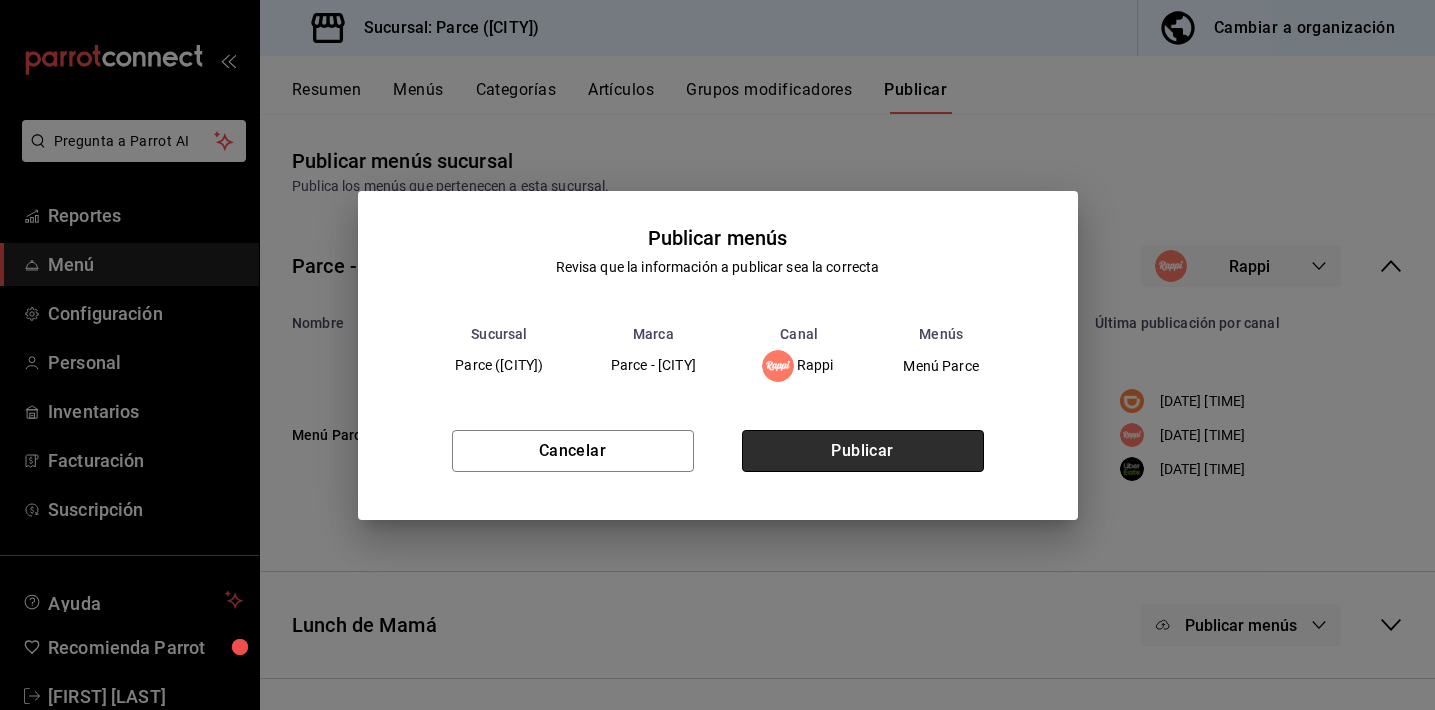 click on "Publicar" at bounding box center (863, 451) 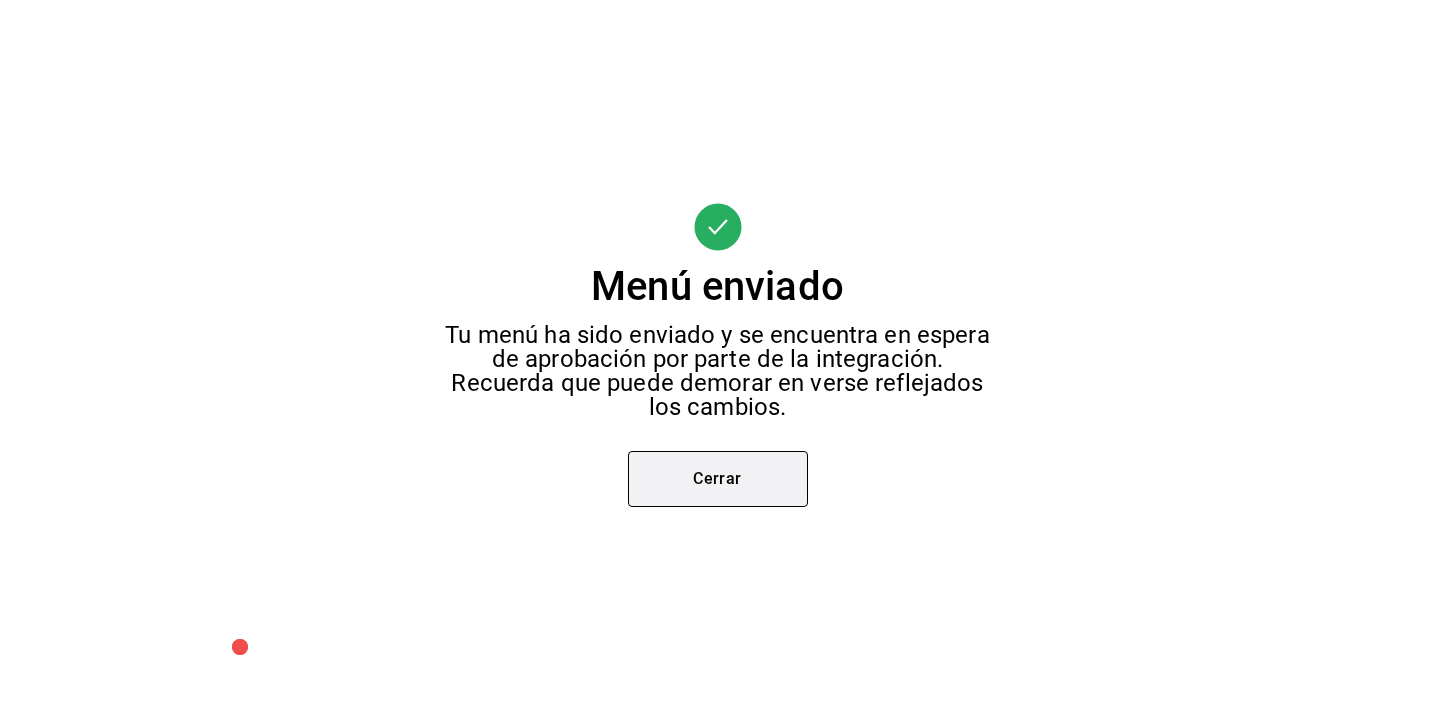 click on "Cerrar" at bounding box center (718, 479) 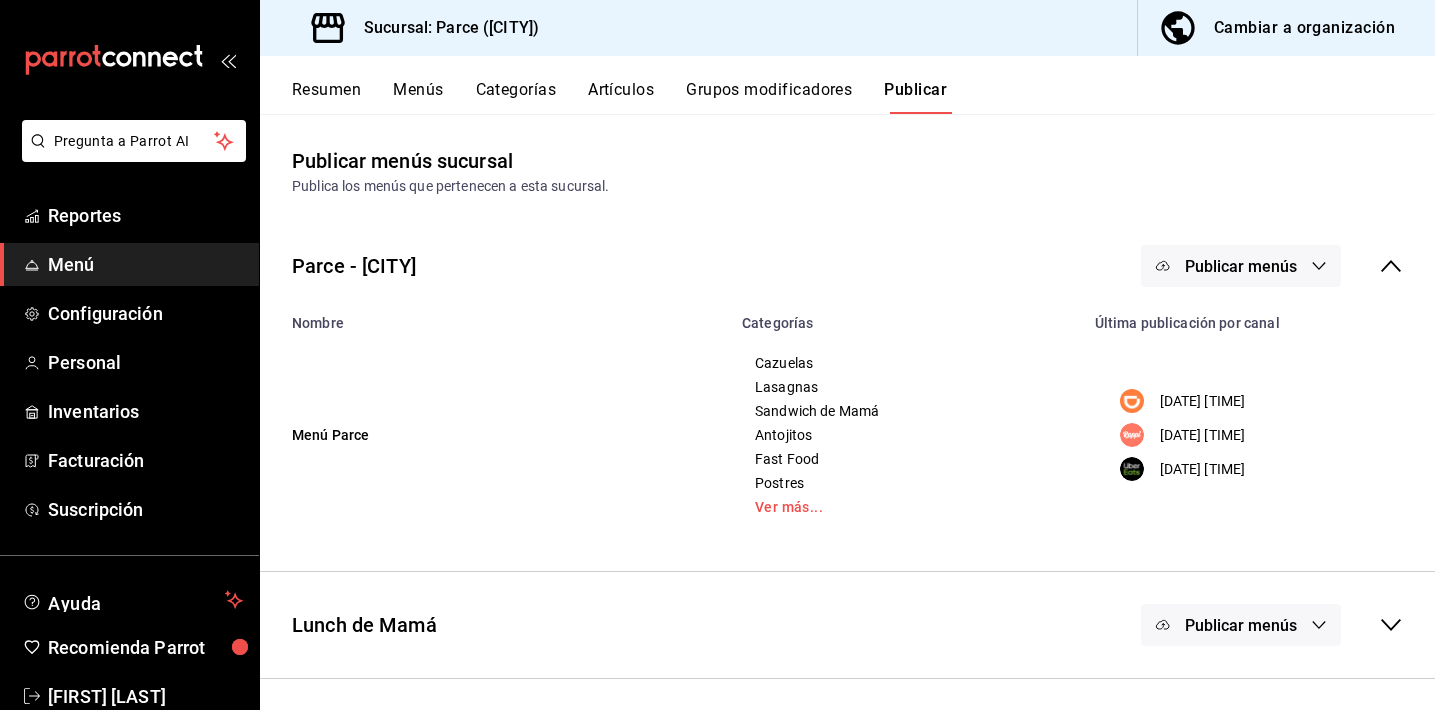 click on "Publicar menús" at bounding box center (1241, 266) 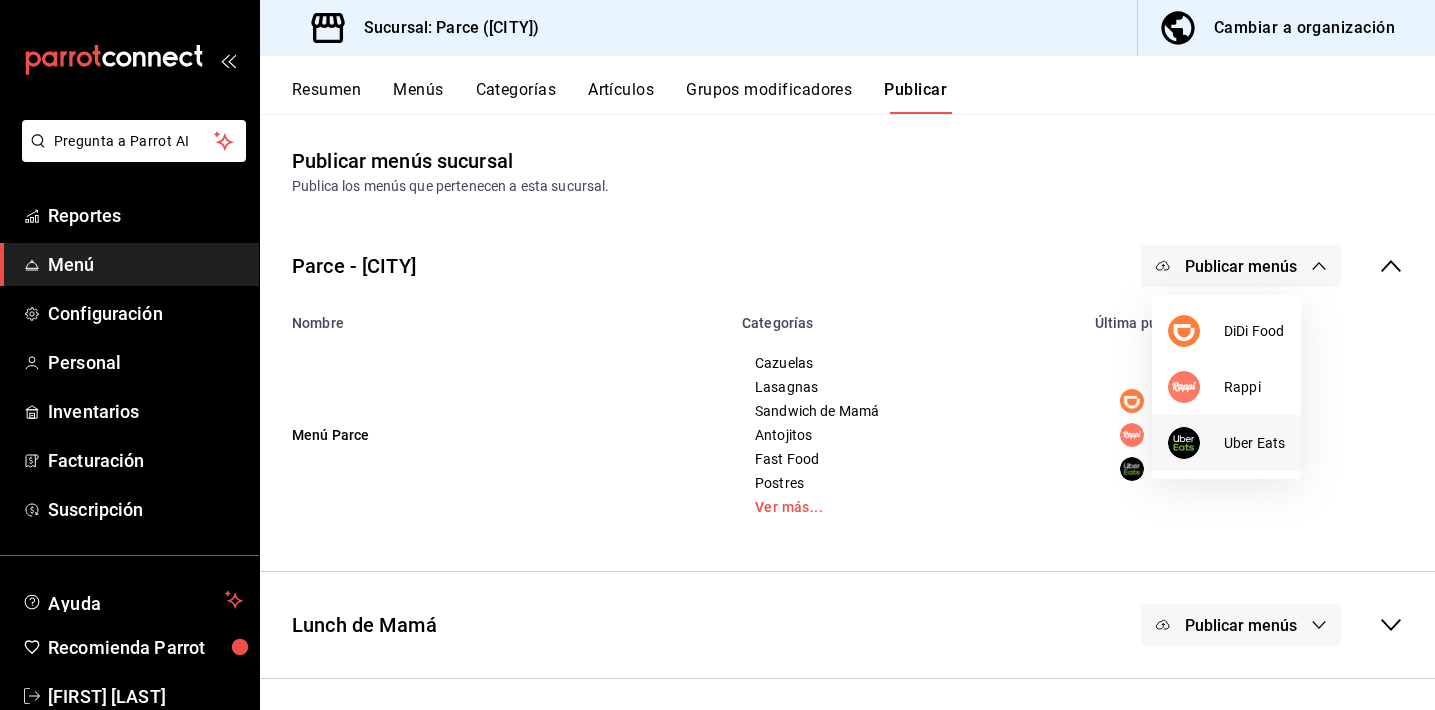 click at bounding box center [1196, 443] 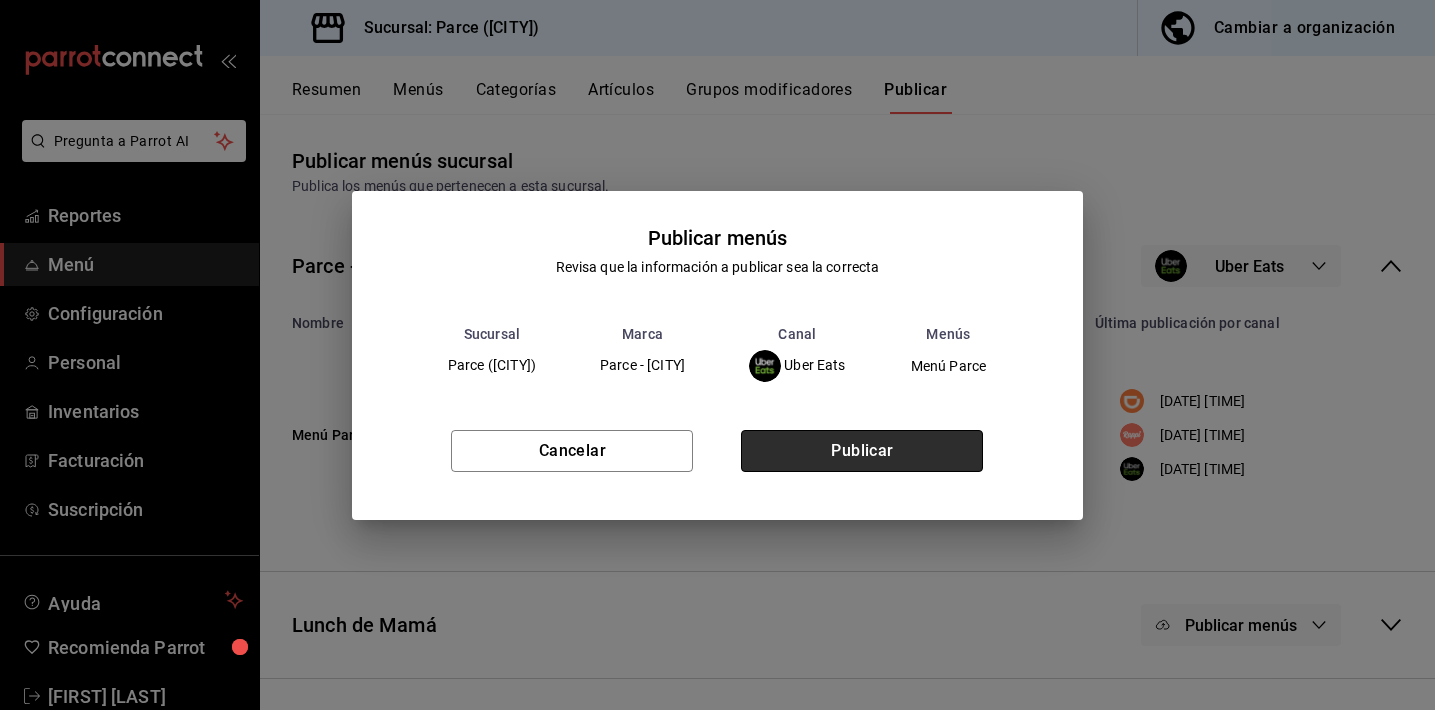 click on "Publicar" at bounding box center (862, 451) 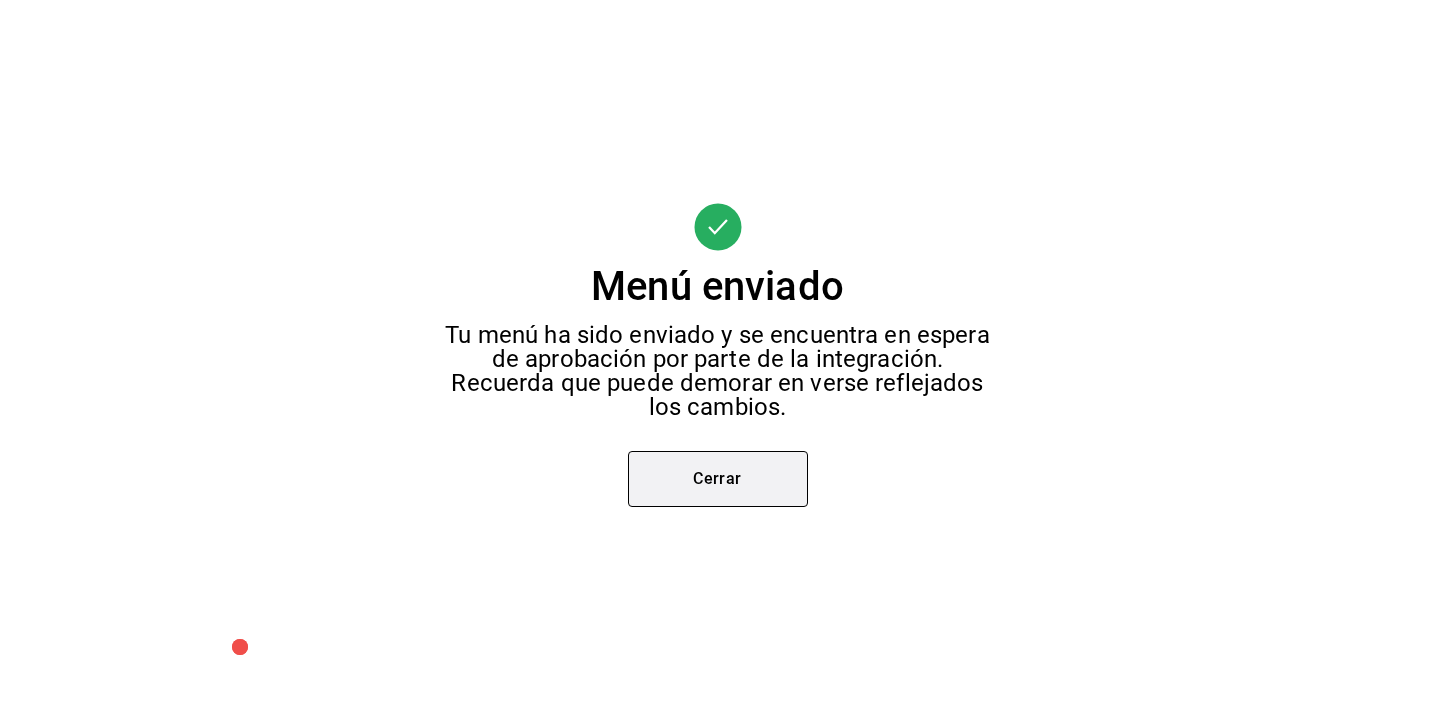 click on "Cerrar" at bounding box center (718, 479) 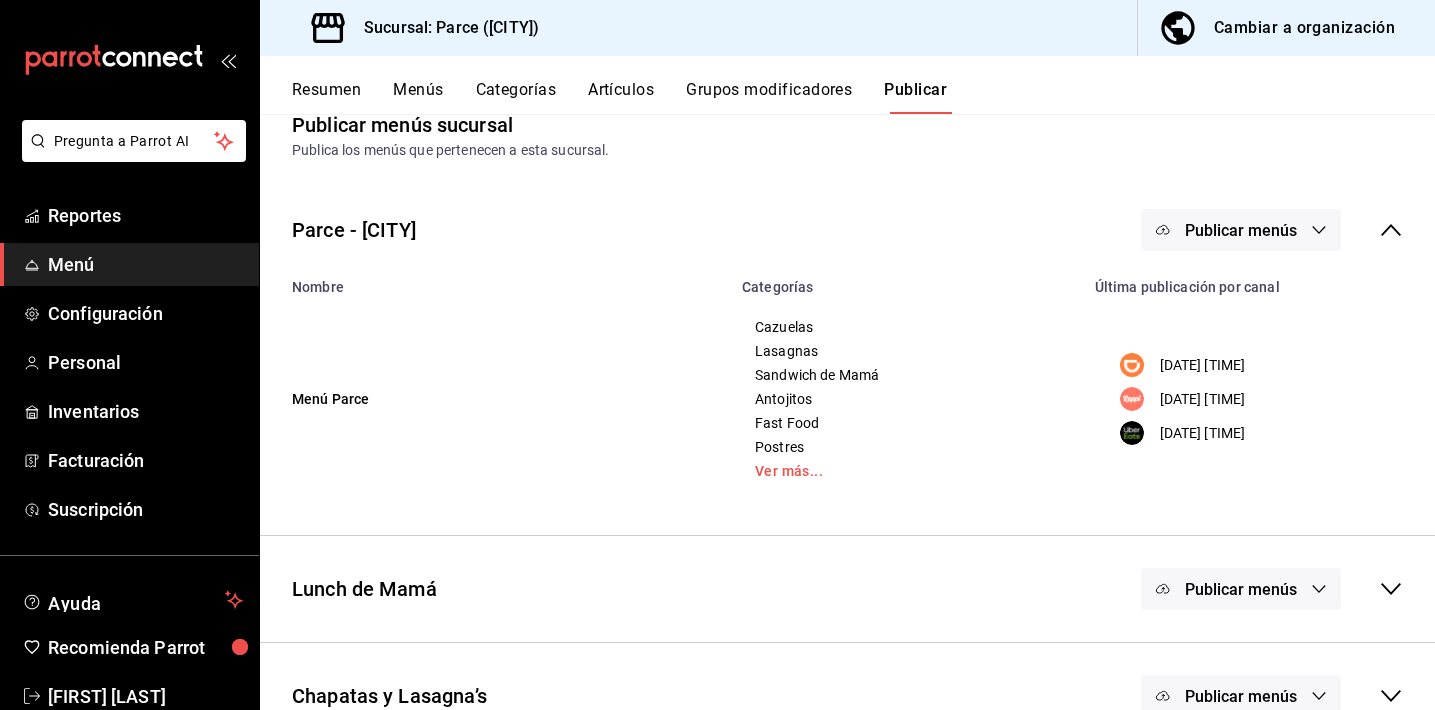 scroll, scrollTop: 76, scrollLeft: 0, axis: vertical 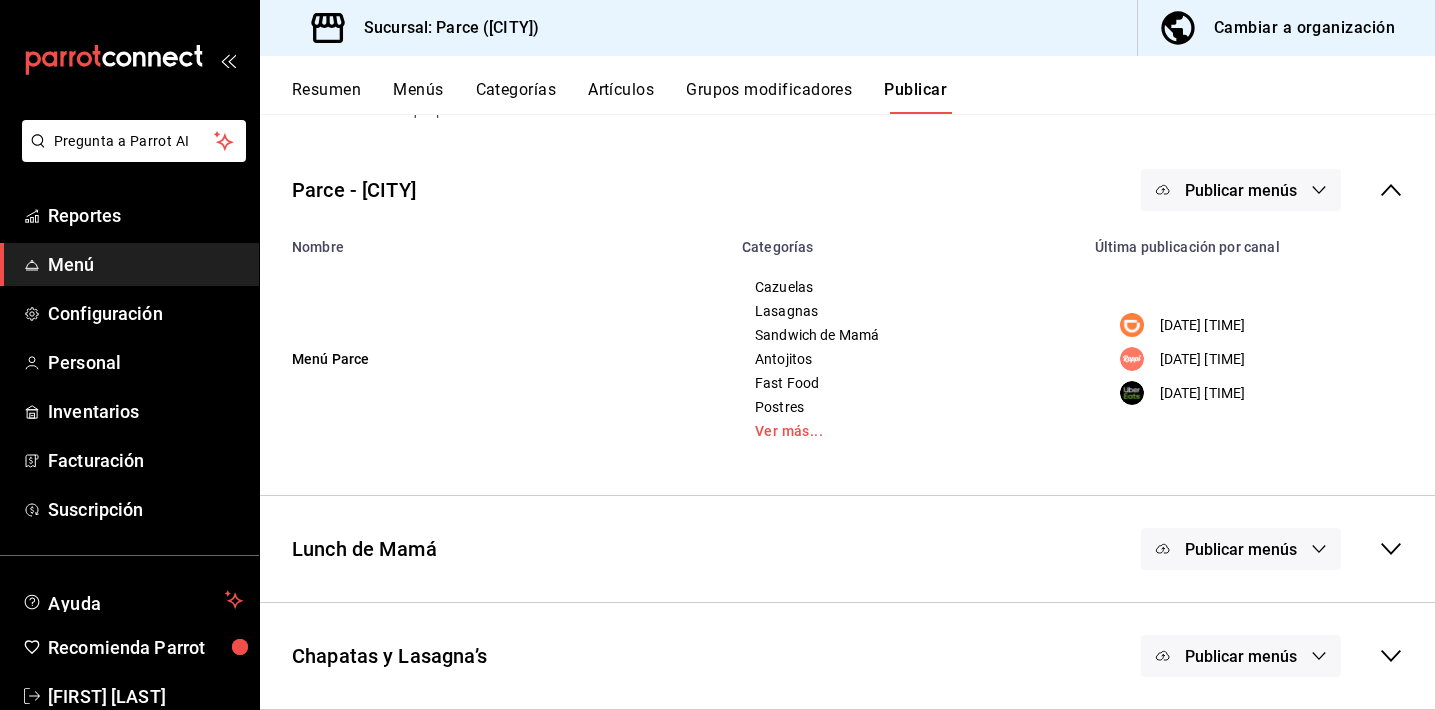 click 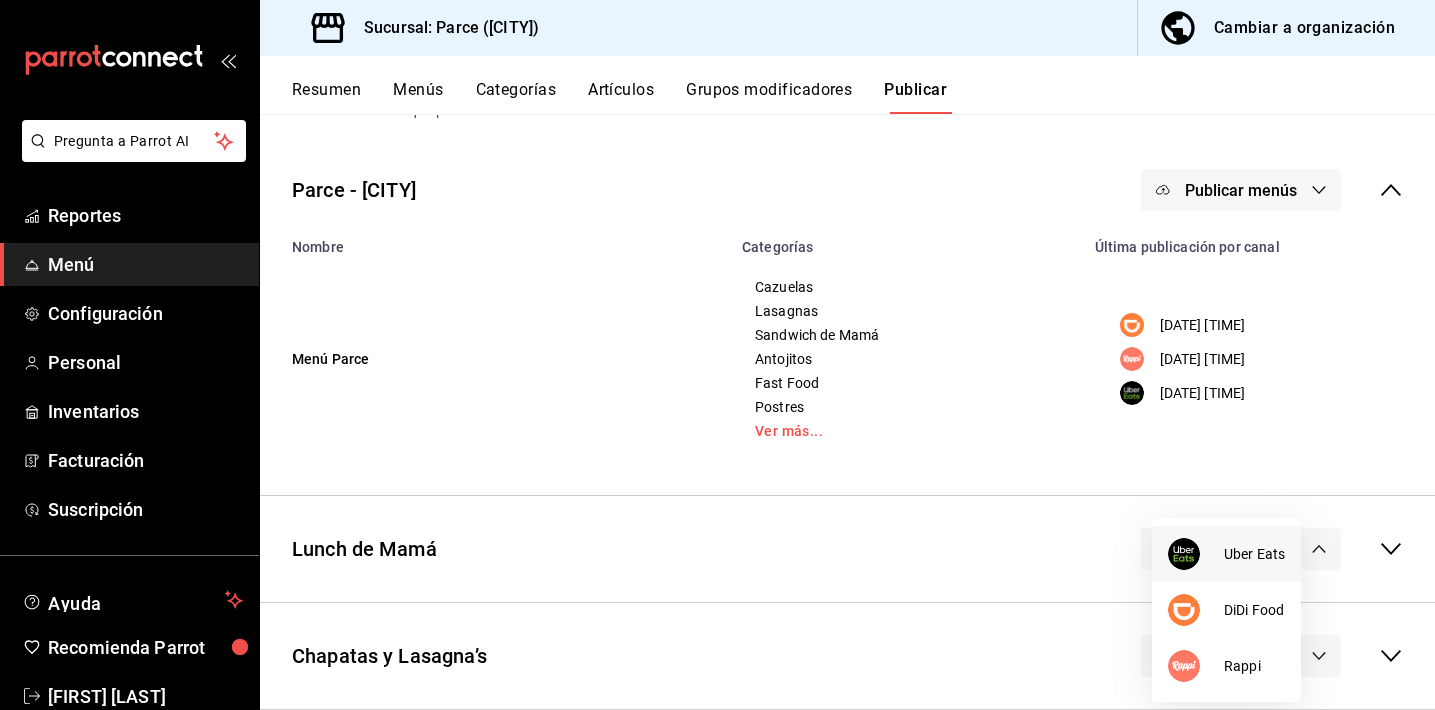 click on "Uber Eats" at bounding box center (1254, 554) 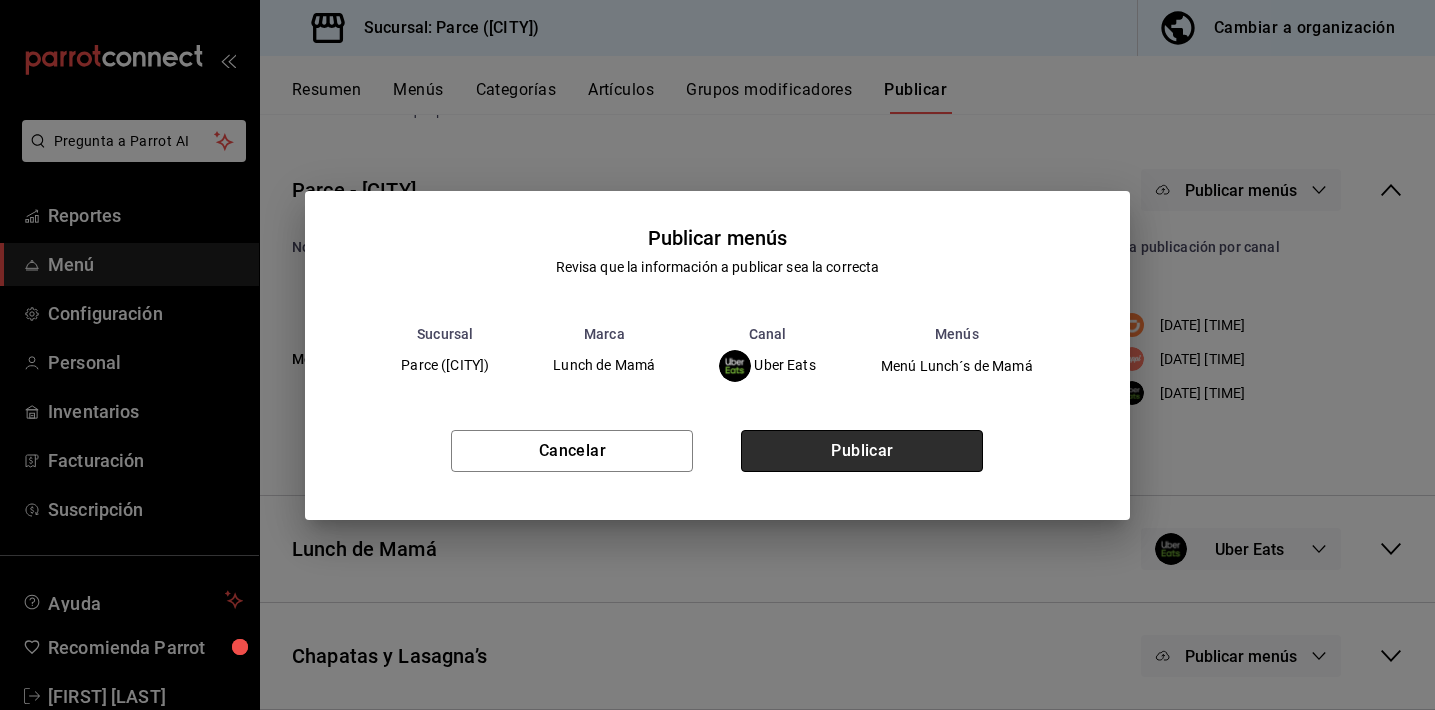 click on "Publicar" at bounding box center (862, 451) 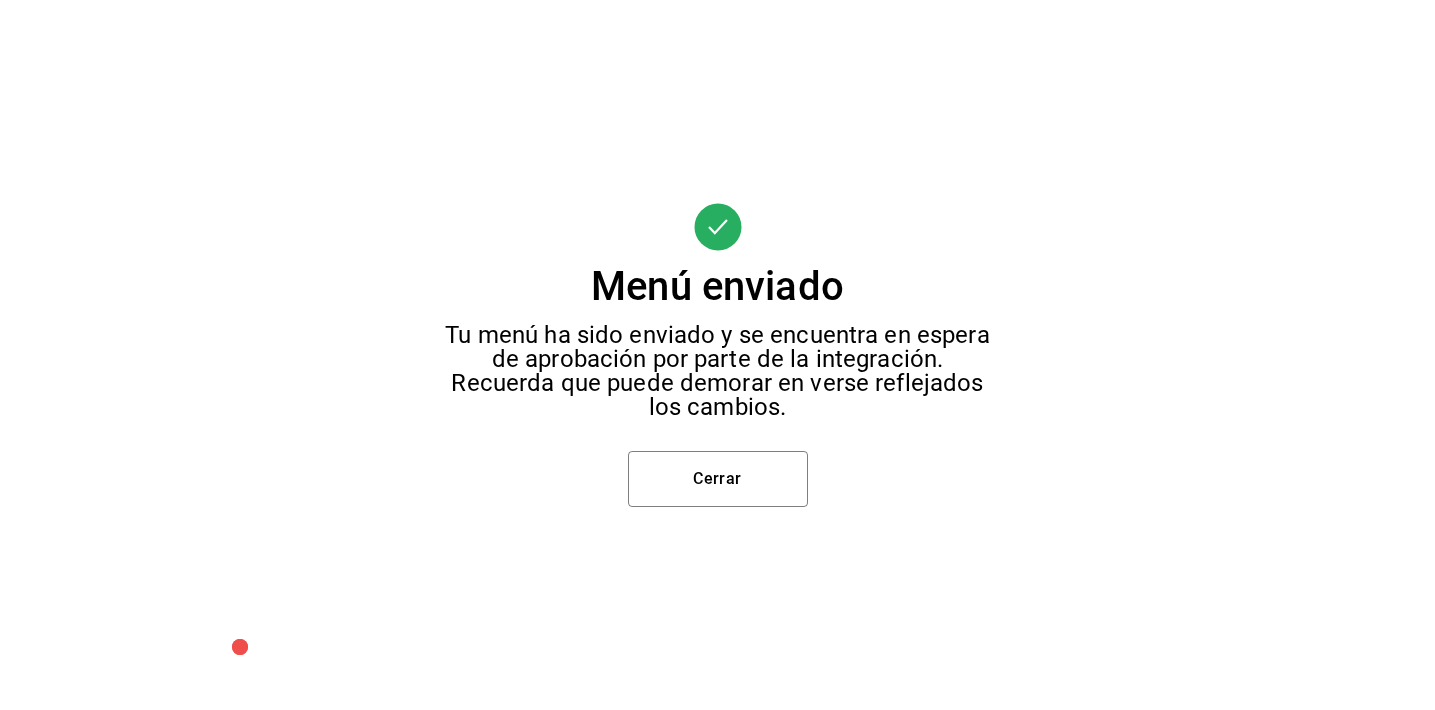 scroll, scrollTop: 0, scrollLeft: 0, axis: both 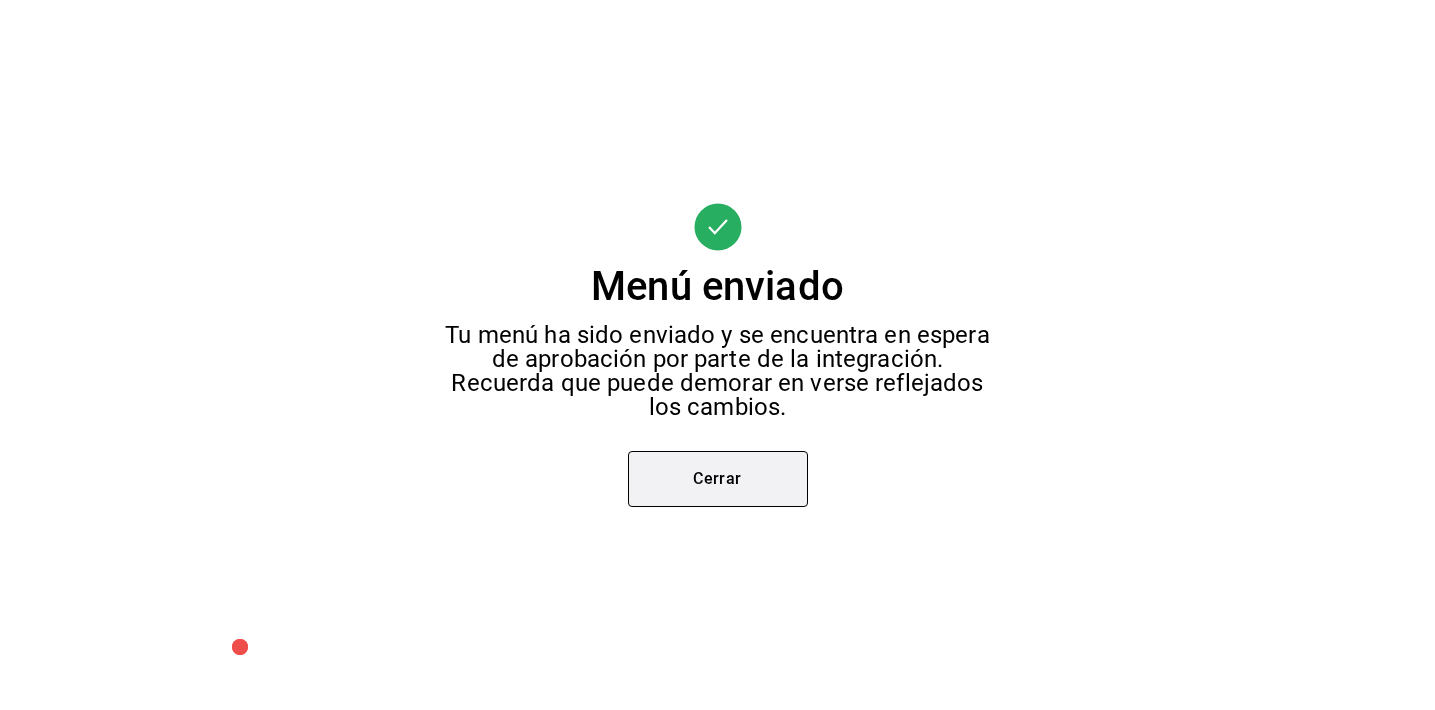 click on "Cerrar" at bounding box center (718, 479) 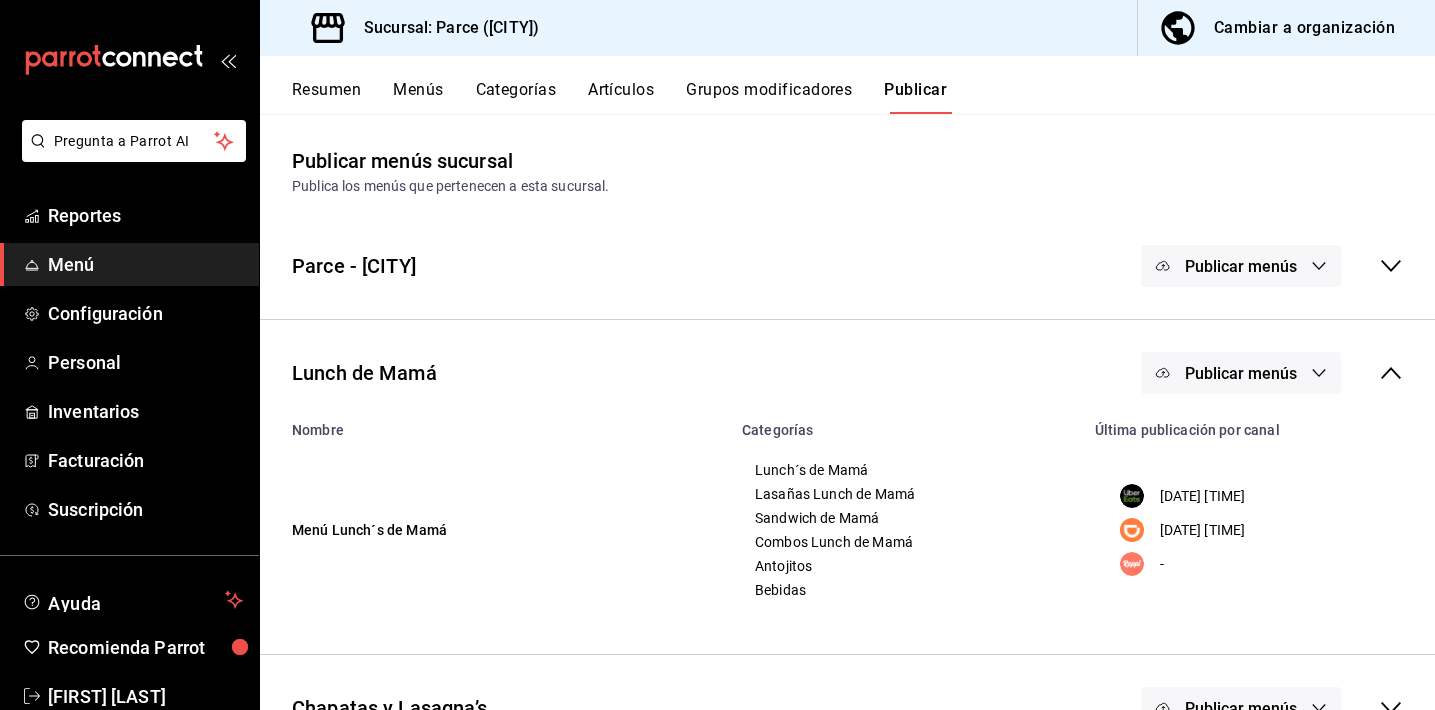 click on "Publicar menús" at bounding box center [1241, 373] 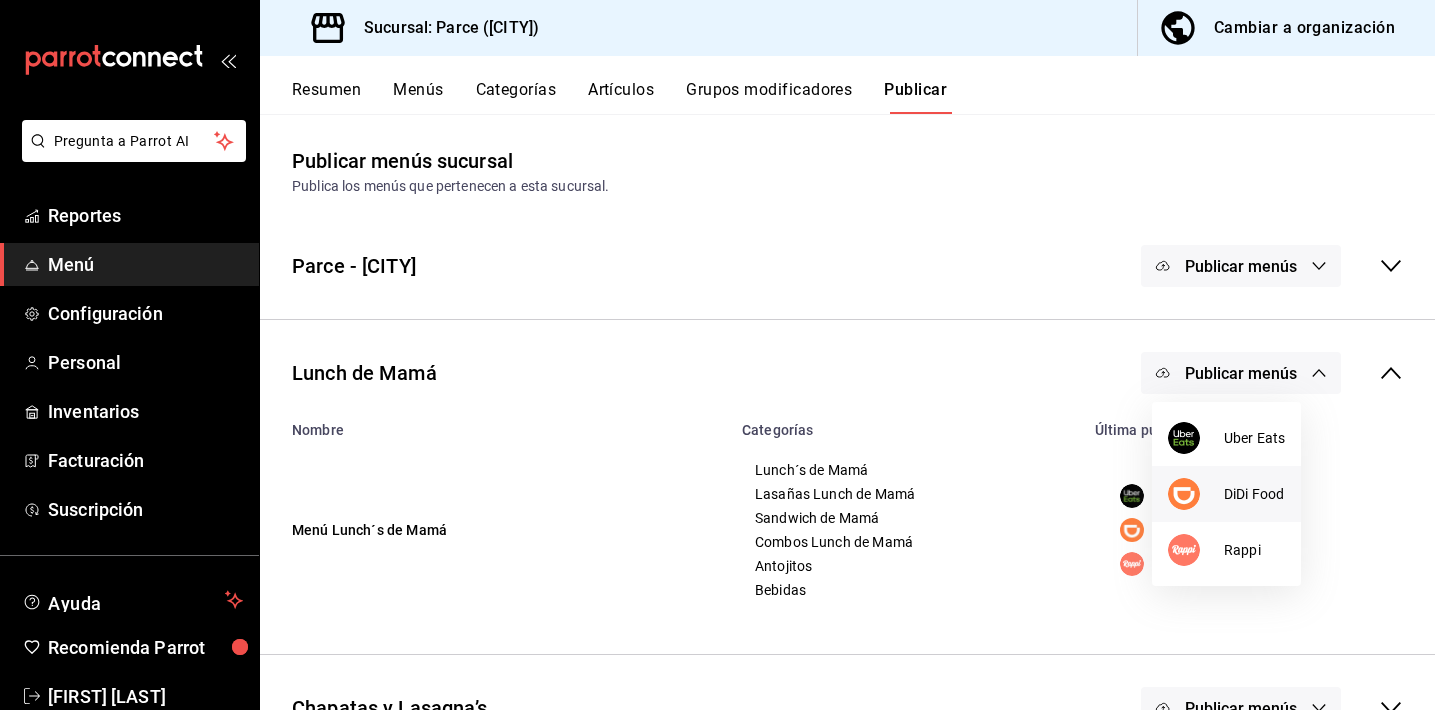 click at bounding box center (1184, 494) 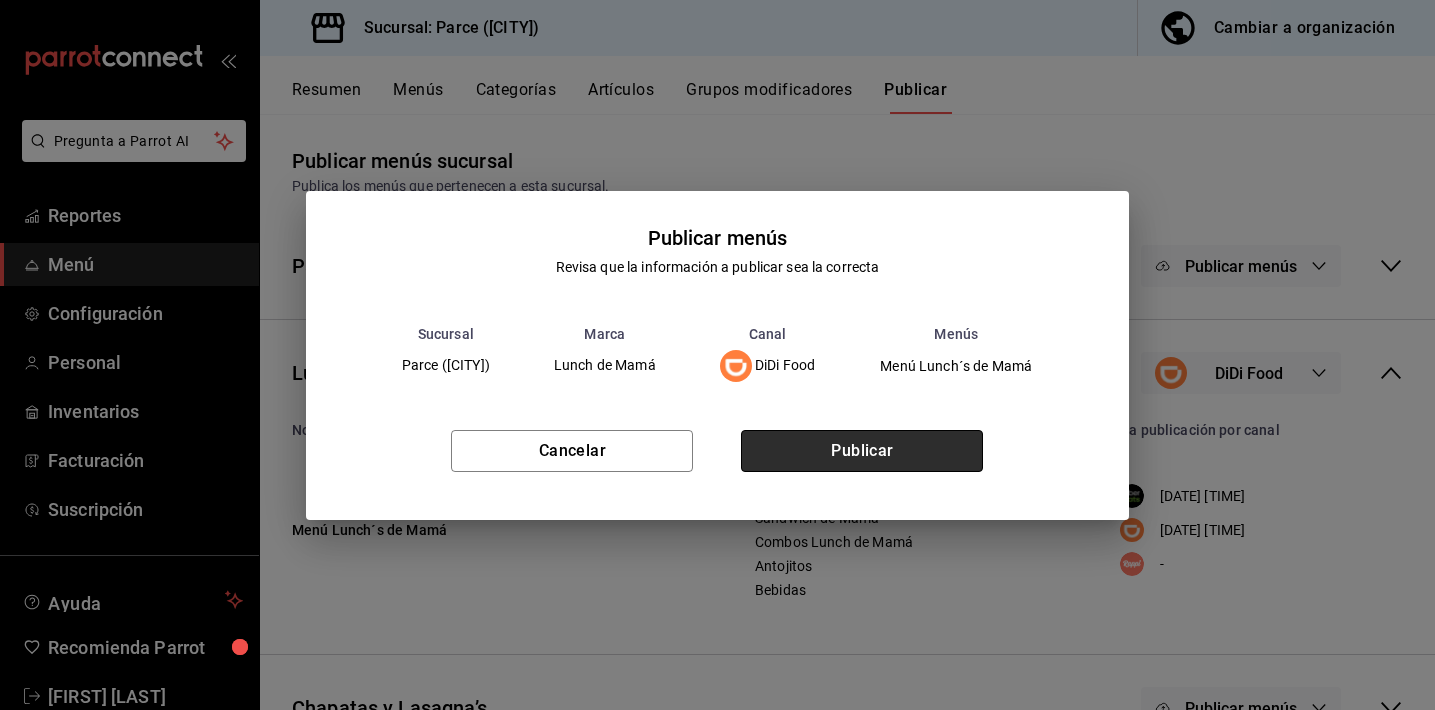 click on "Publicar" at bounding box center (862, 451) 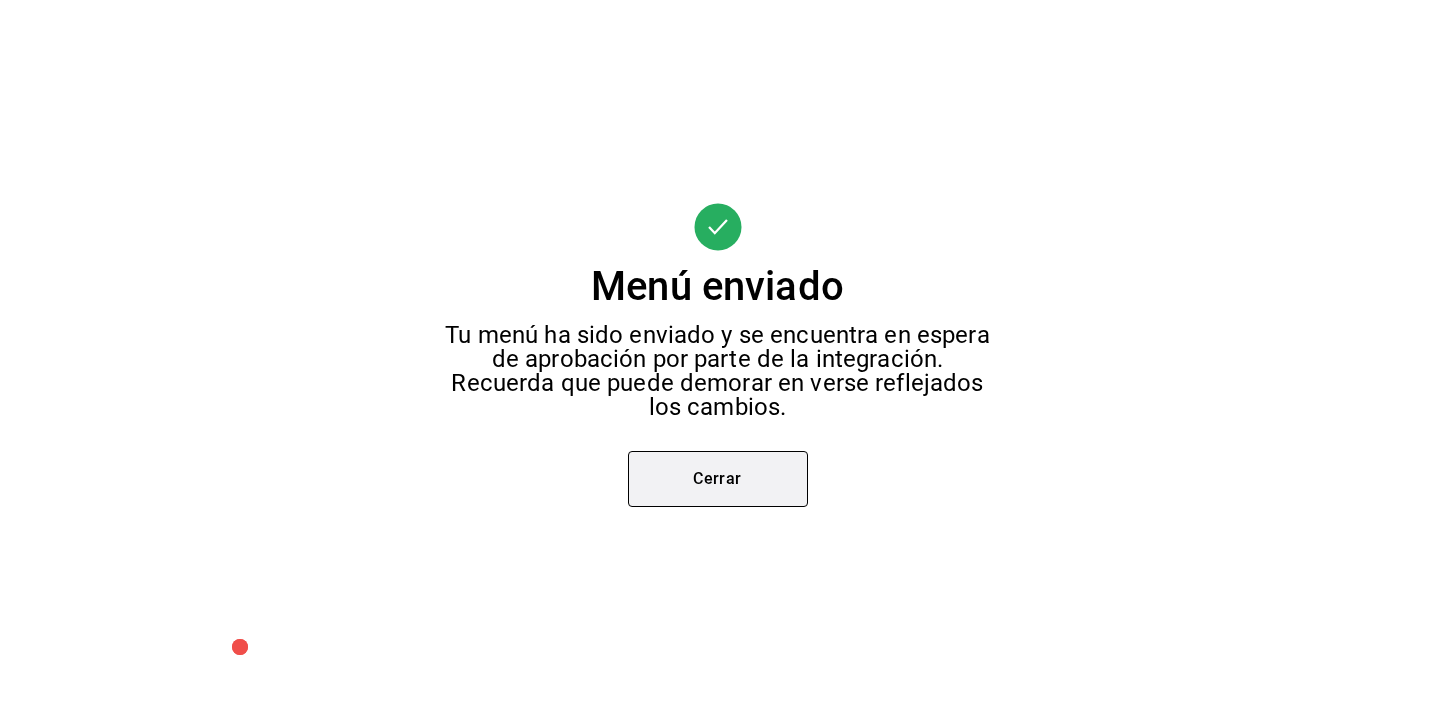 click on "Cerrar" at bounding box center (718, 479) 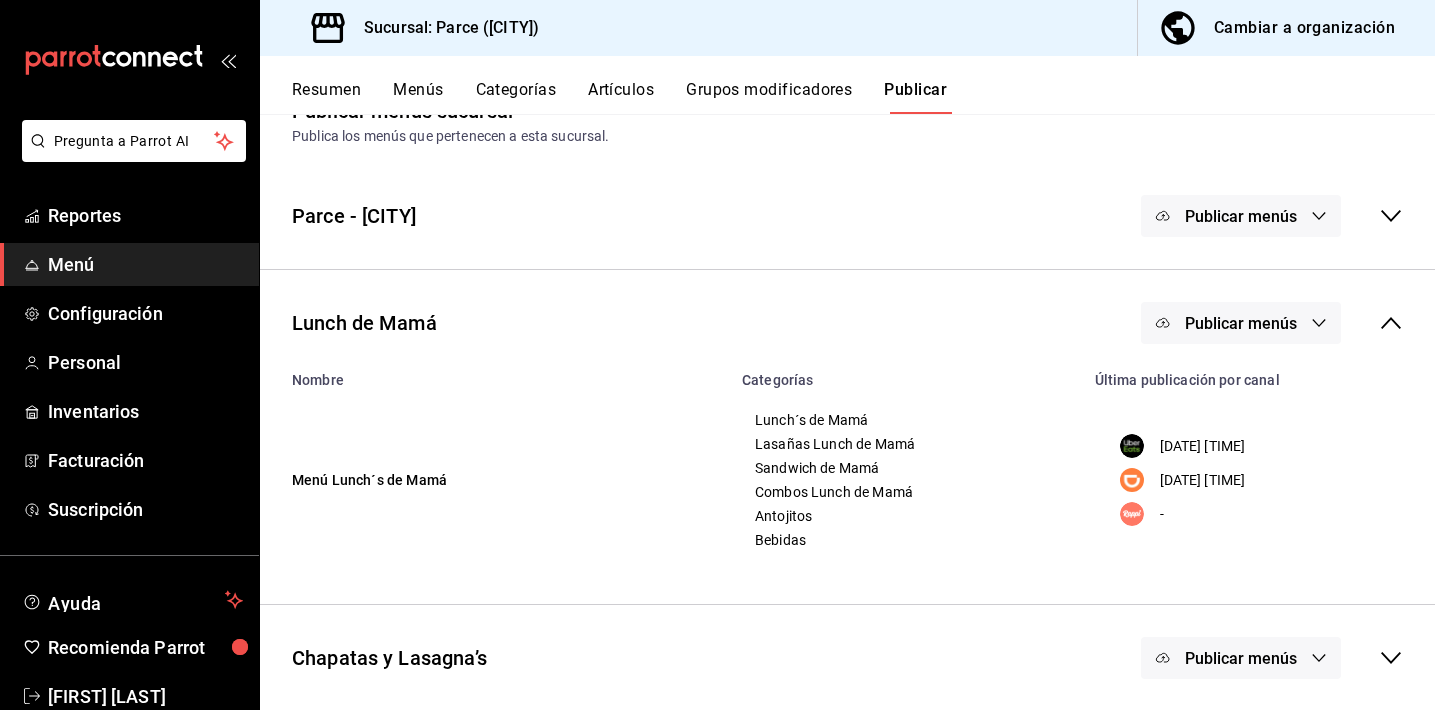 scroll, scrollTop: 52, scrollLeft: 0, axis: vertical 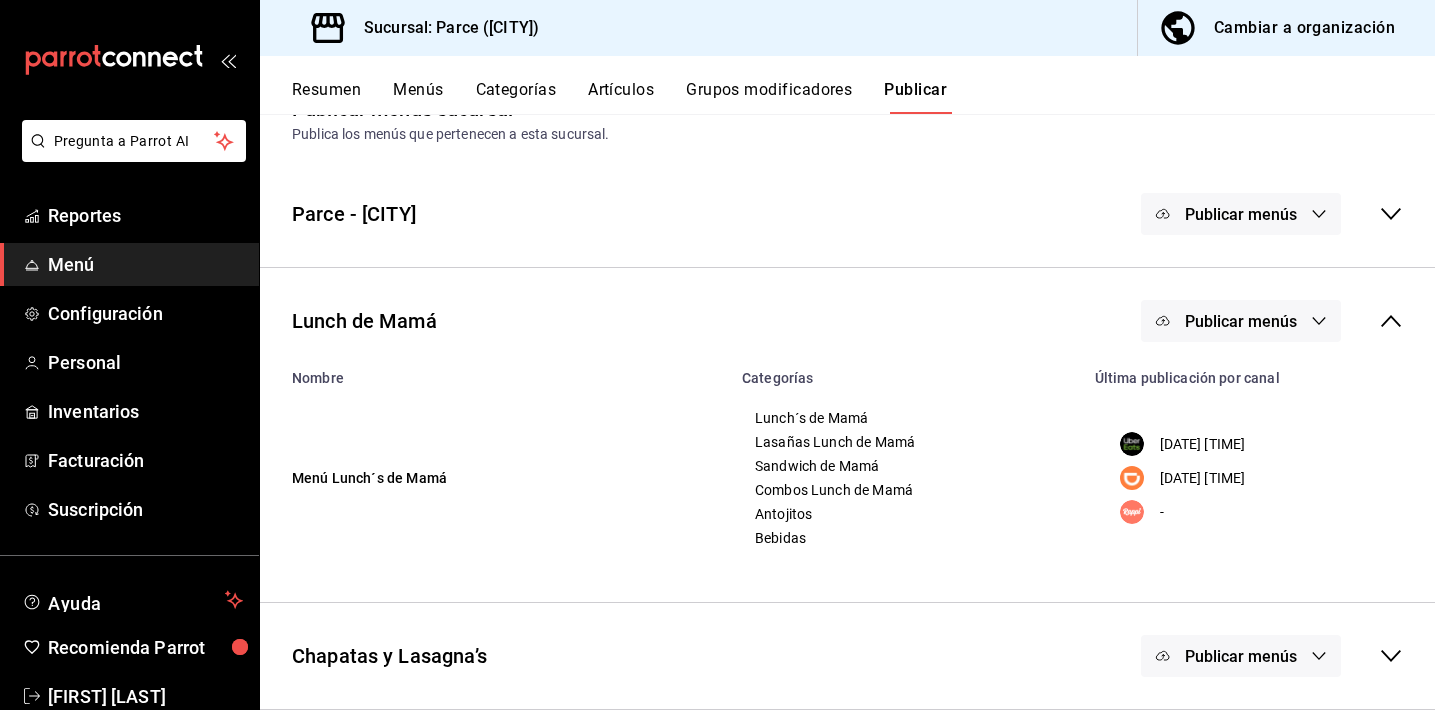 click on "Publicar menús" at bounding box center (1241, 656) 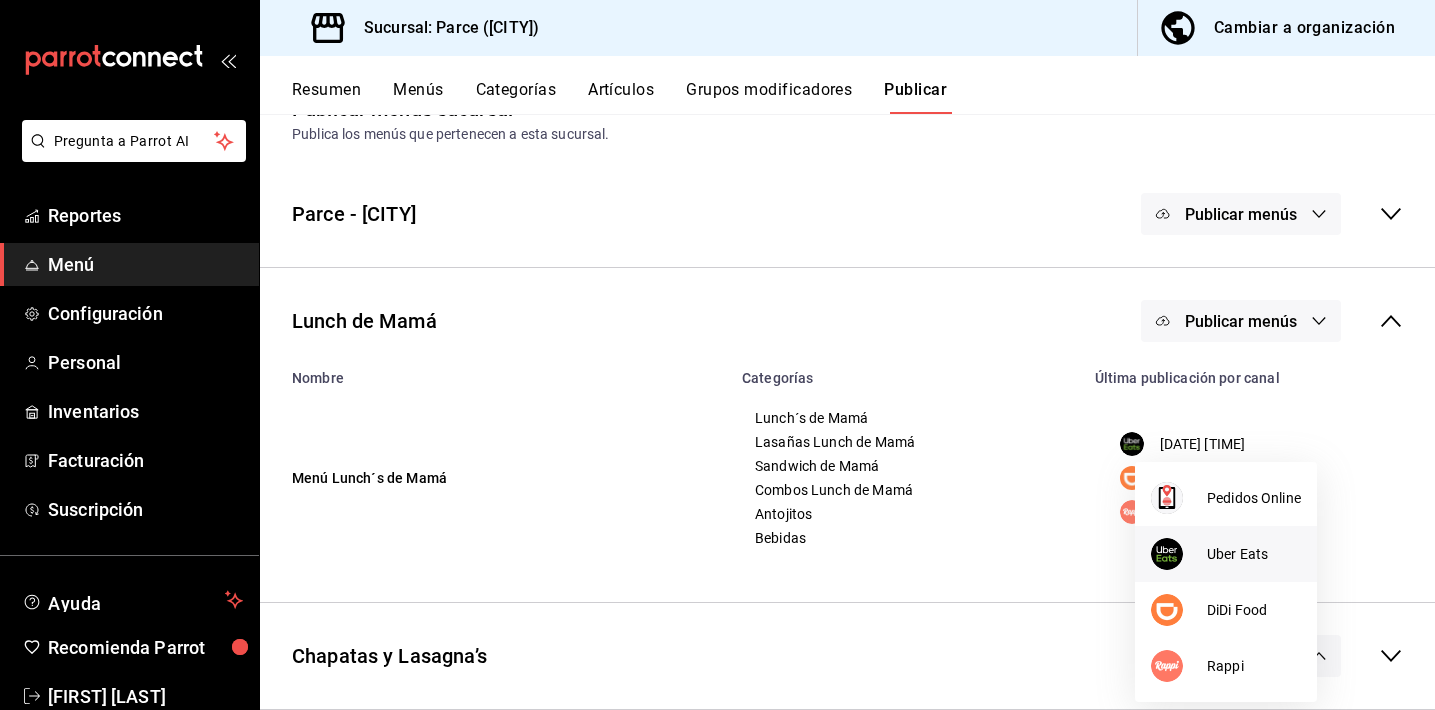 click on "Uber Eats" at bounding box center [1254, 554] 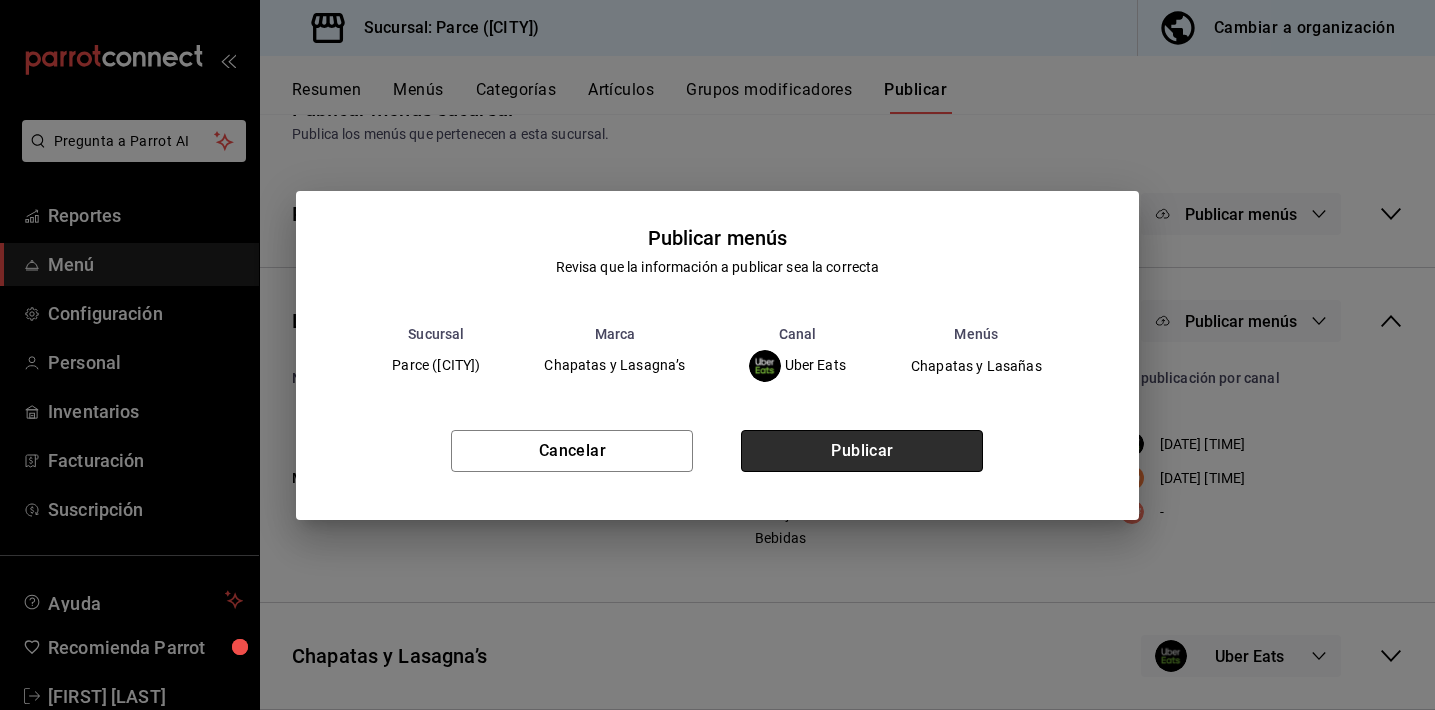 click on "Publicar" at bounding box center (862, 451) 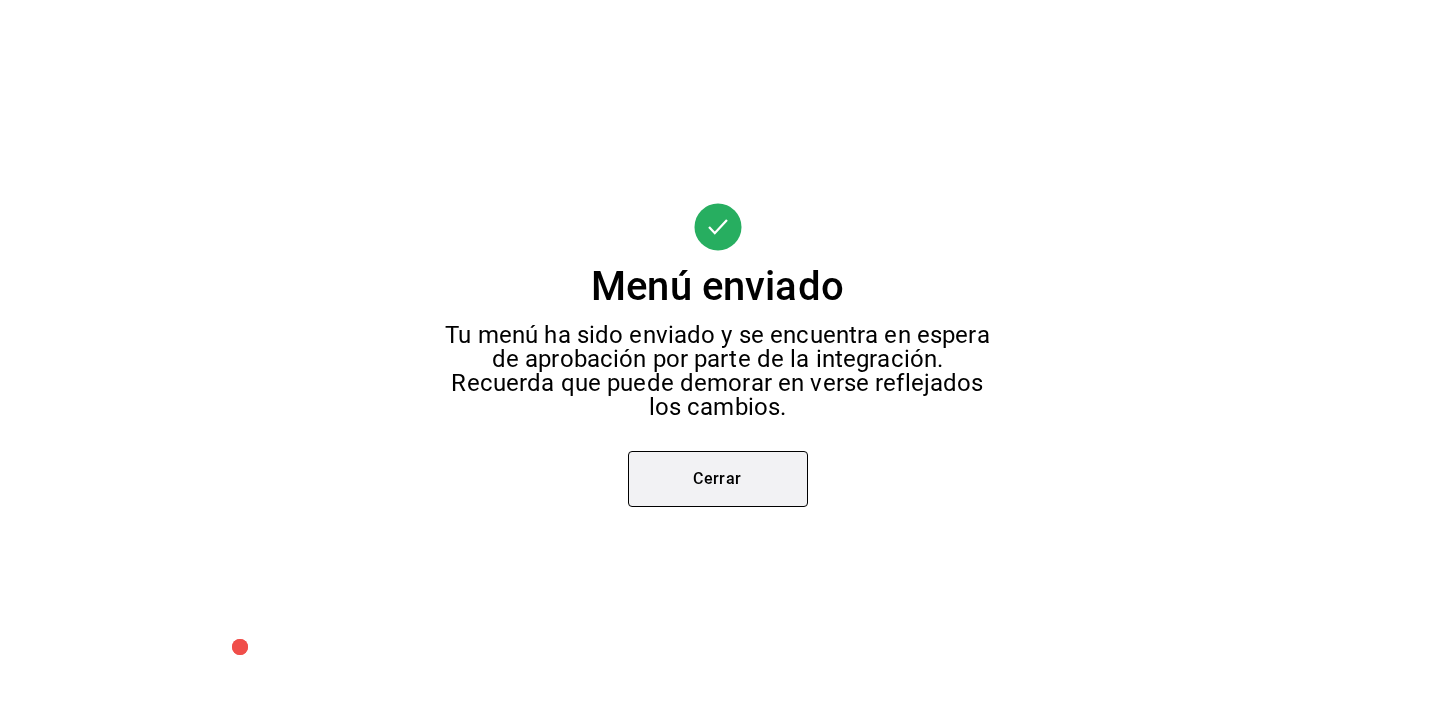 click on "Cerrar" at bounding box center (718, 479) 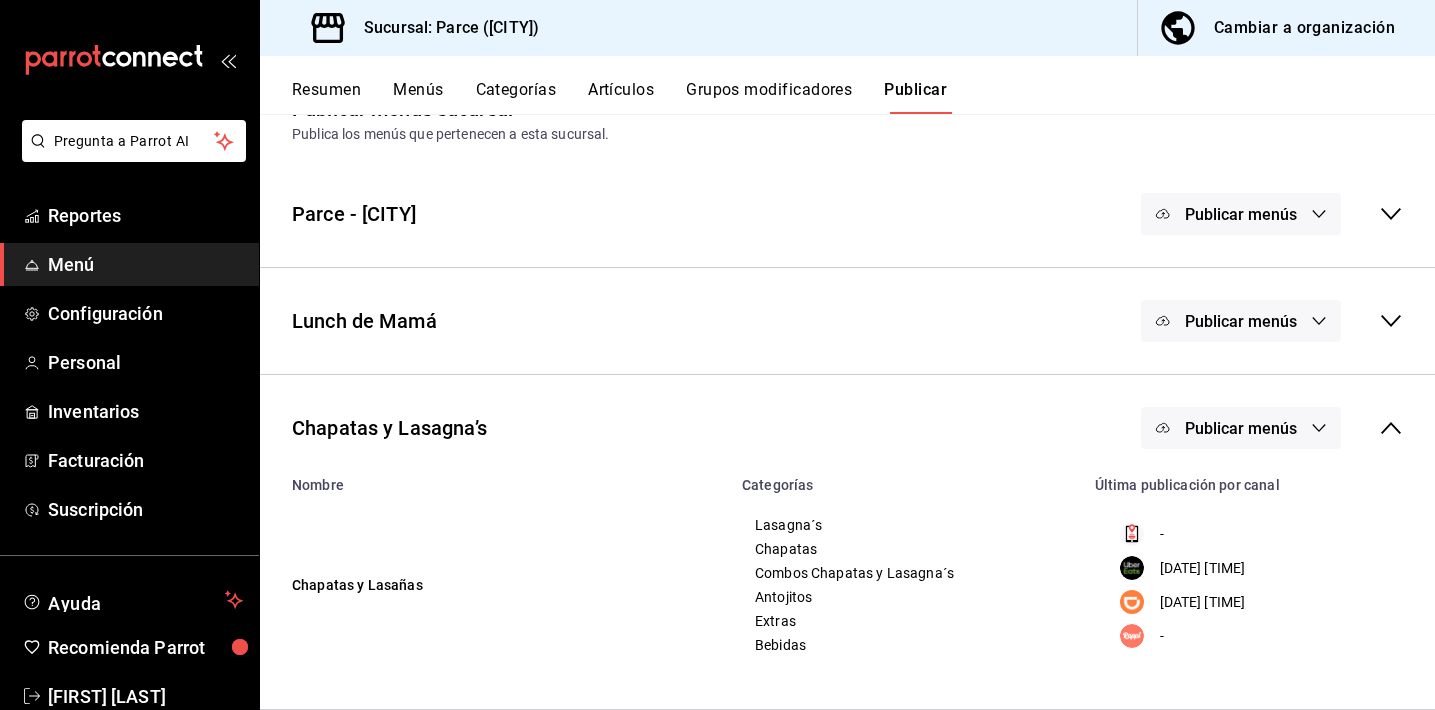 click on "Publicar menús" at bounding box center (1241, 428) 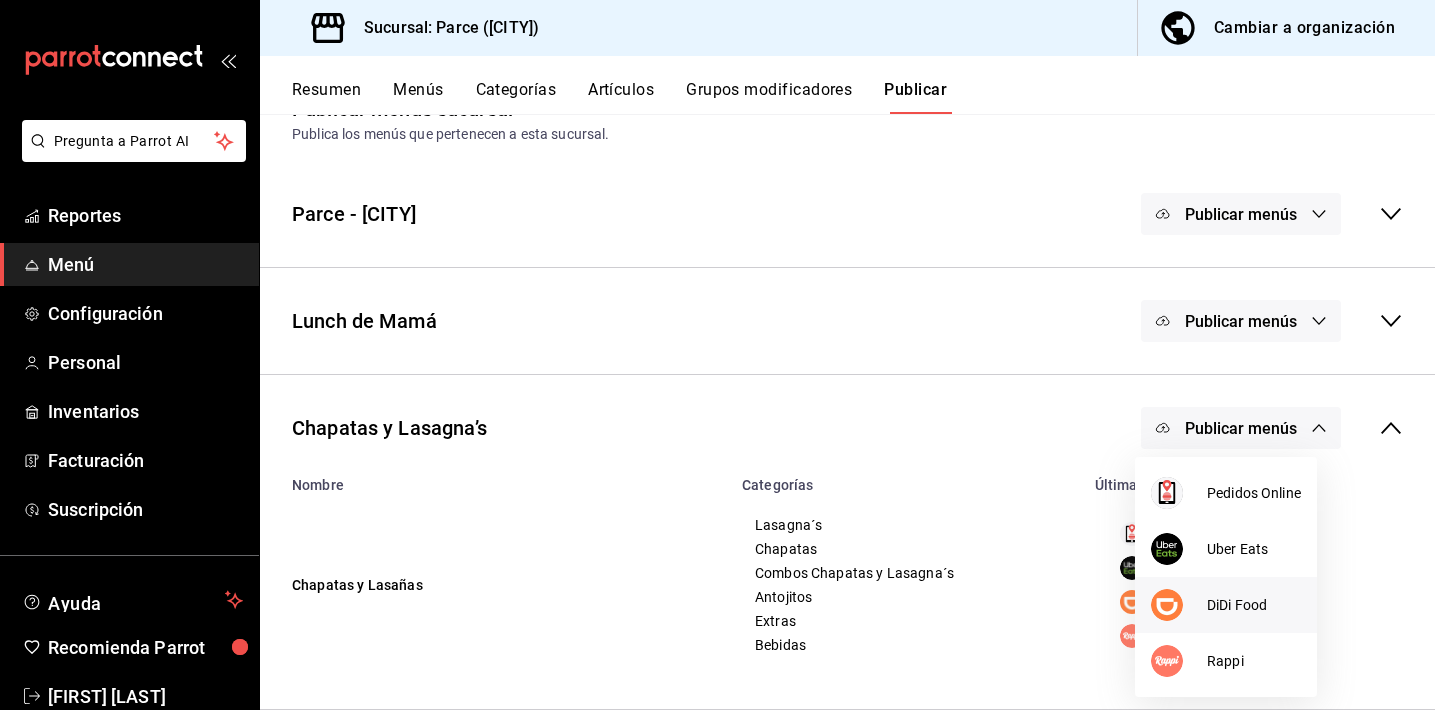 click at bounding box center [1167, 605] 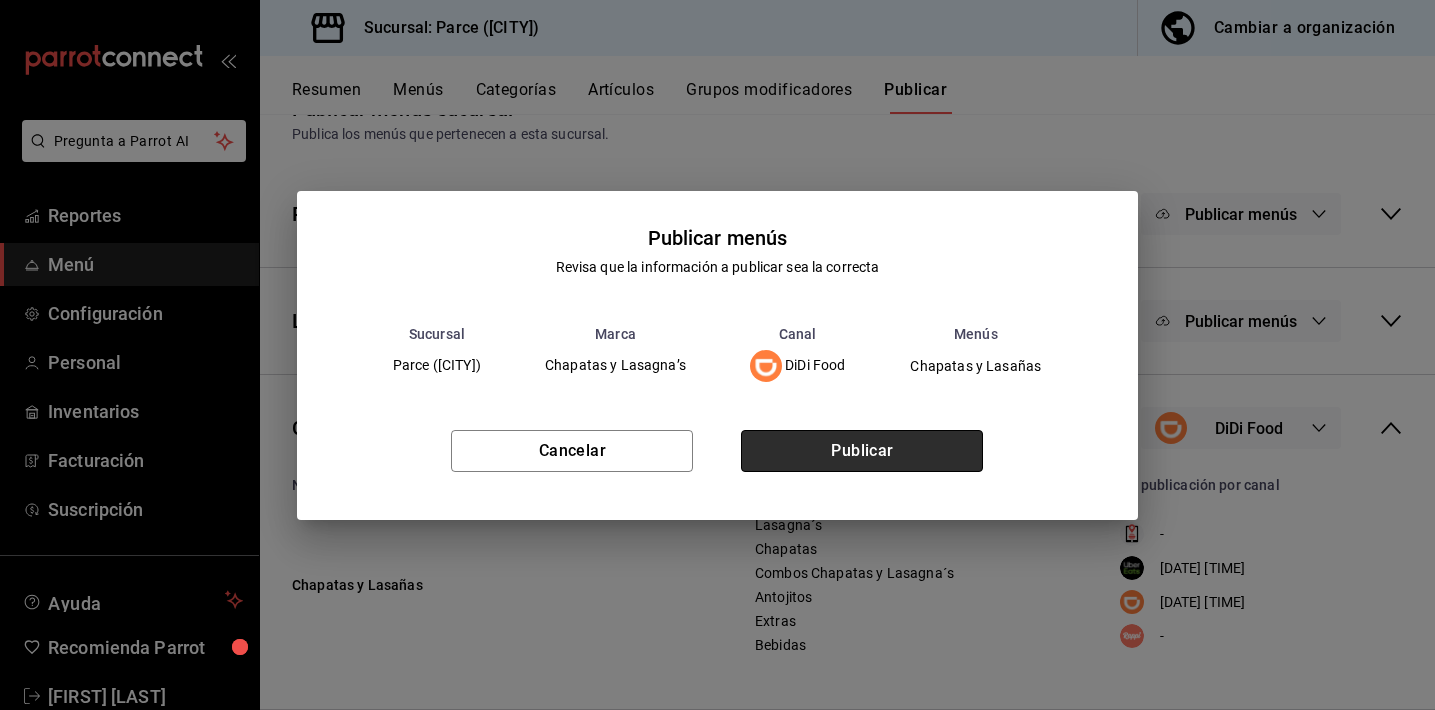 click on "Publicar" at bounding box center [862, 451] 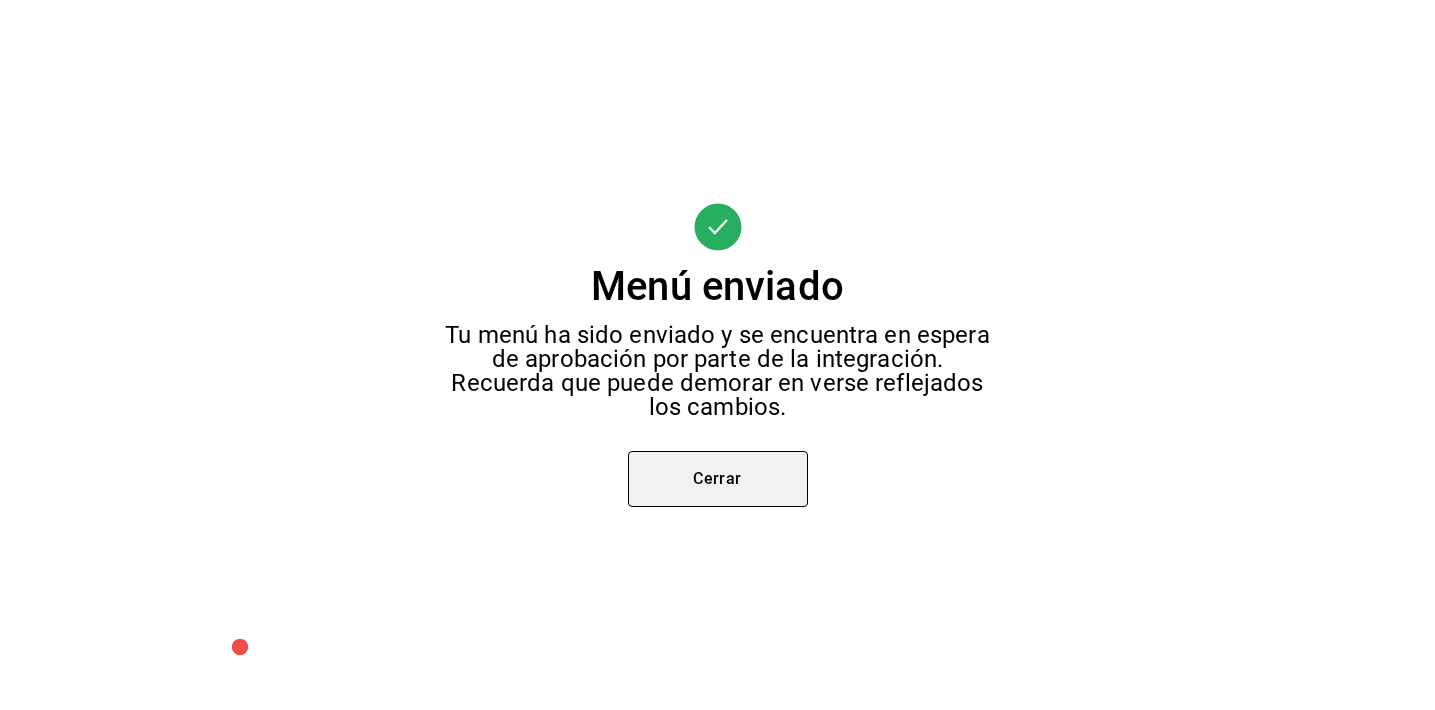 click on "Cerrar" at bounding box center (718, 479) 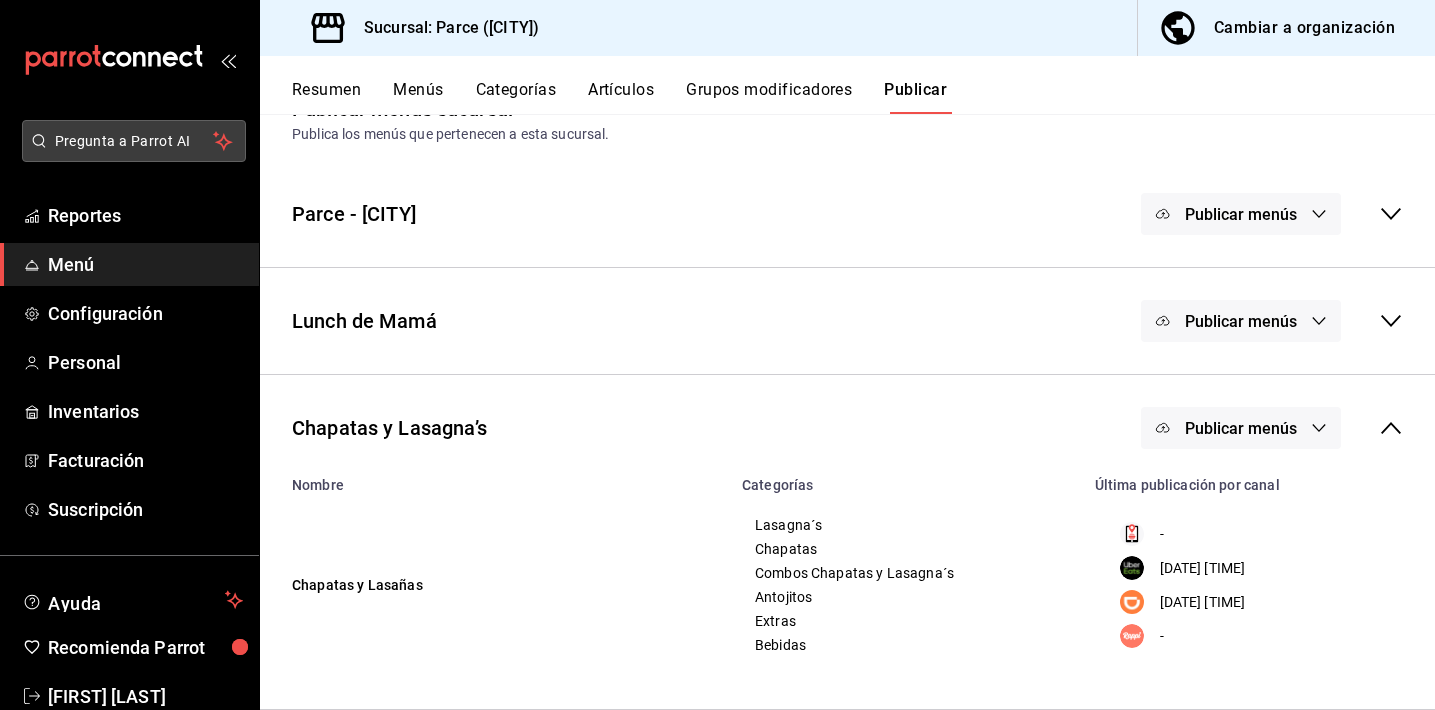 click on "Pregunta a Parrot AI" at bounding box center (134, 141) 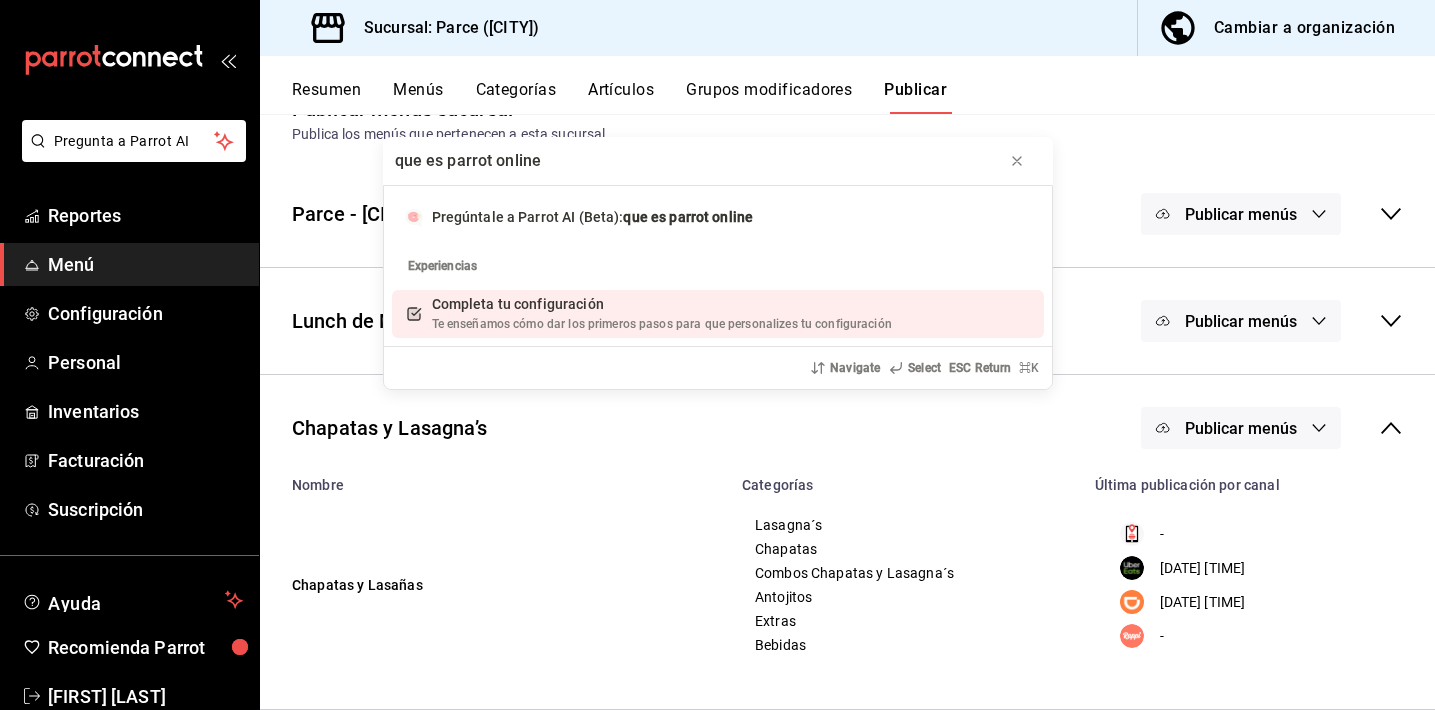 type on "que es parrot online" 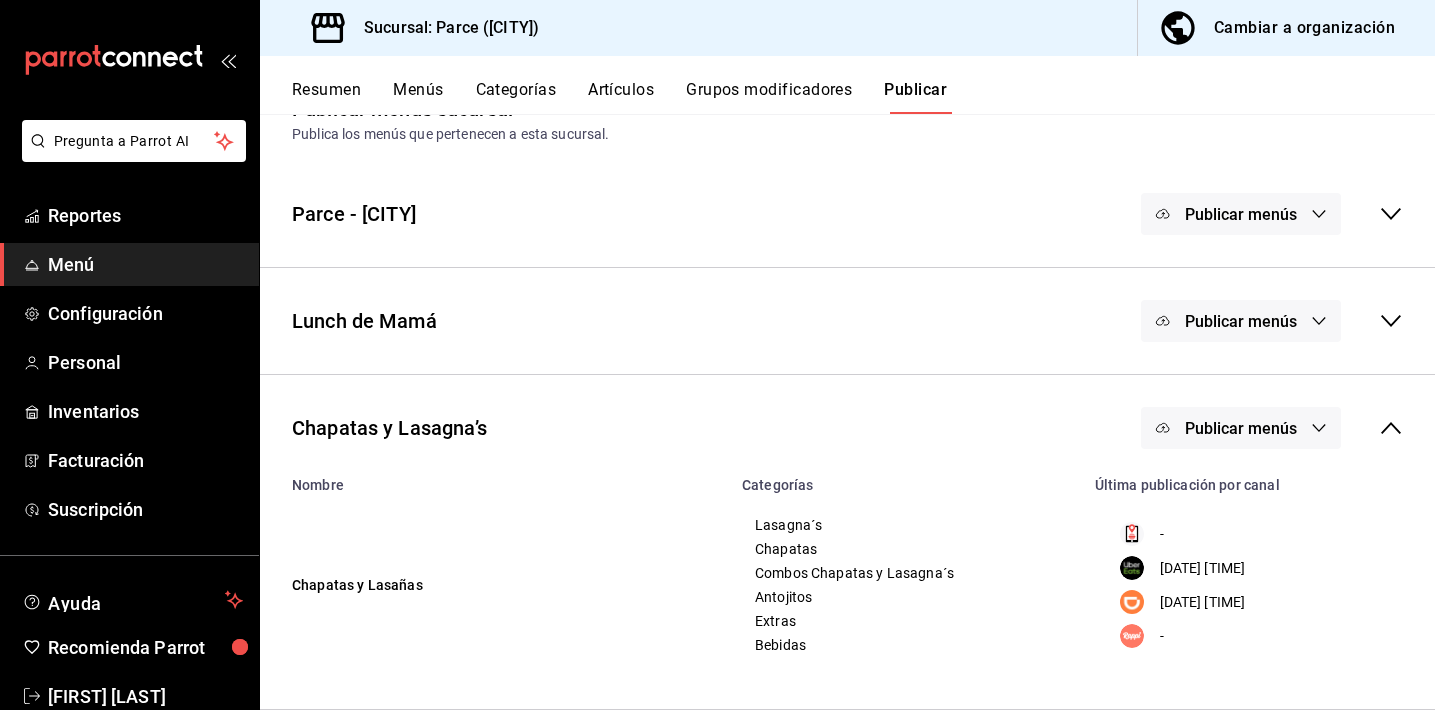click 